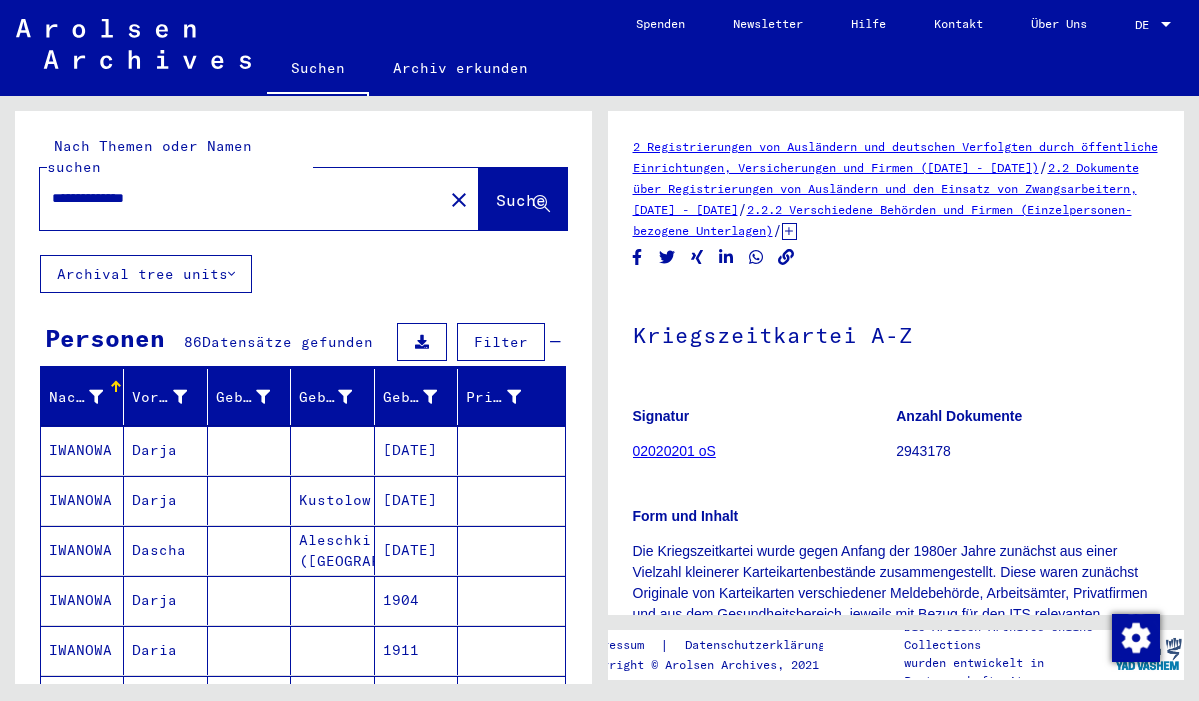 scroll, scrollTop: 0, scrollLeft: 0, axis: both 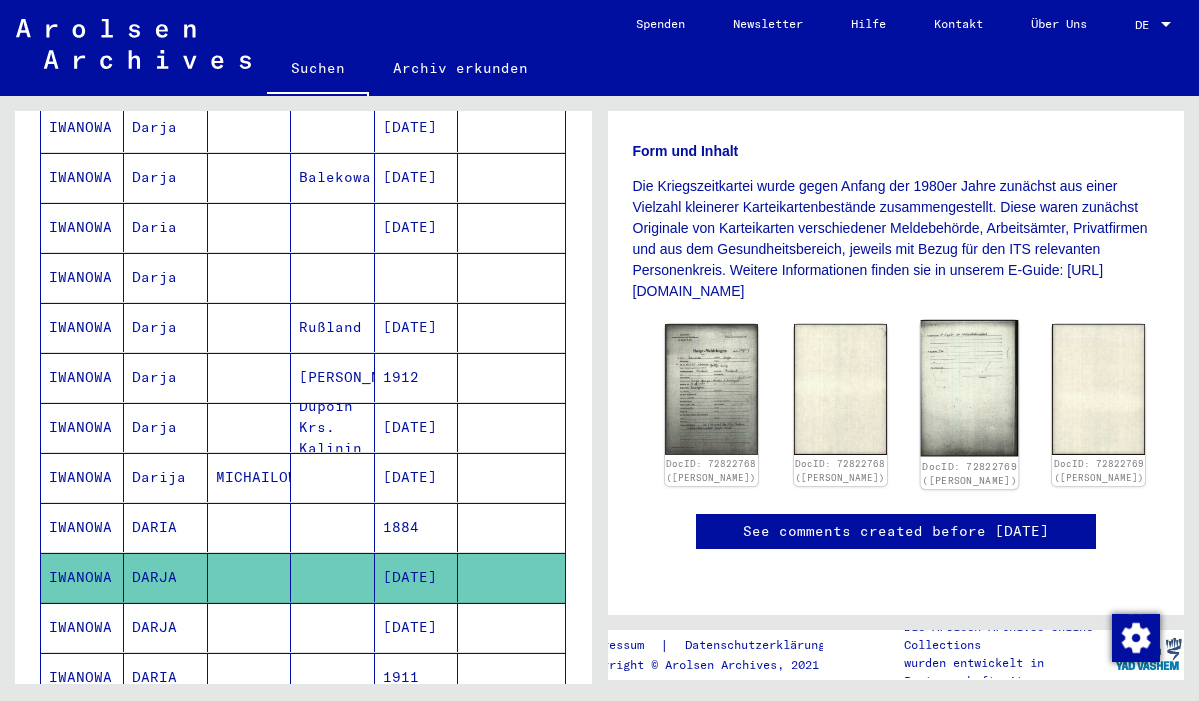 click 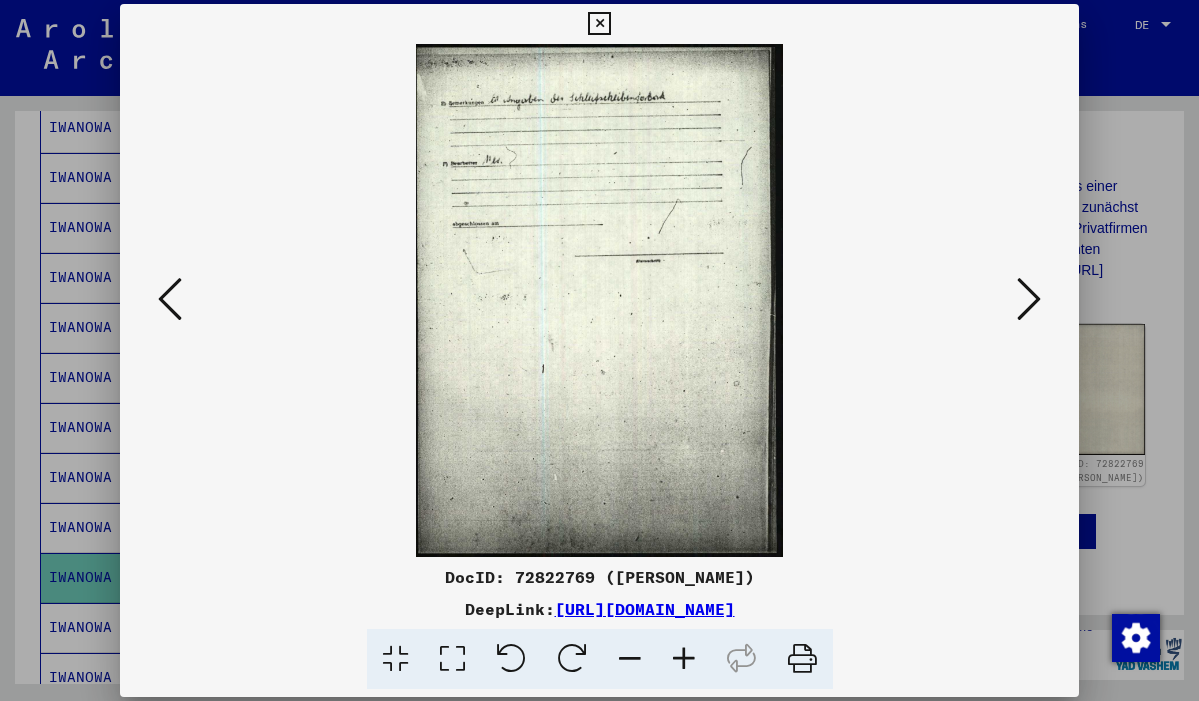 click at bounding box center (684, 659) 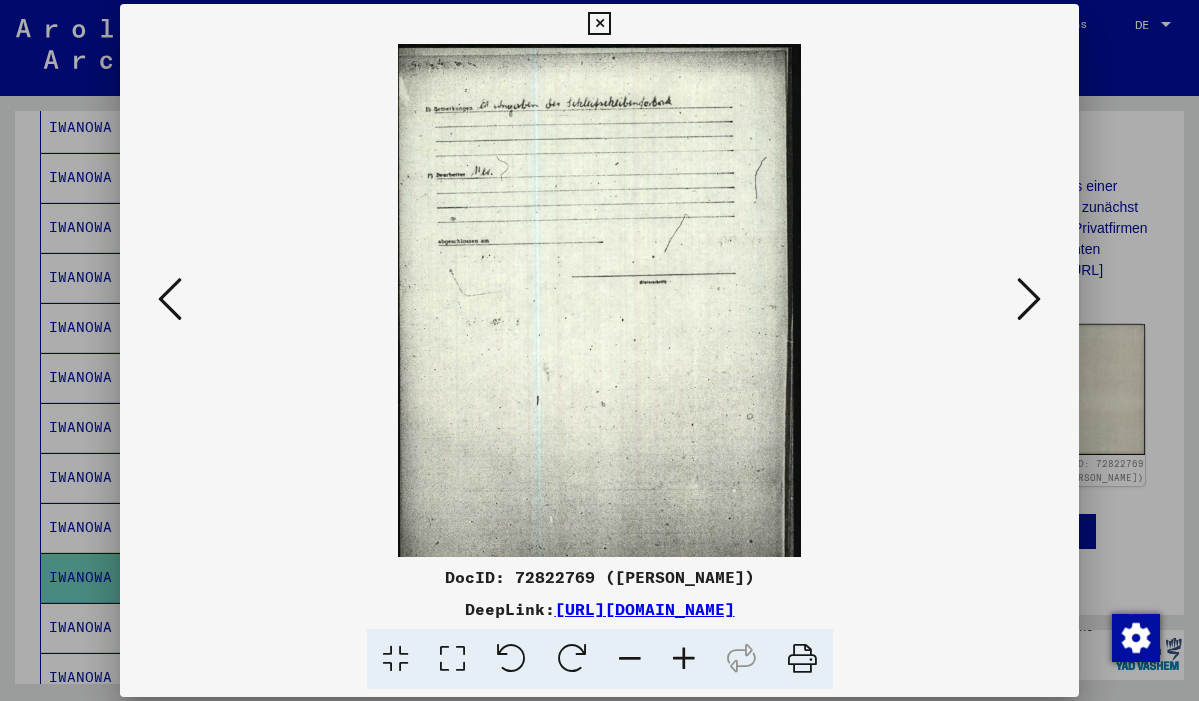 click at bounding box center (684, 659) 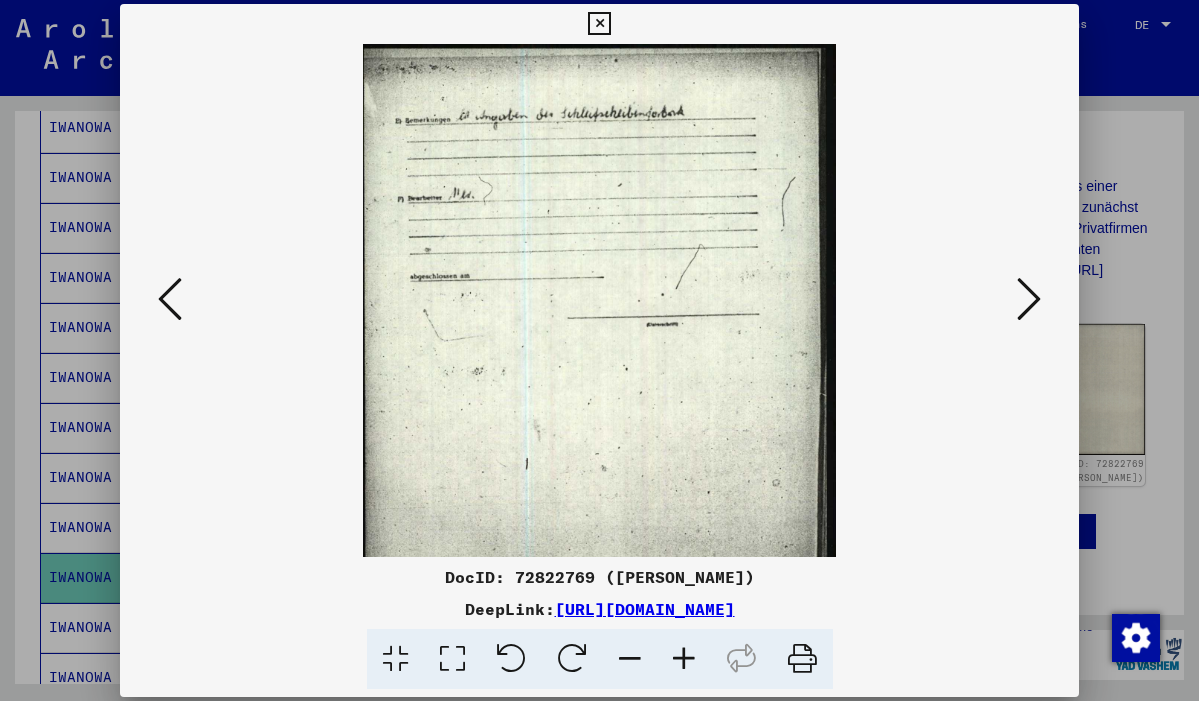 click at bounding box center (684, 659) 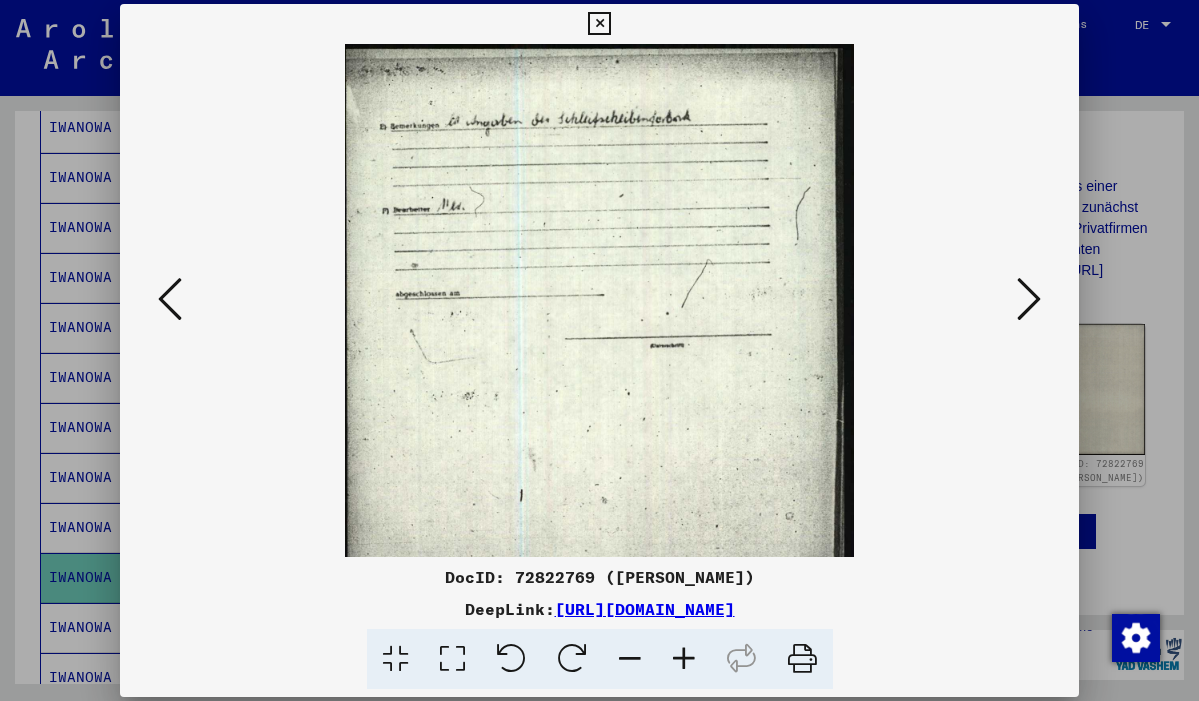 click at bounding box center (684, 659) 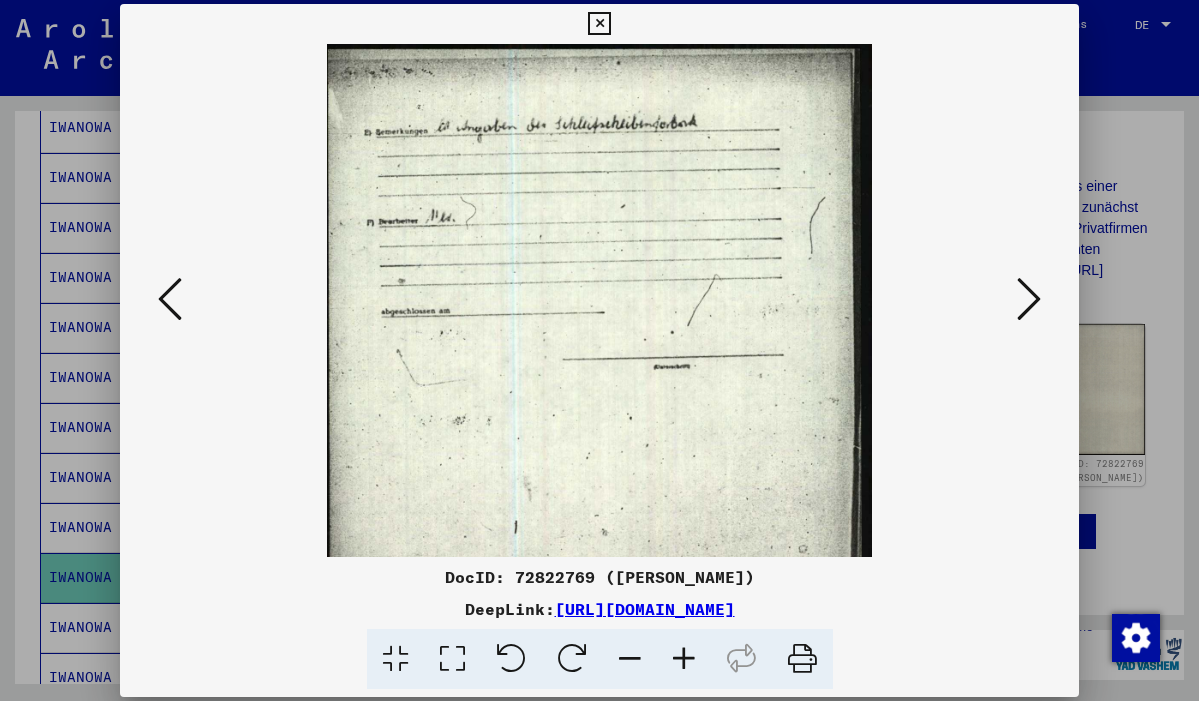 click at bounding box center [684, 659] 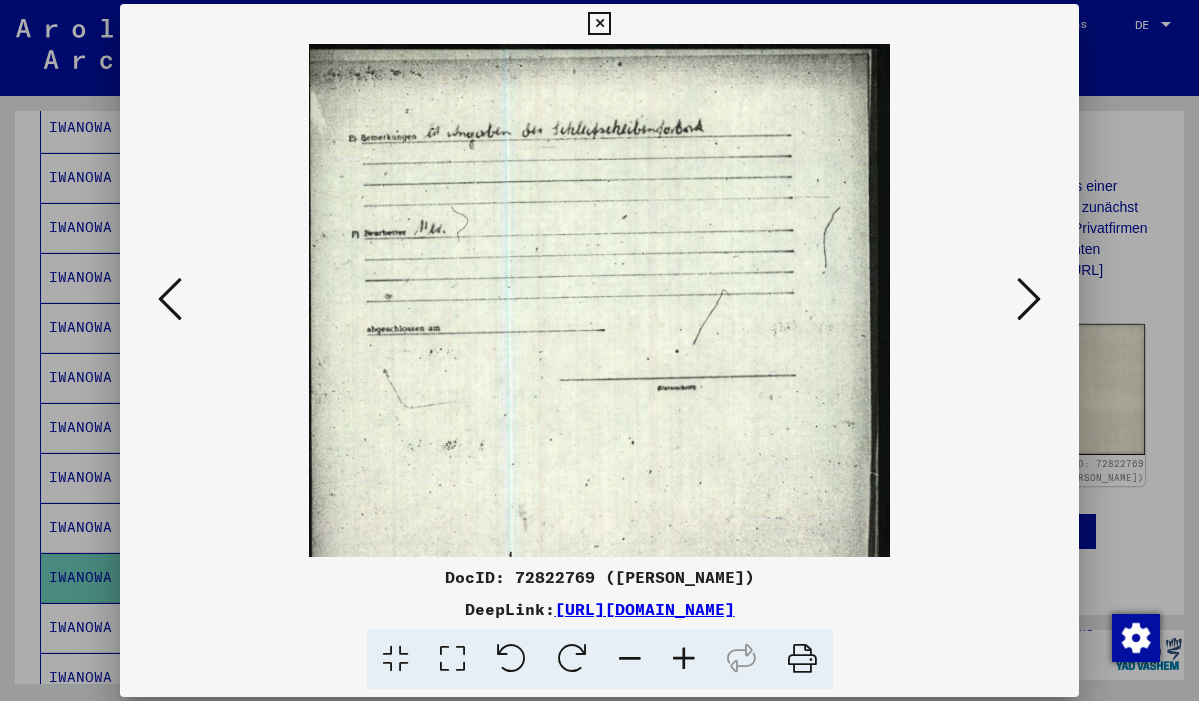 click at bounding box center (684, 659) 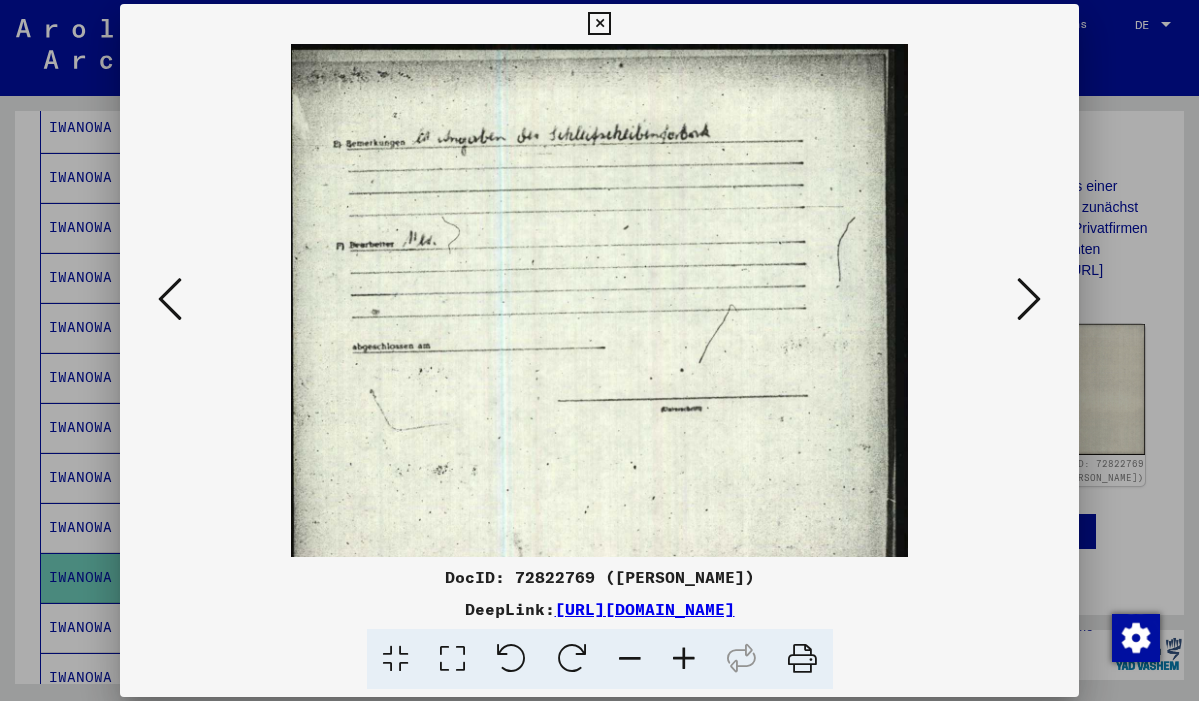 click at bounding box center [684, 659] 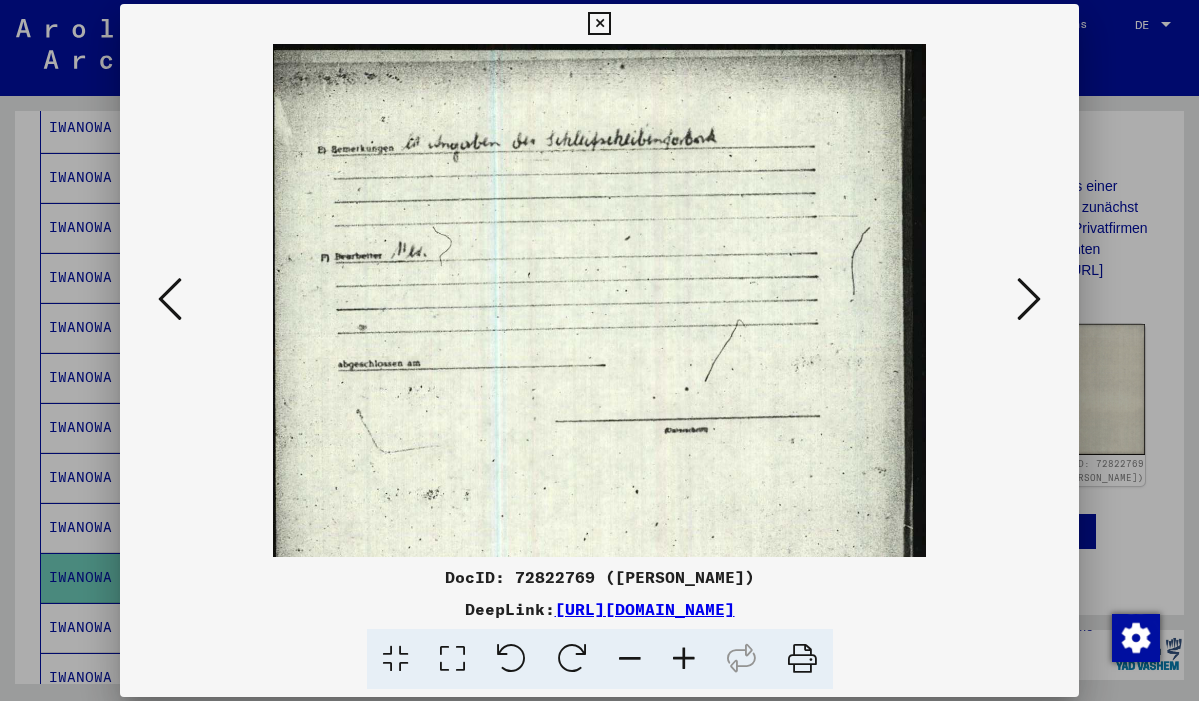 click at bounding box center (684, 659) 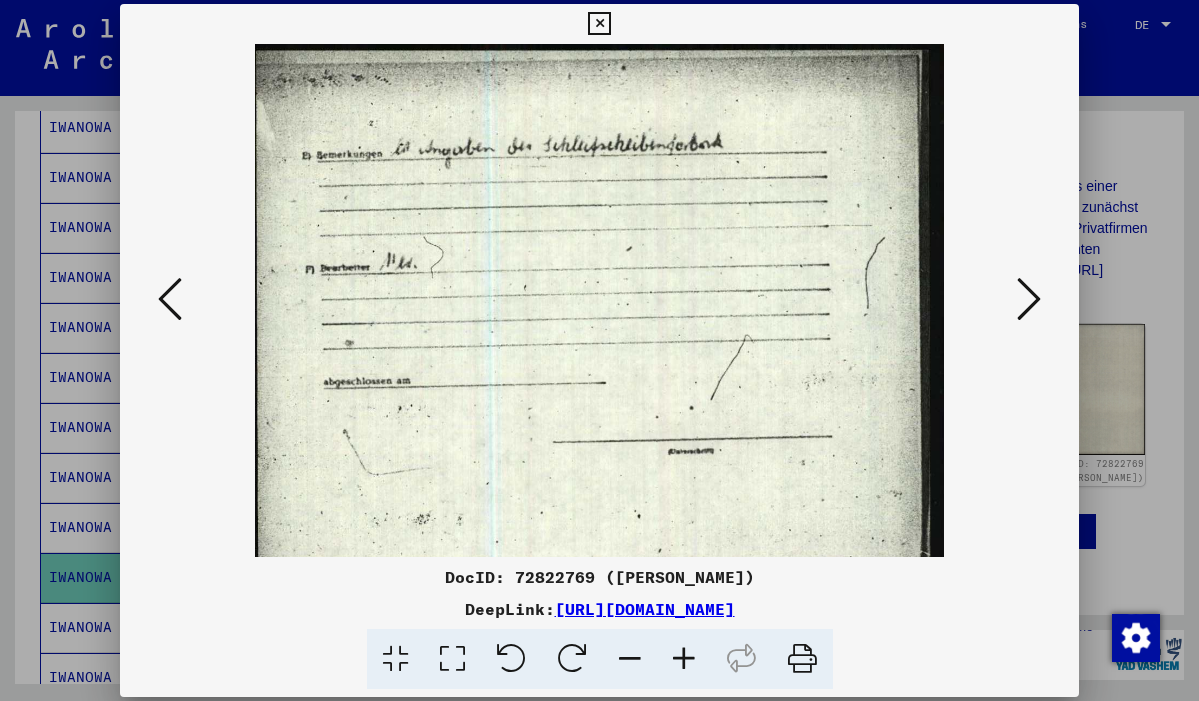 click at bounding box center (684, 659) 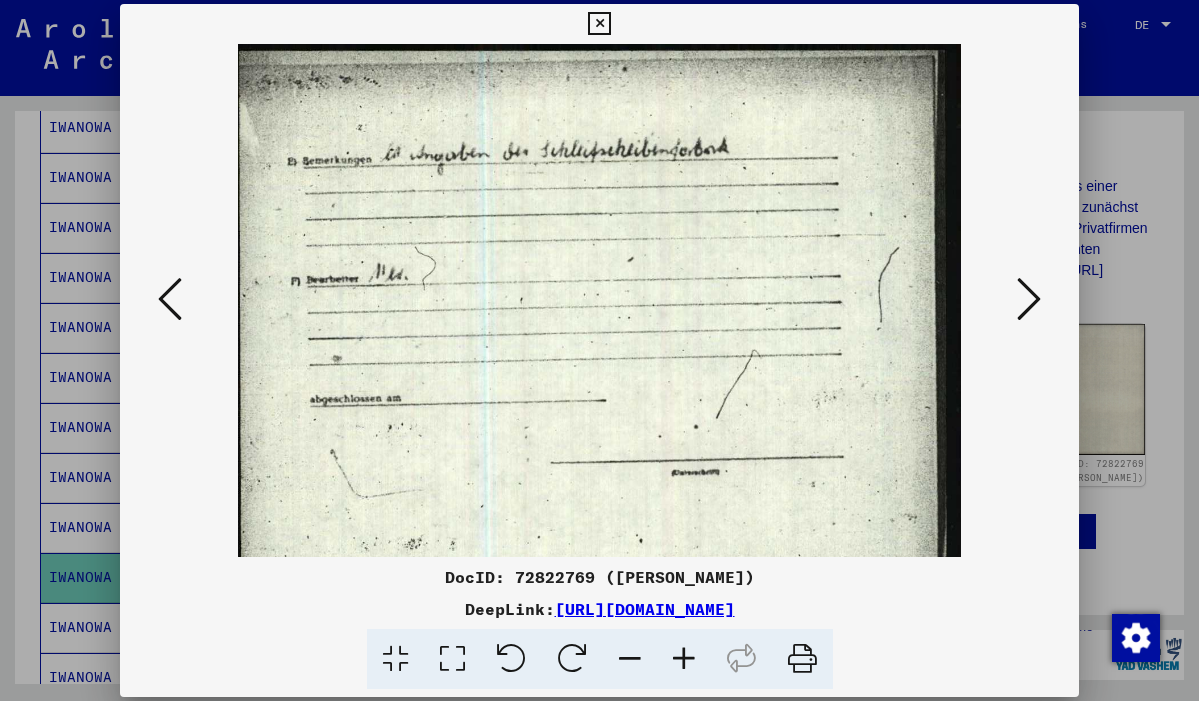 click at bounding box center (684, 659) 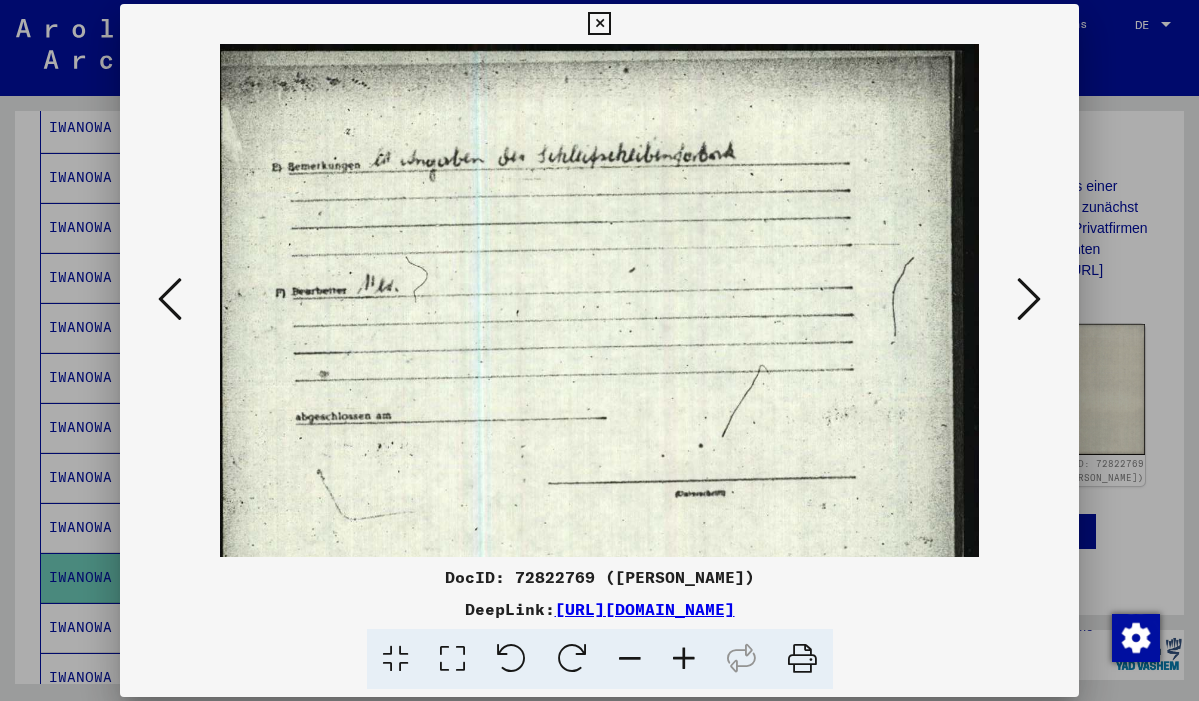 click at bounding box center [599, 24] 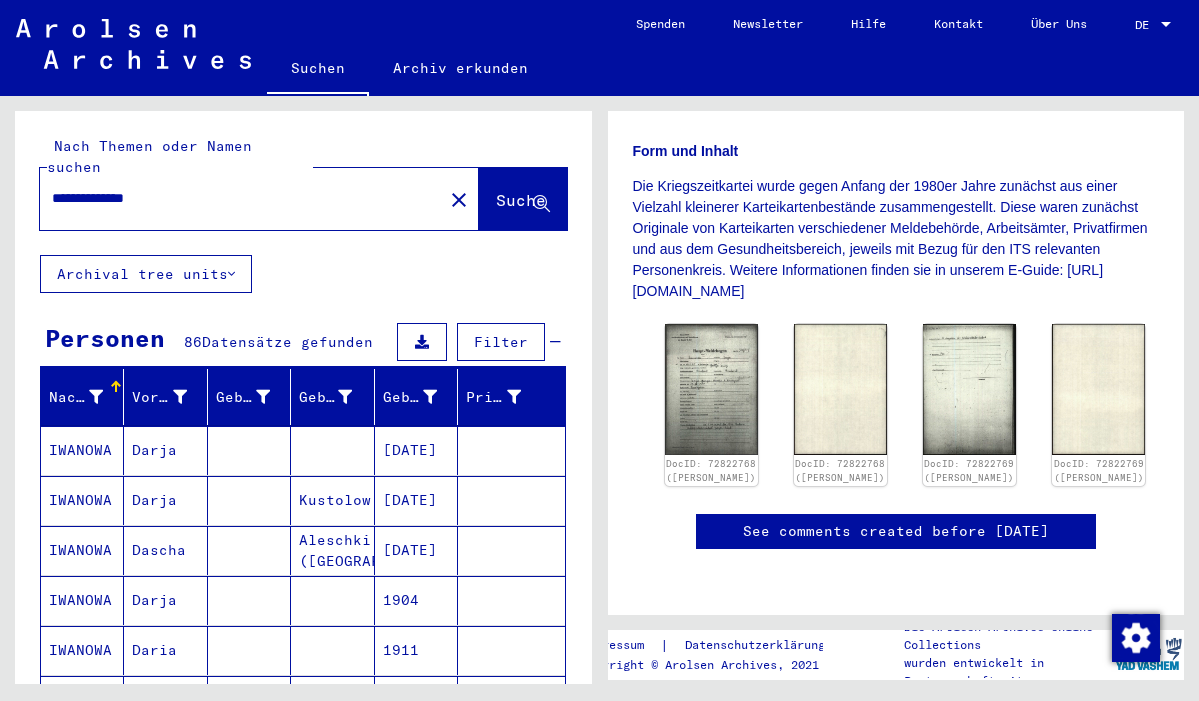 scroll, scrollTop: 0, scrollLeft: 0, axis: both 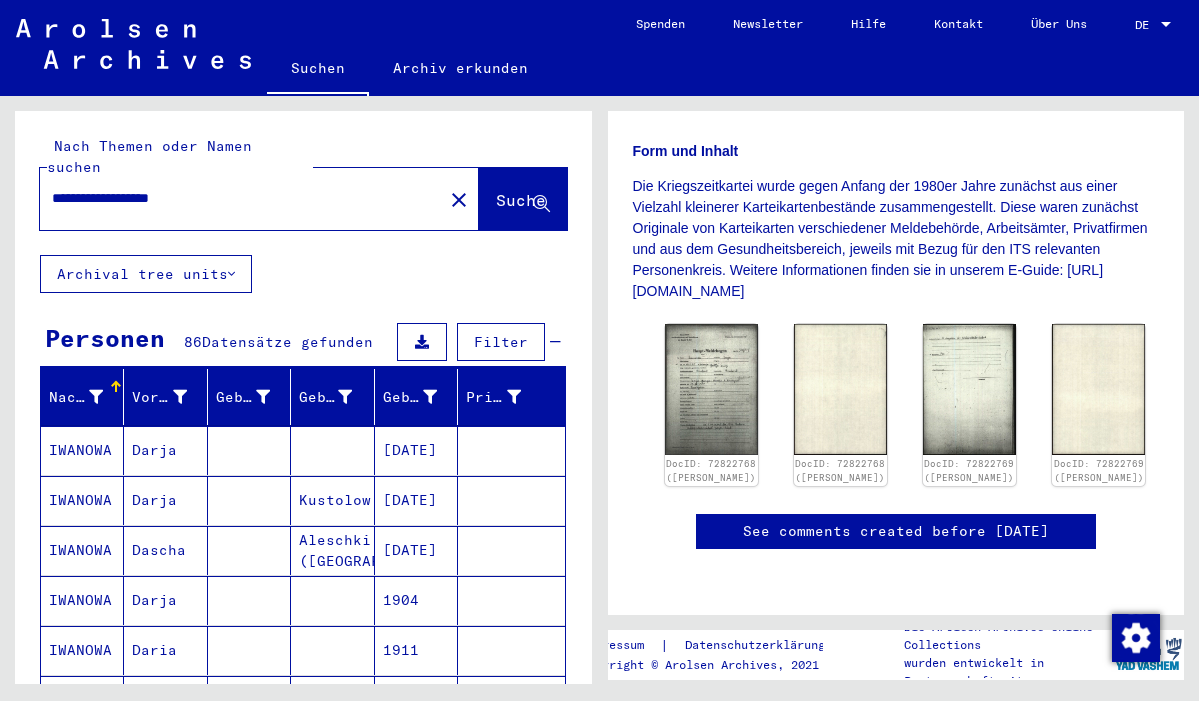 click on "Suche" 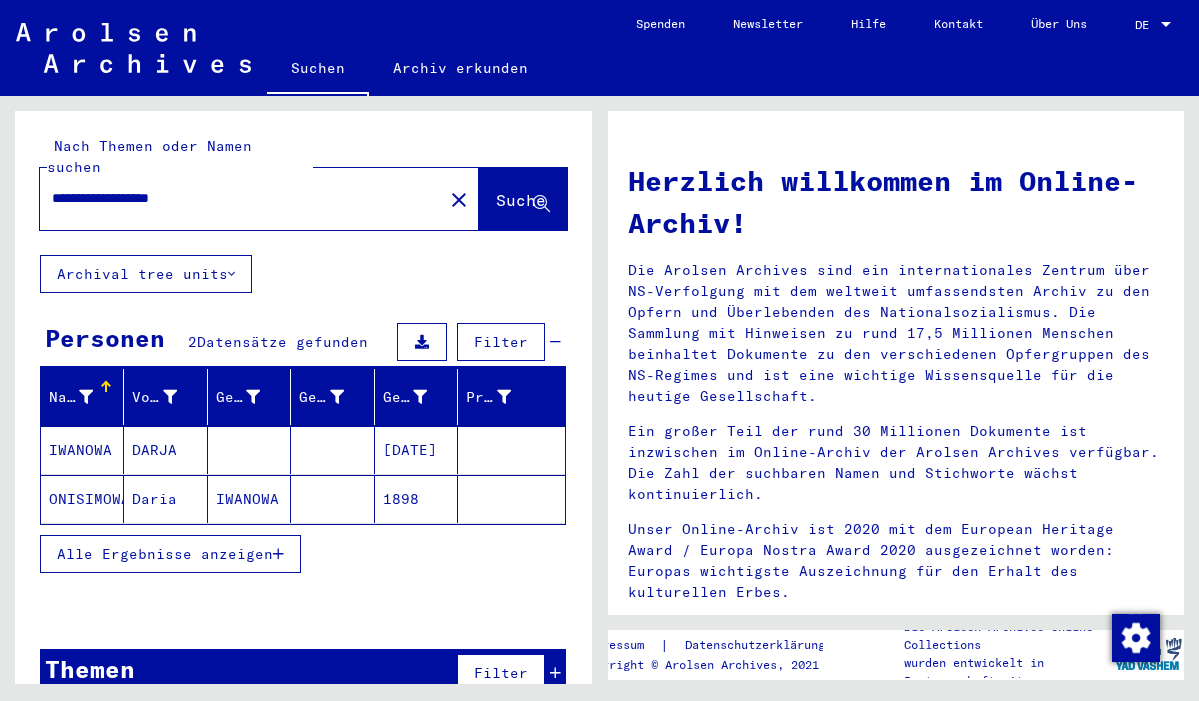 click at bounding box center [332, 499] 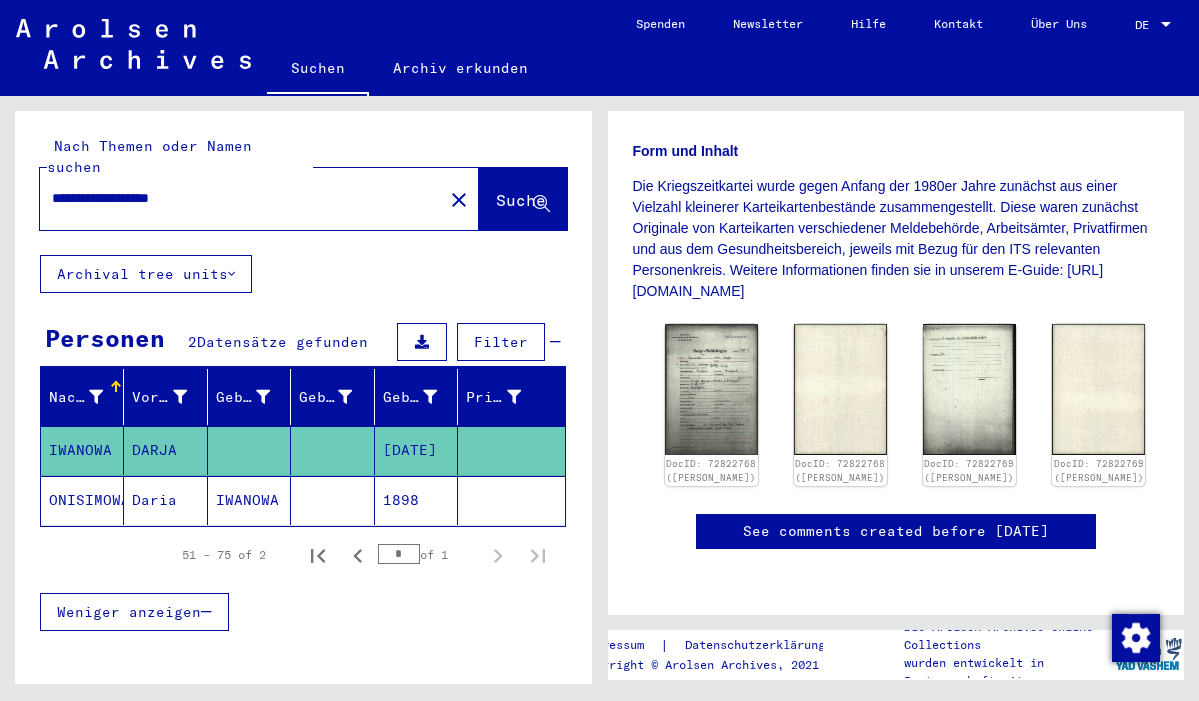 scroll, scrollTop: 397, scrollLeft: 0, axis: vertical 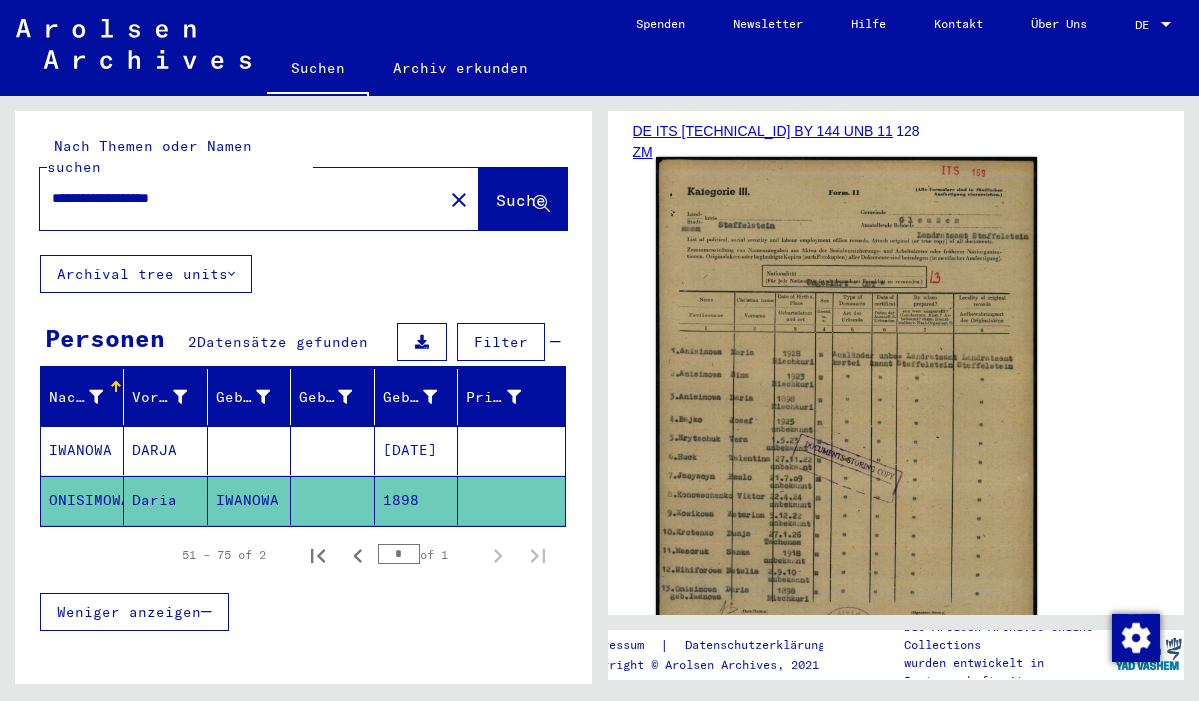 click 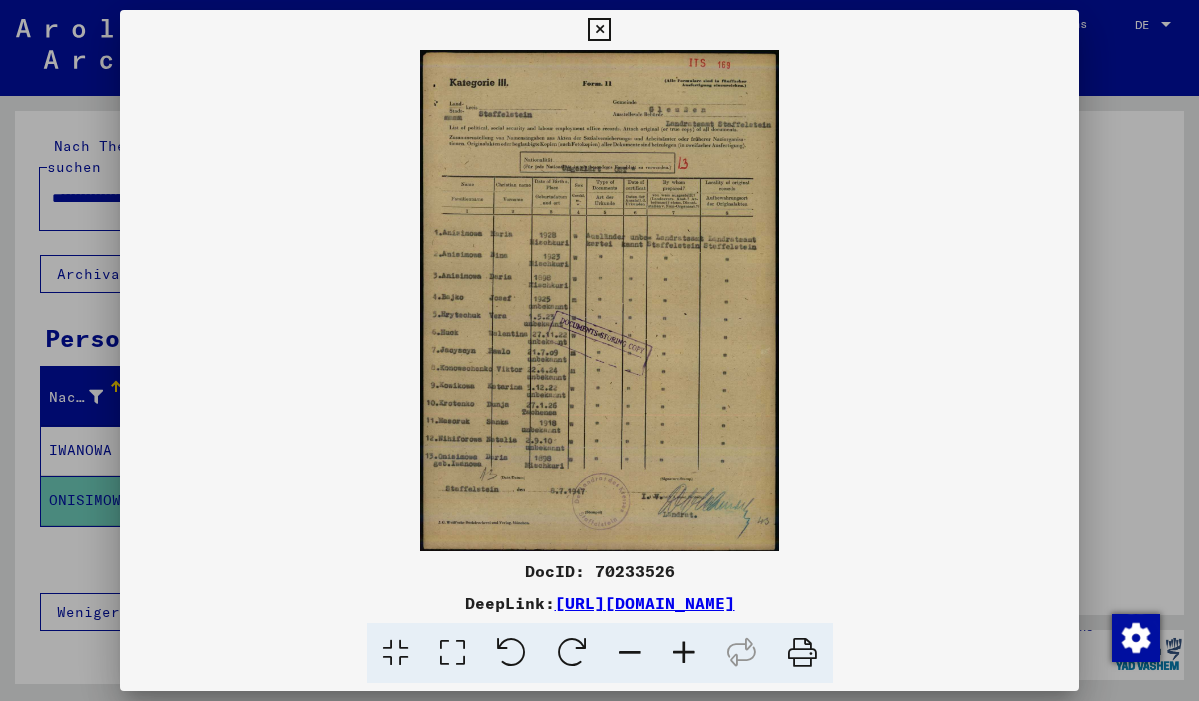 click at bounding box center (599, 30) 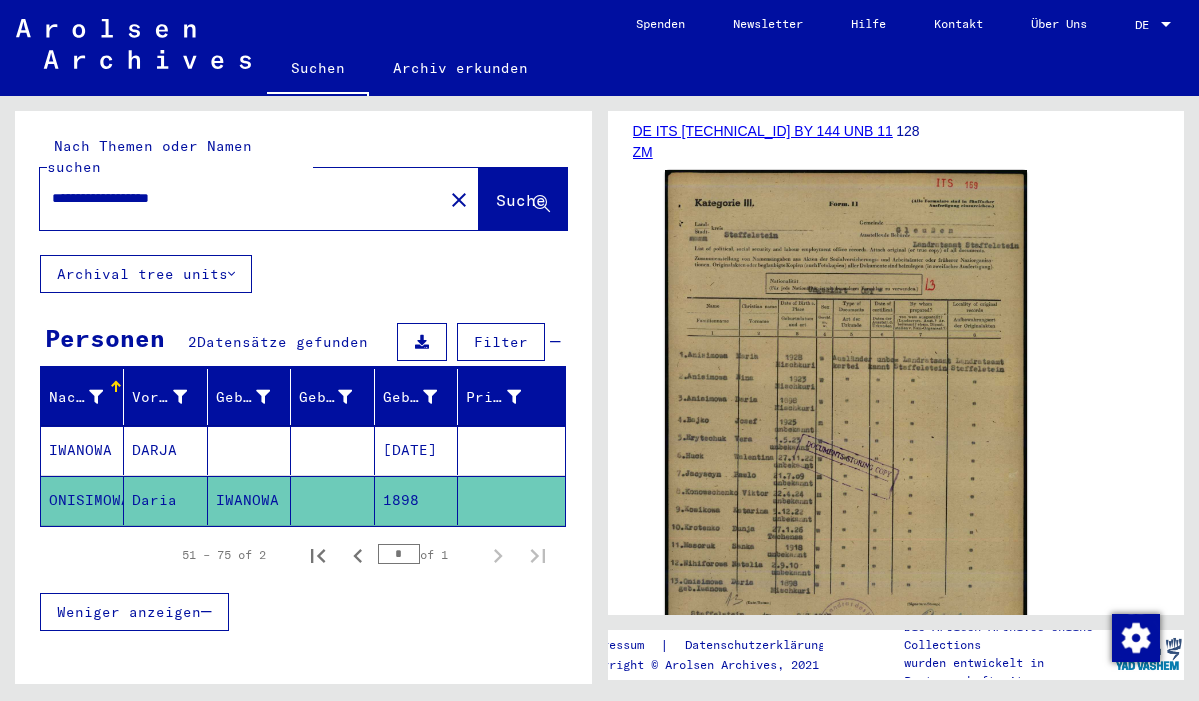 drag, startPoint x: 229, startPoint y: 180, endPoint x: -6, endPoint y: 179, distance: 235.00212 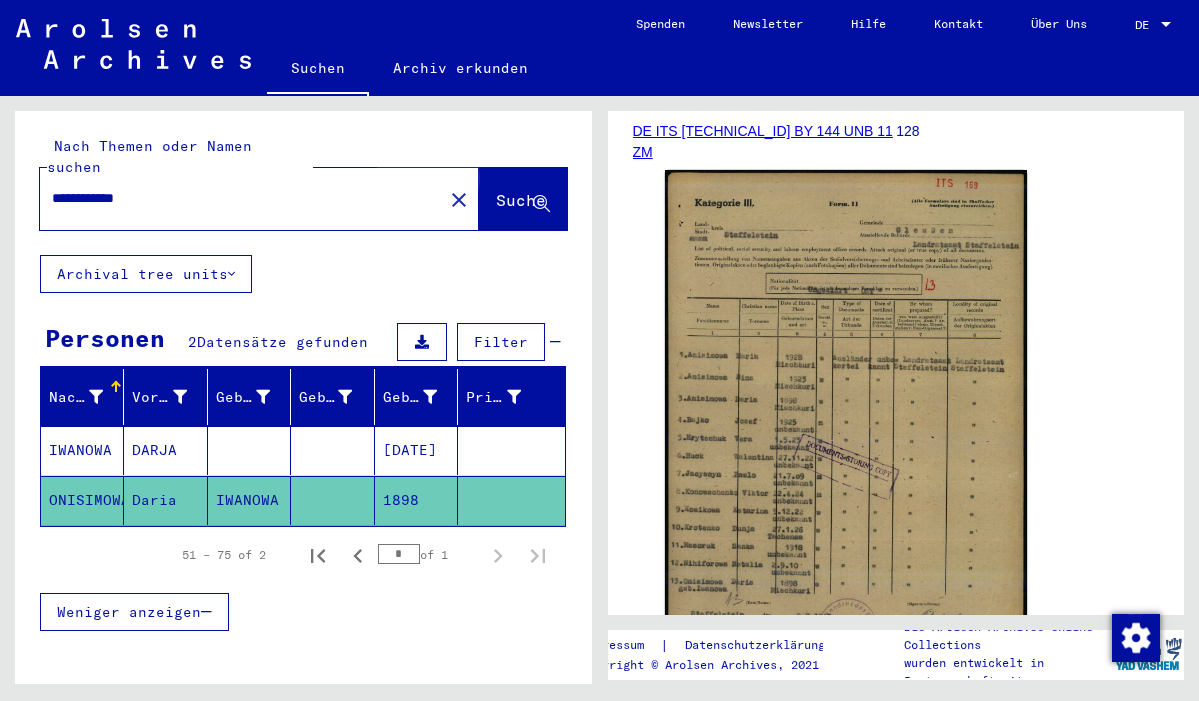 click on "Suche" 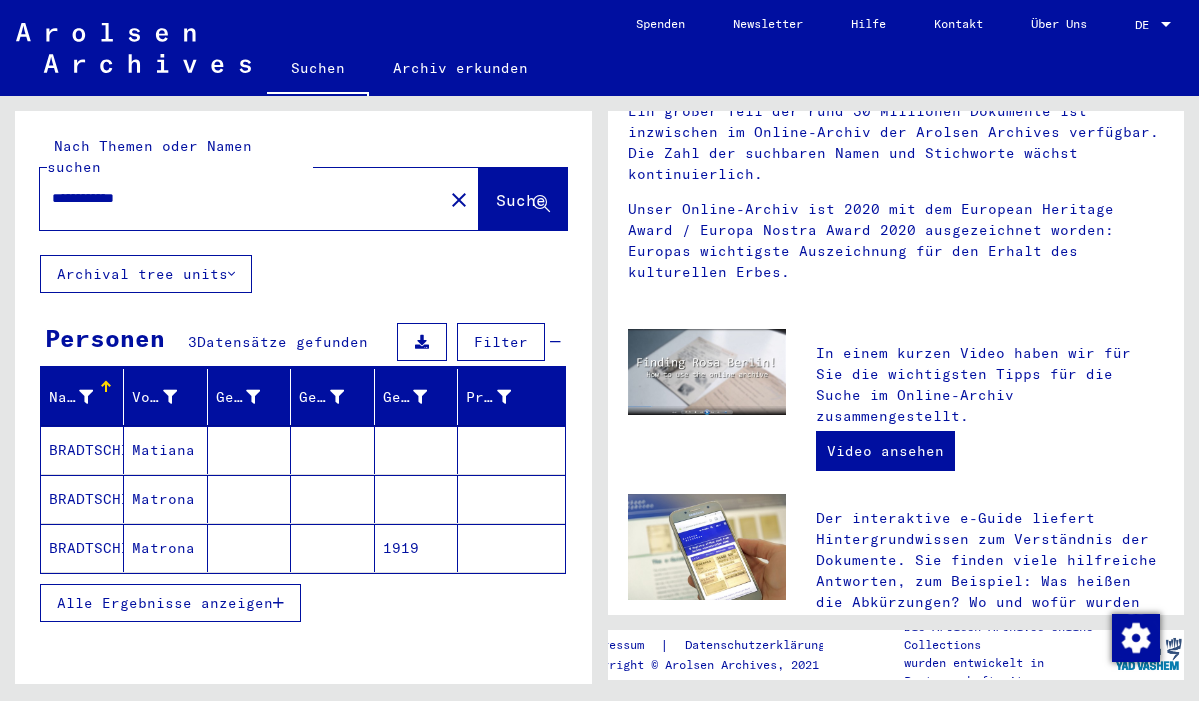 click on "Matiana" at bounding box center [165, 499] 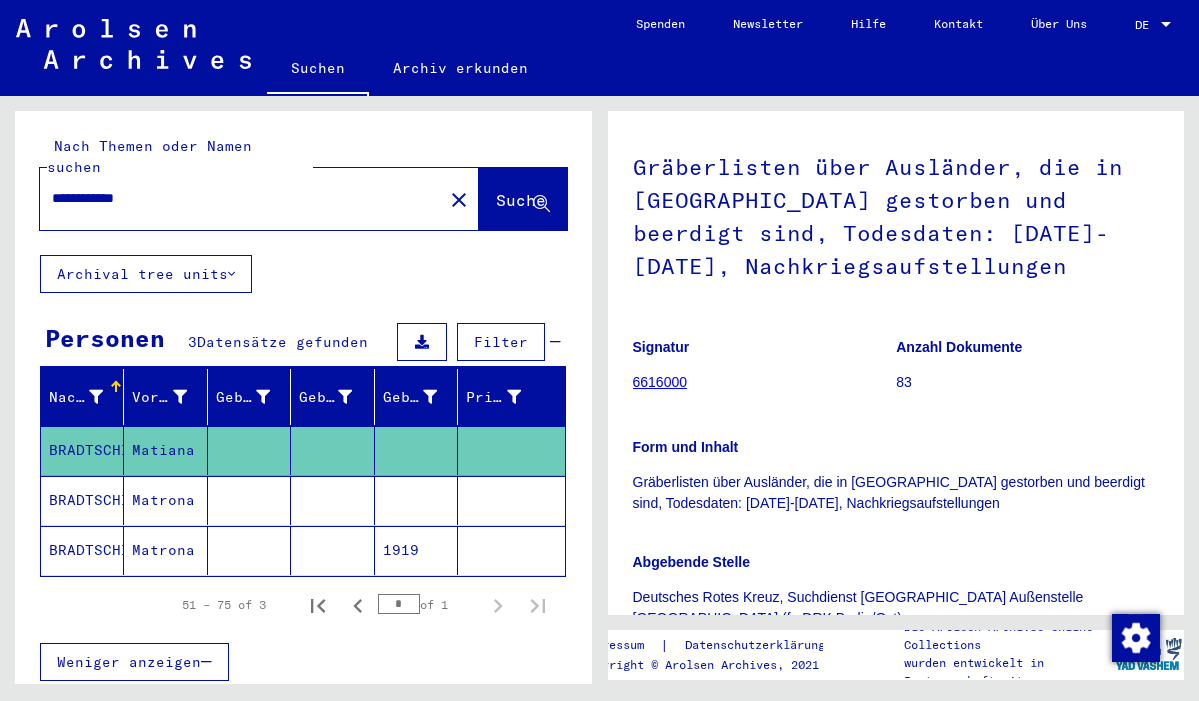 scroll, scrollTop: 145, scrollLeft: 0, axis: vertical 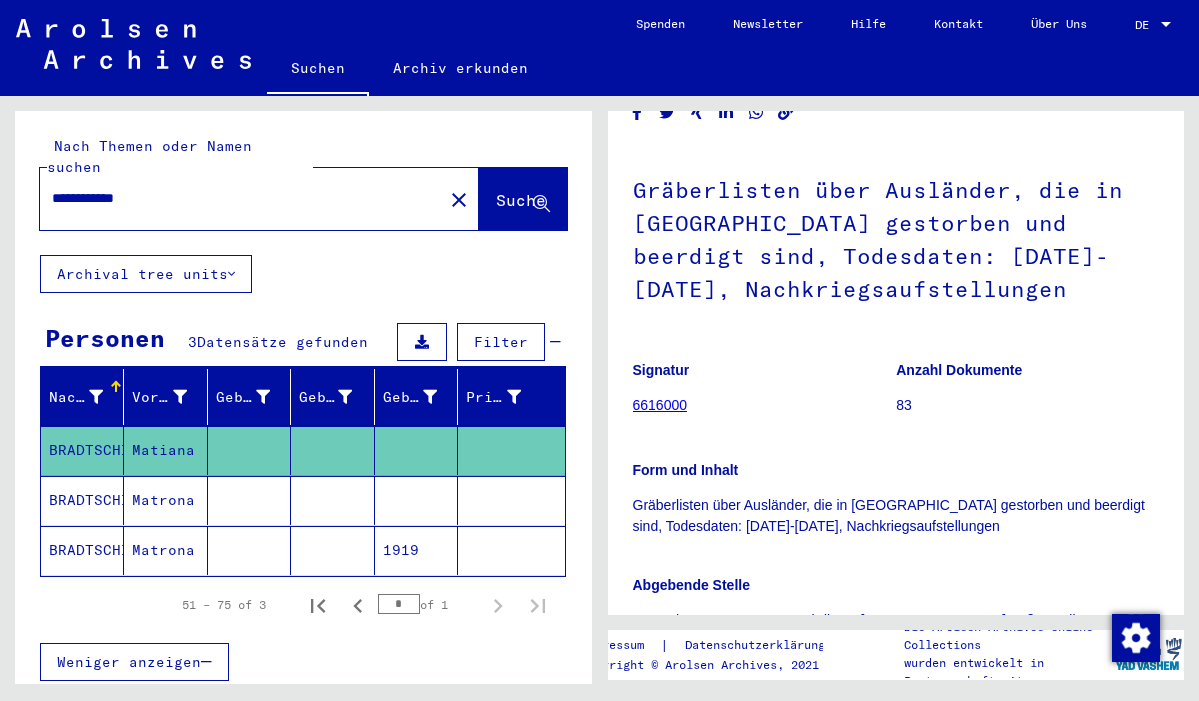 click at bounding box center (249, 550) 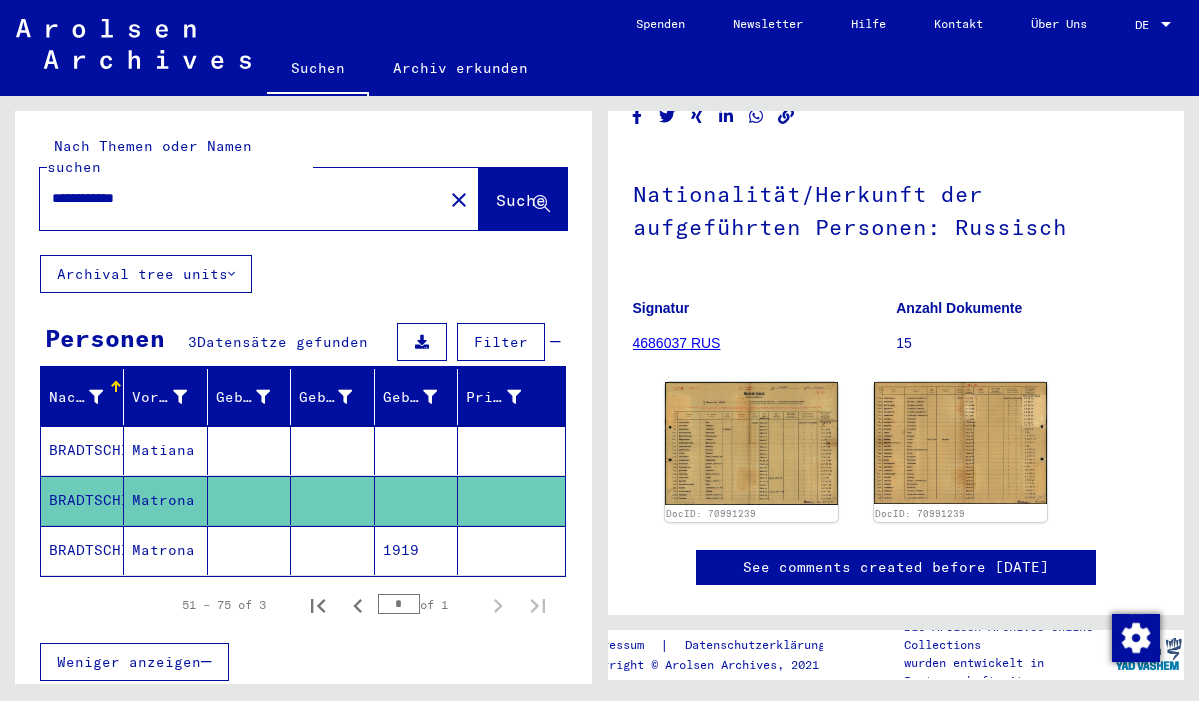 scroll, scrollTop: 159, scrollLeft: 0, axis: vertical 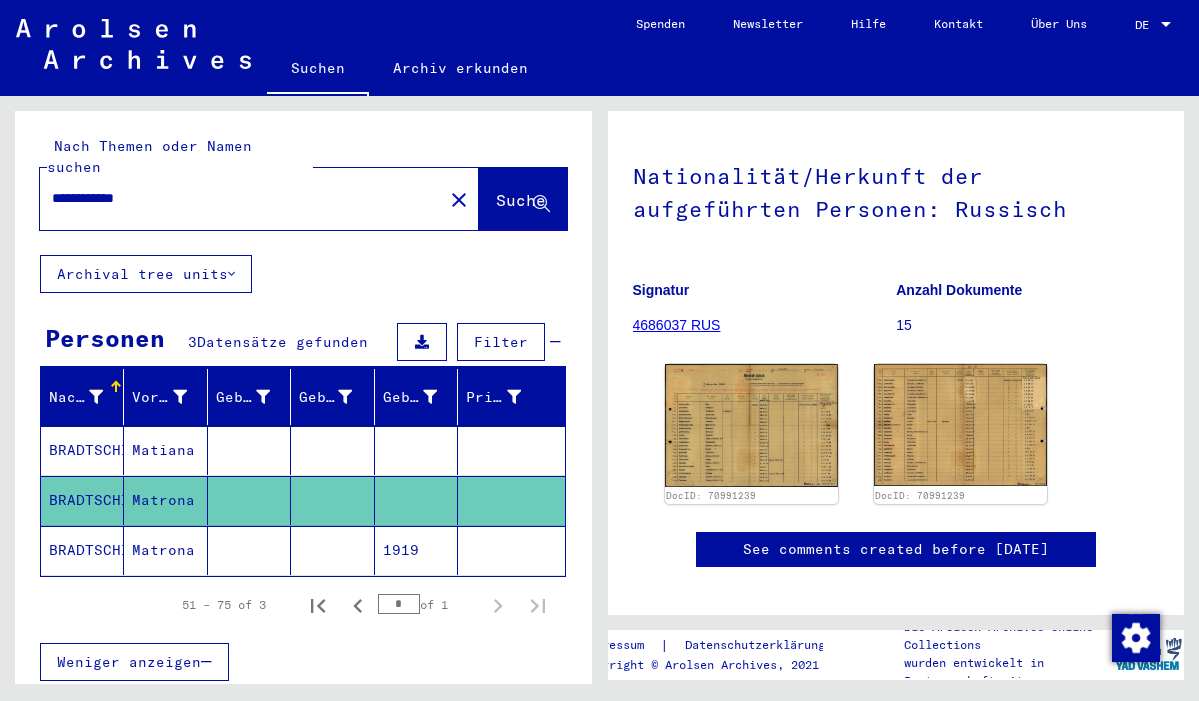click at bounding box center (332, 500) 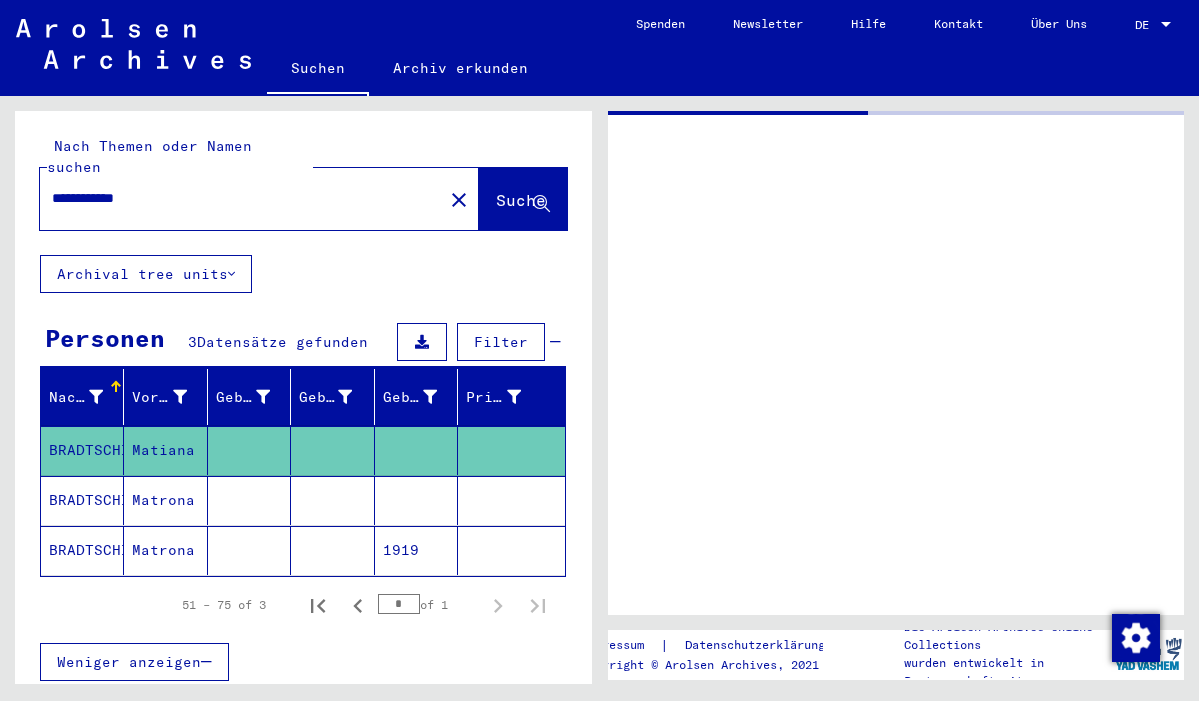 scroll, scrollTop: 0, scrollLeft: 0, axis: both 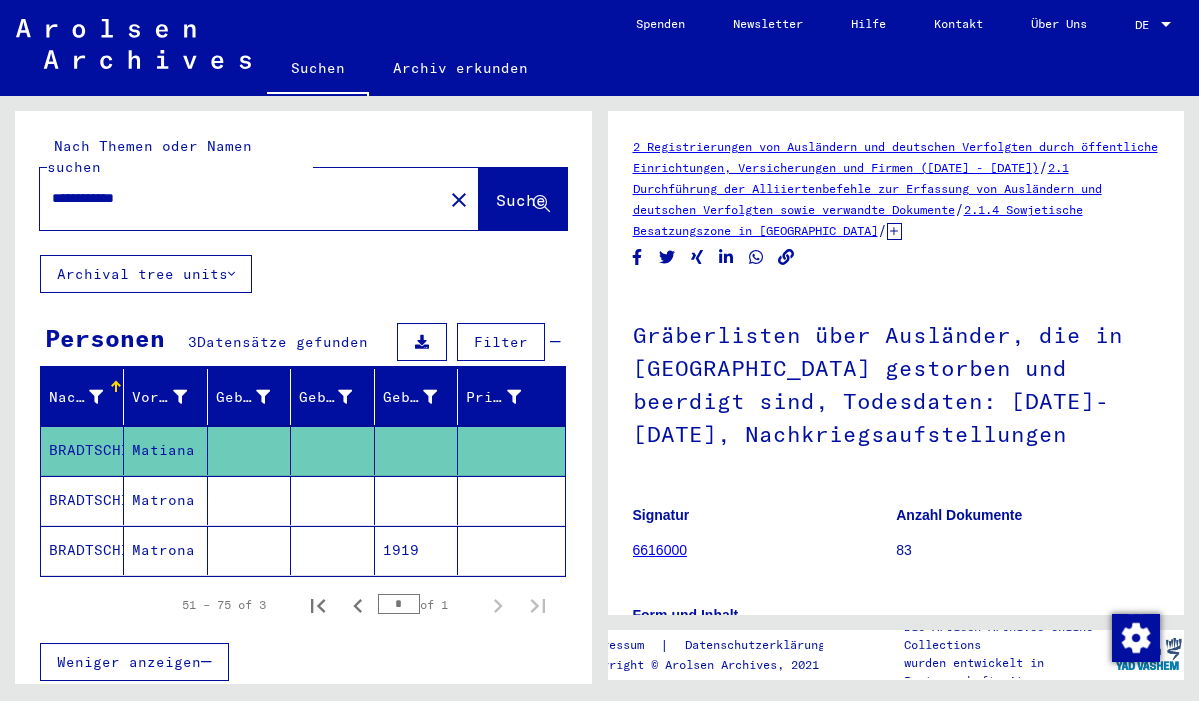 click at bounding box center (249, 550) 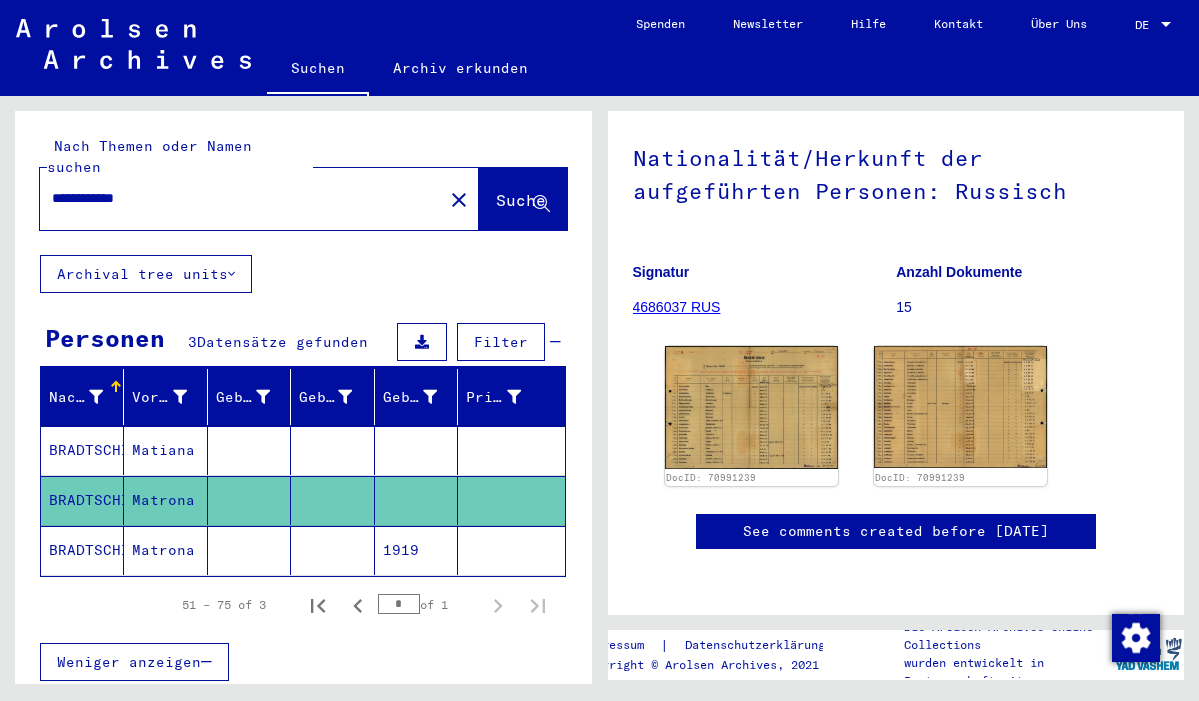 scroll, scrollTop: 201, scrollLeft: 0, axis: vertical 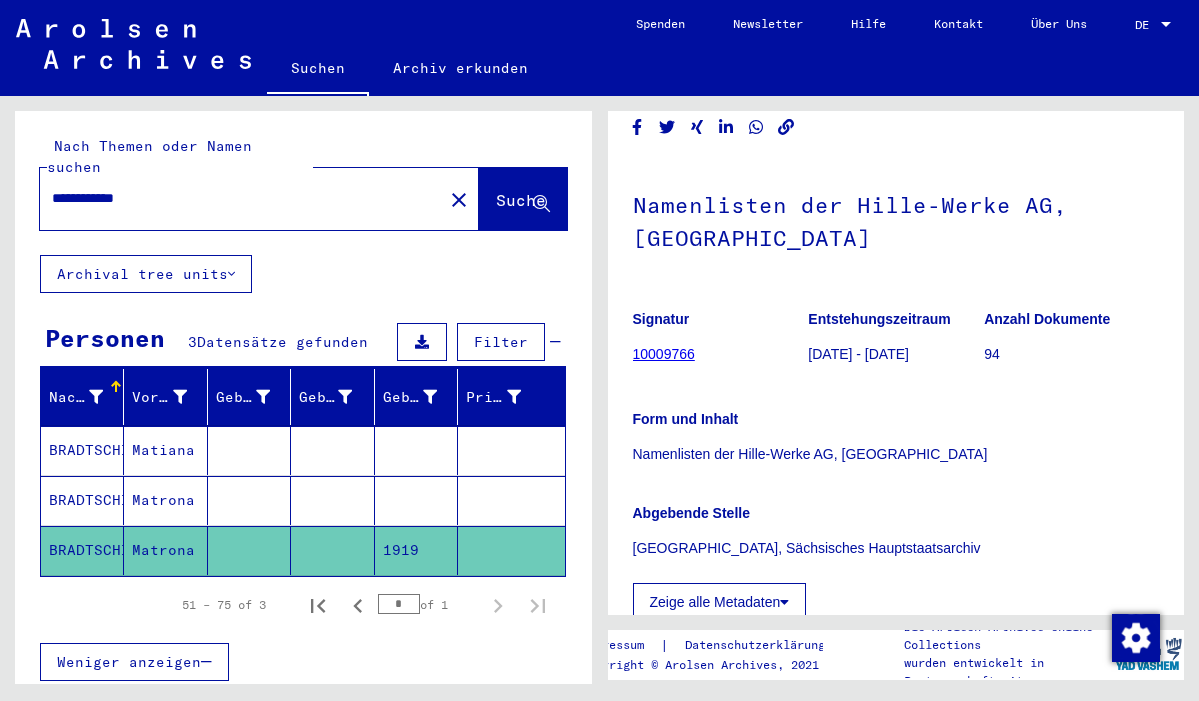 click at bounding box center (416, 550) 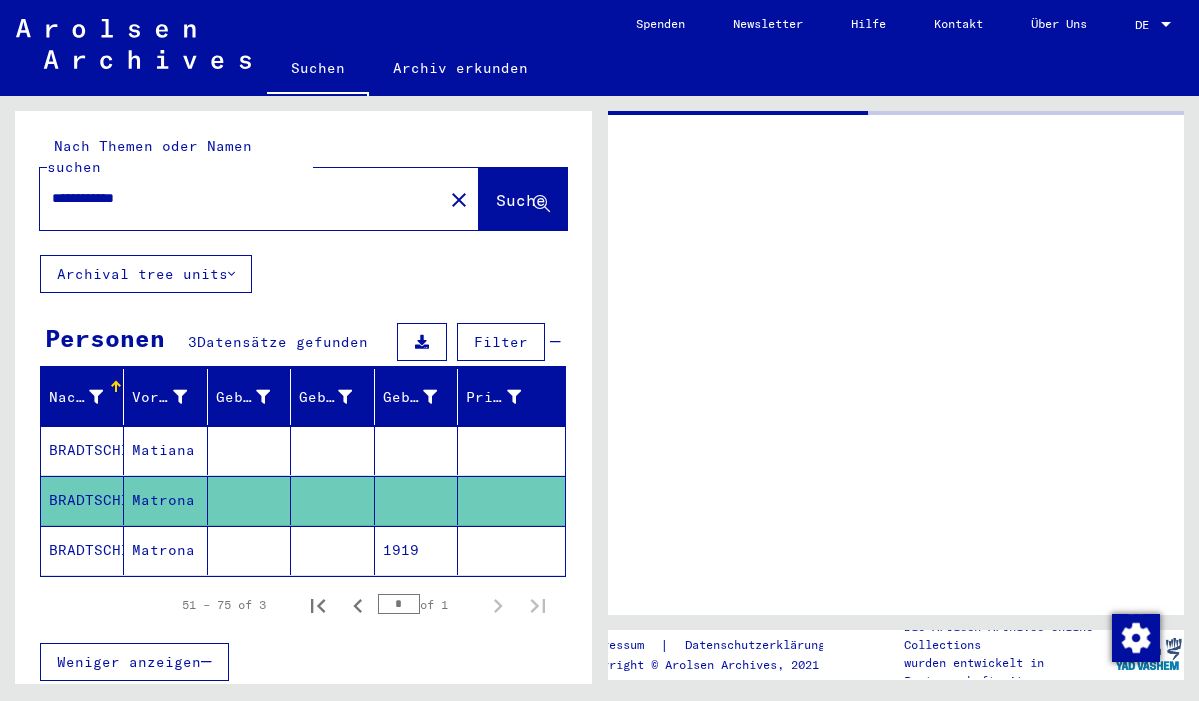 scroll, scrollTop: 0, scrollLeft: 0, axis: both 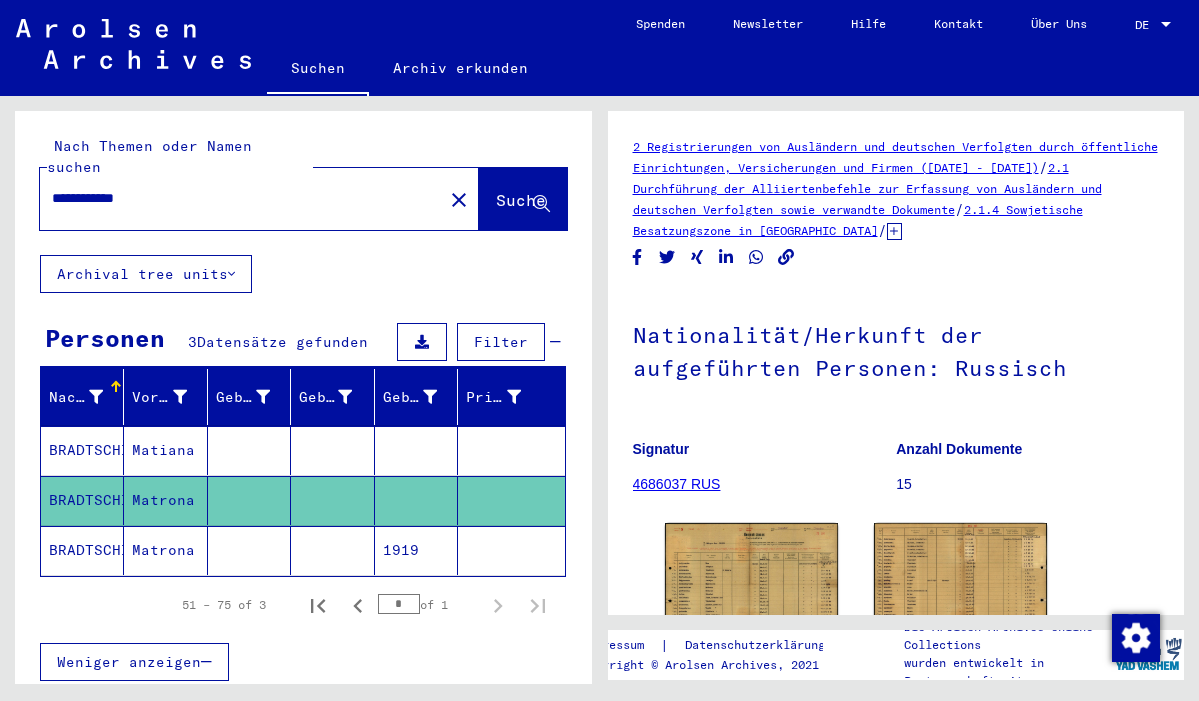 click at bounding box center [416, 500] 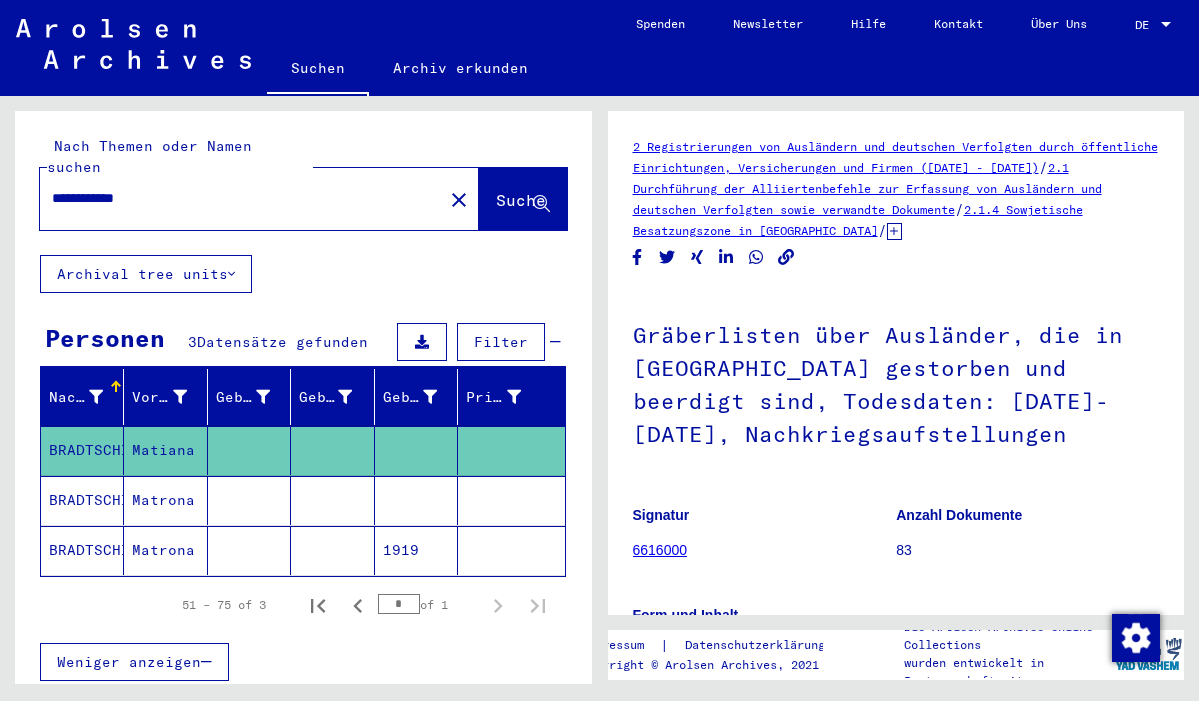 click at bounding box center (332, 550) 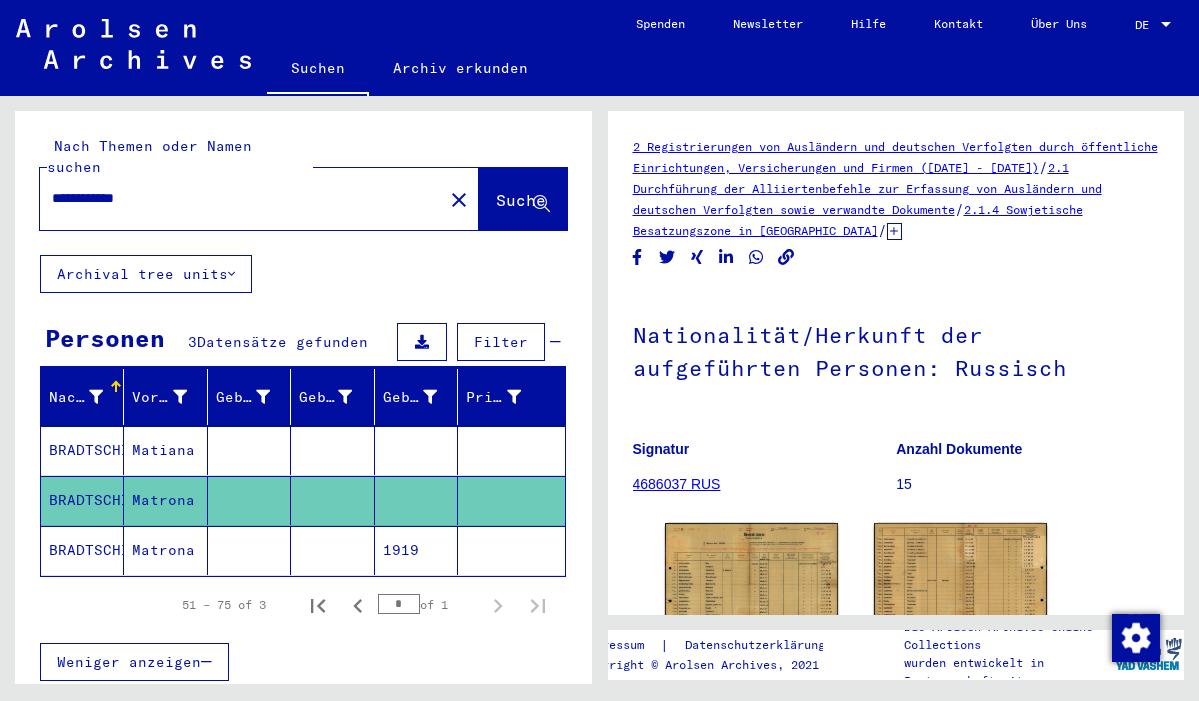 drag, startPoint x: 156, startPoint y: 173, endPoint x: -2, endPoint y: 160, distance: 158.5339 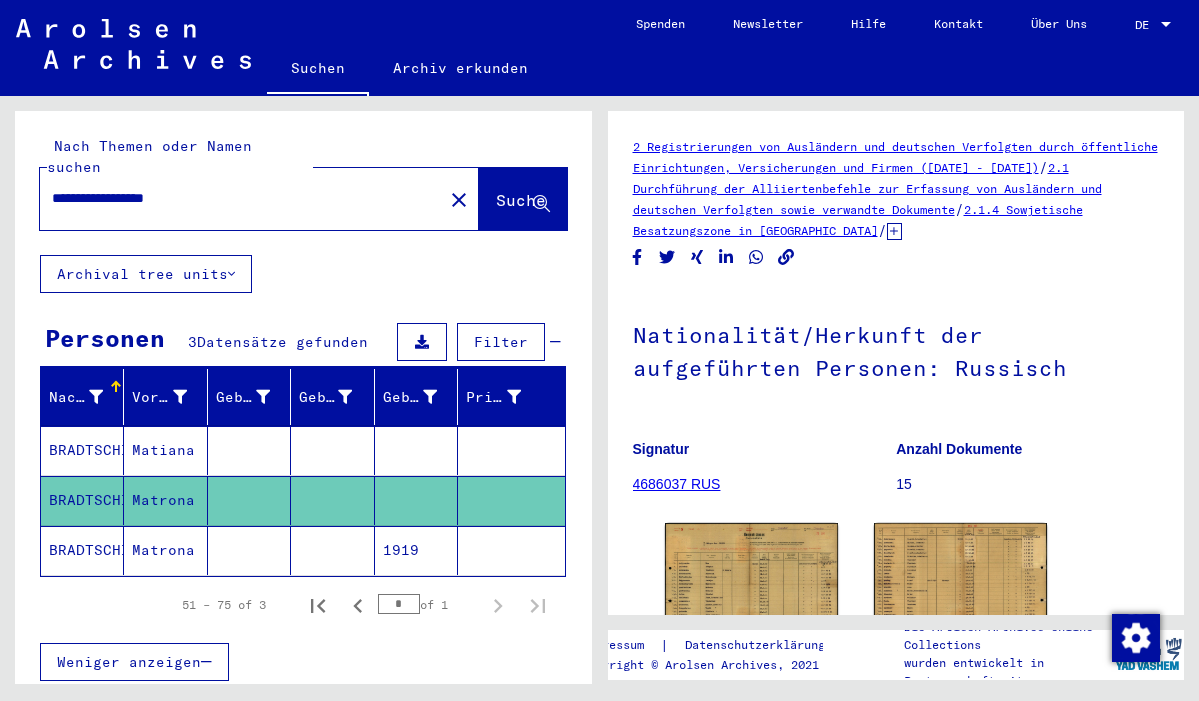 drag, startPoint x: 233, startPoint y: 203, endPoint x: 480, endPoint y: 181, distance: 247.97783 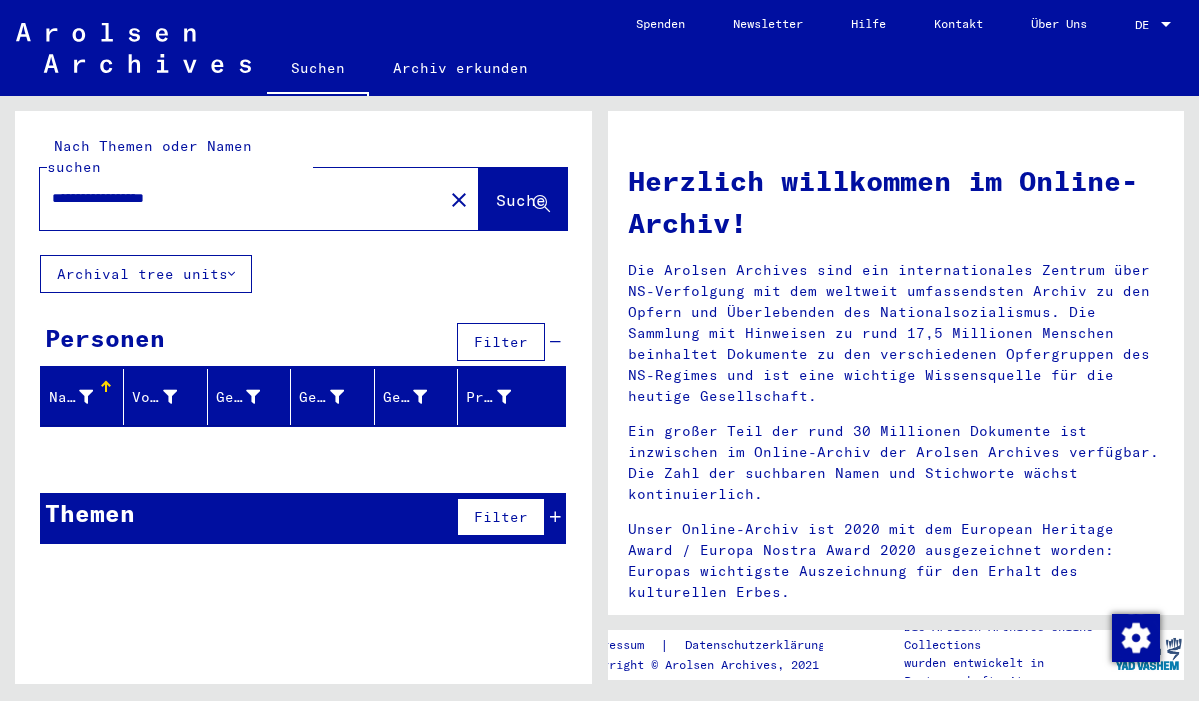drag, startPoint x: 219, startPoint y: 177, endPoint x: 140, endPoint y: 175, distance: 79.025314 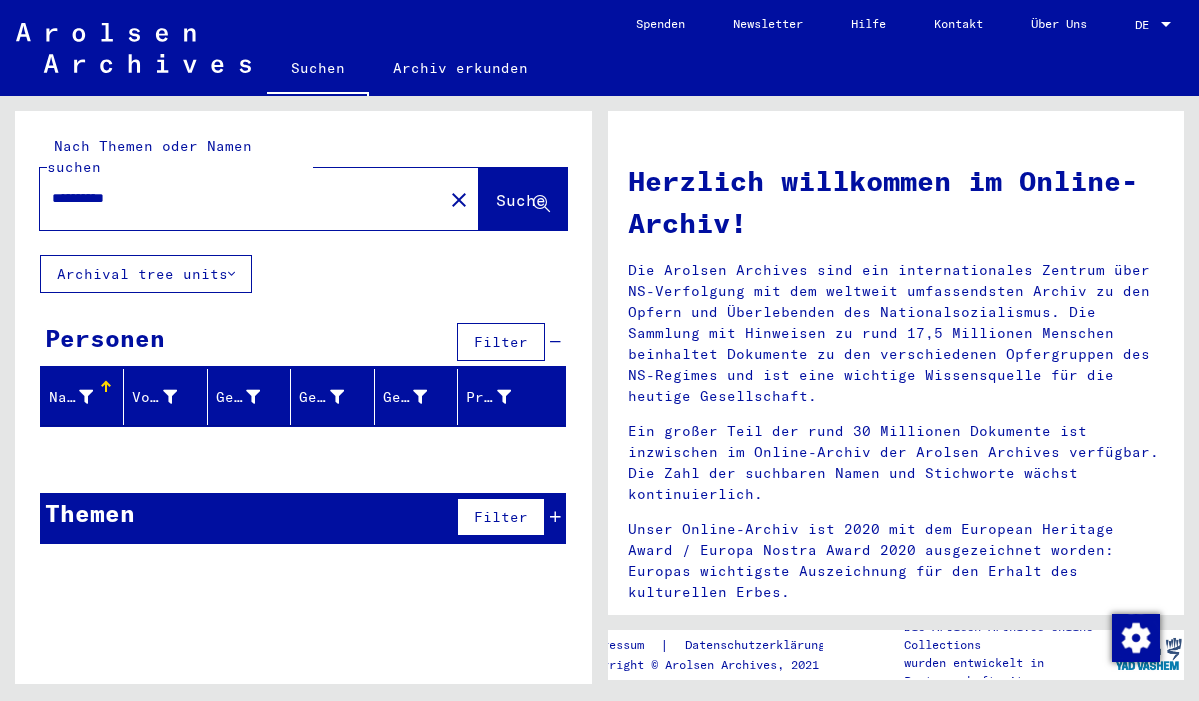 click on "Suche" 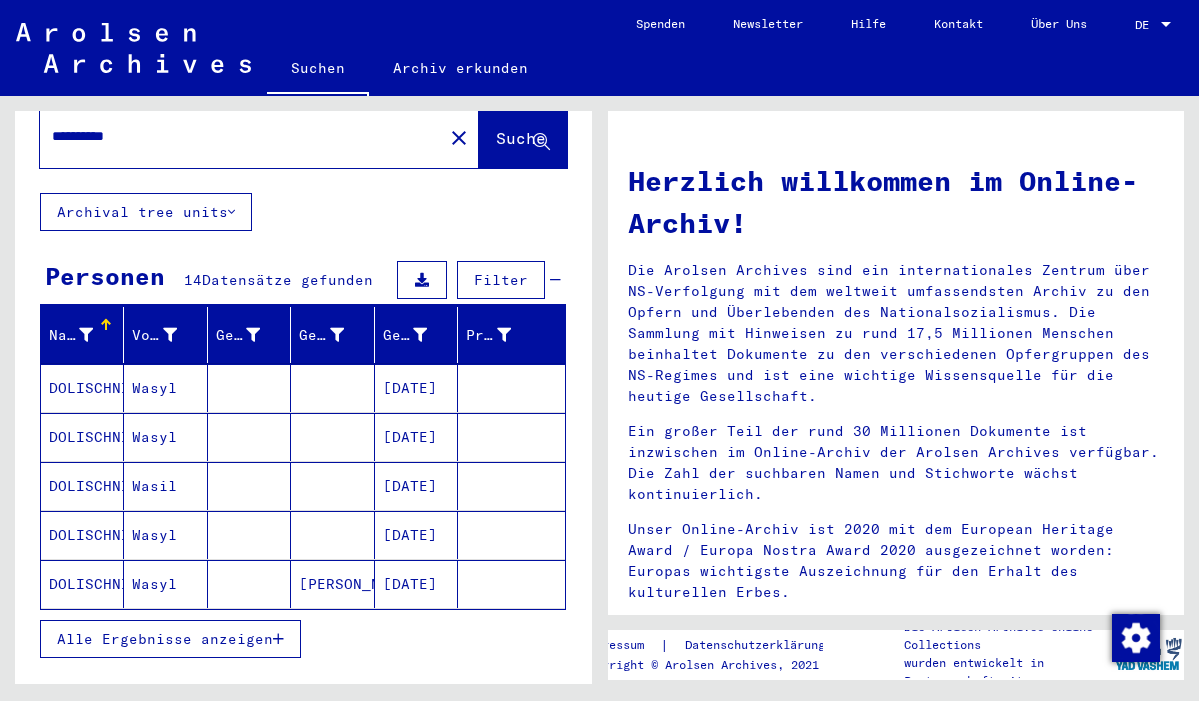 scroll, scrollTop: 64, scrollLeft: 0, axis: vertical 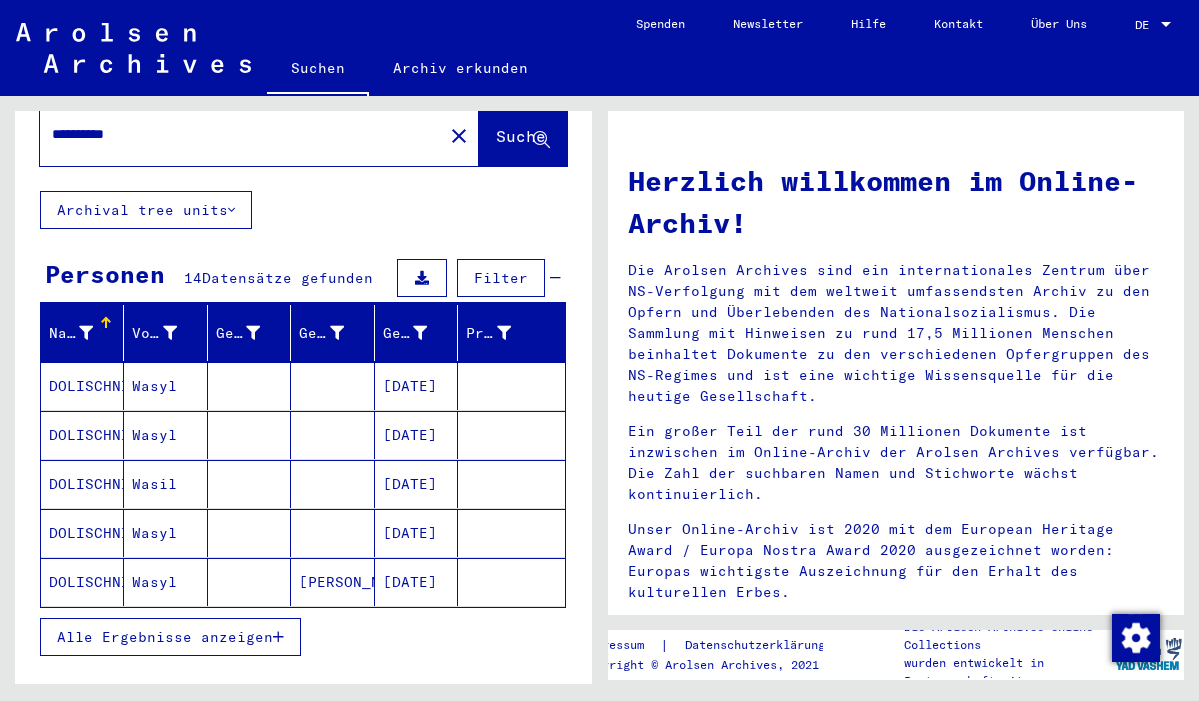 click on "Alle Ergebnisse anzeigen" at bounding box center [165, 637] 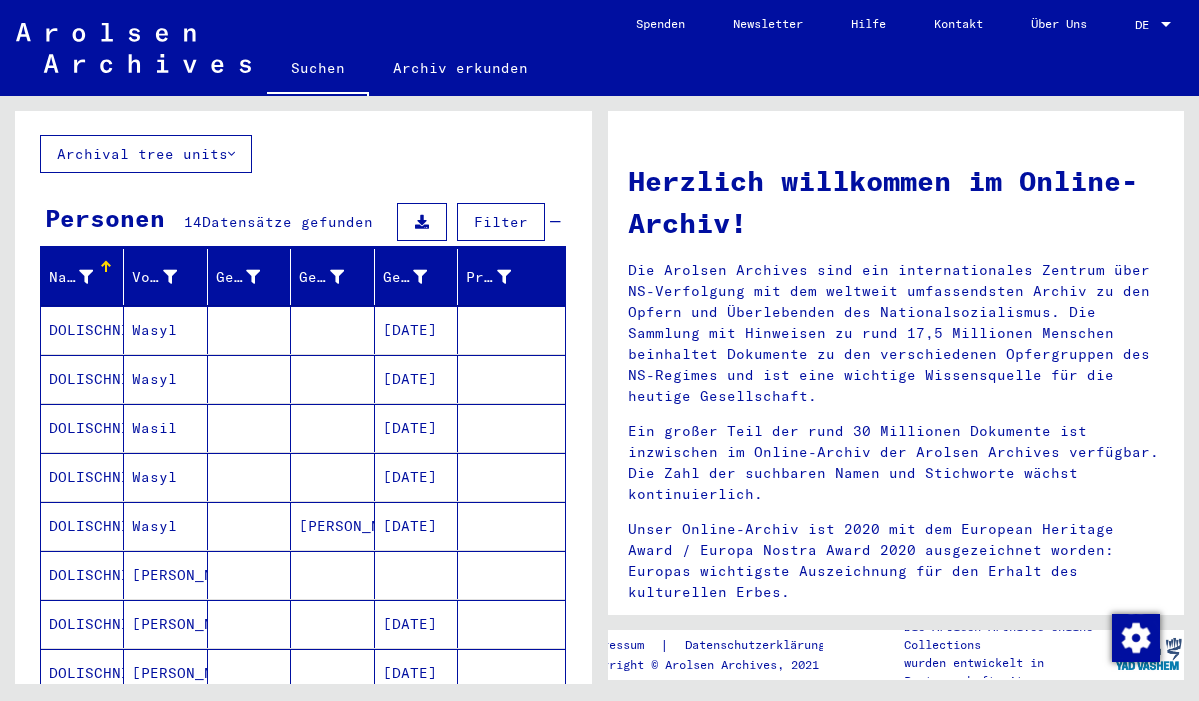 scroll, scrollTop: 119, scrollLeft: 0, axis: vertical 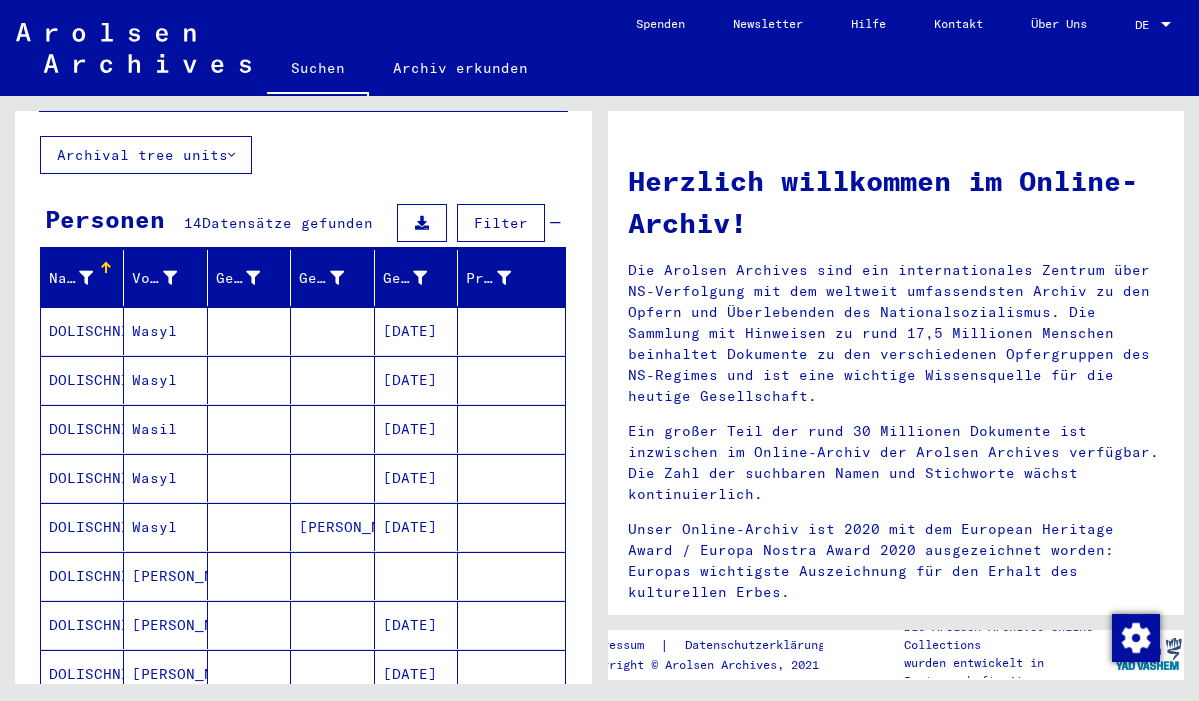 click at bounding box center [249, 380] 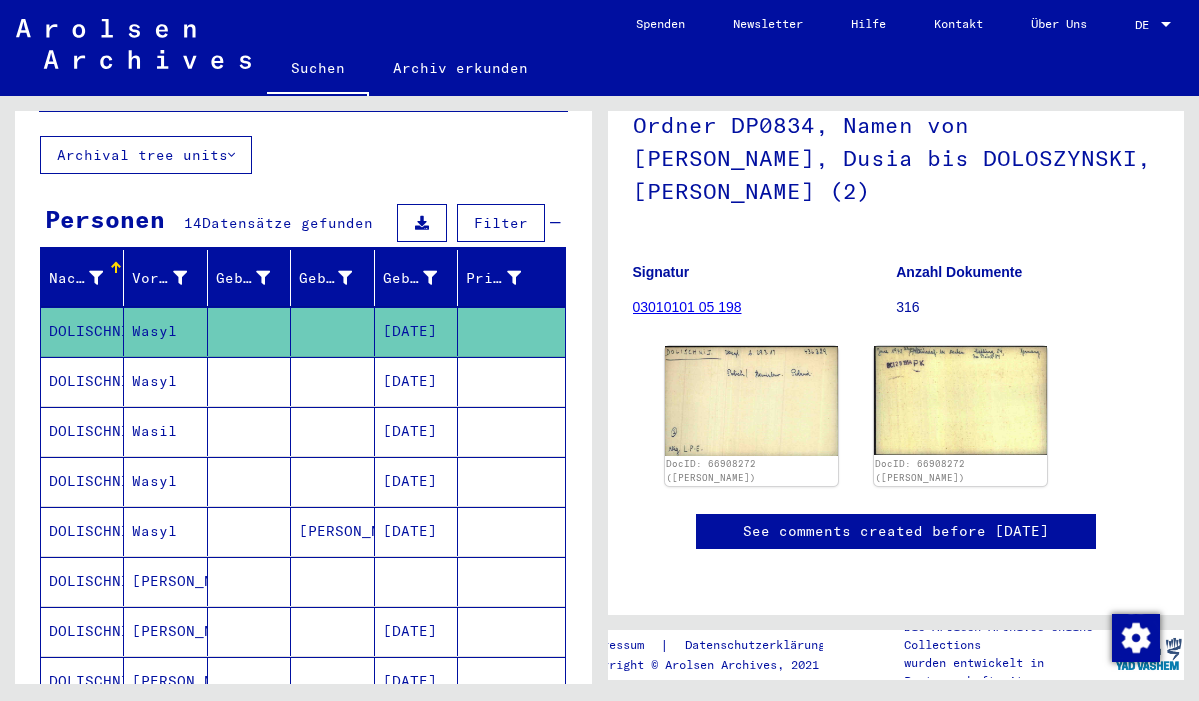 scroll, scrollTop: 178, scrollLeft: 0, axis: vertical 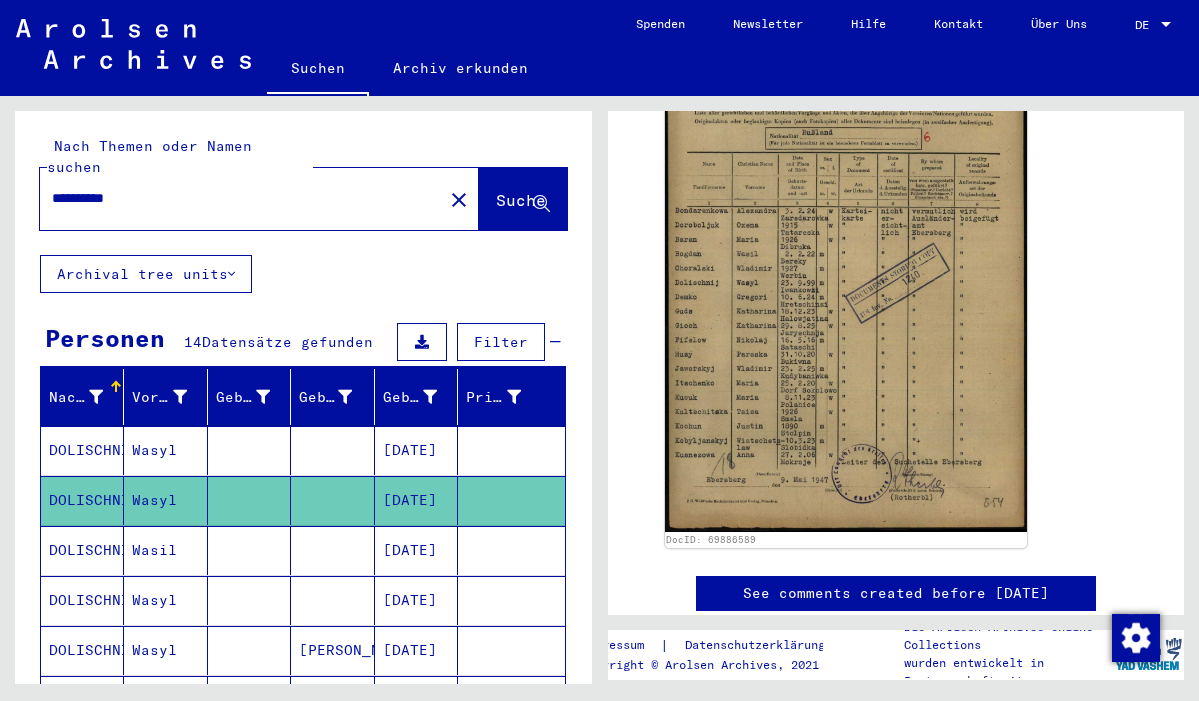 drag, startPoint x: 152, startPoint y: 167, endPoint x: 16, endPoint y: 161, distance: 136.1323 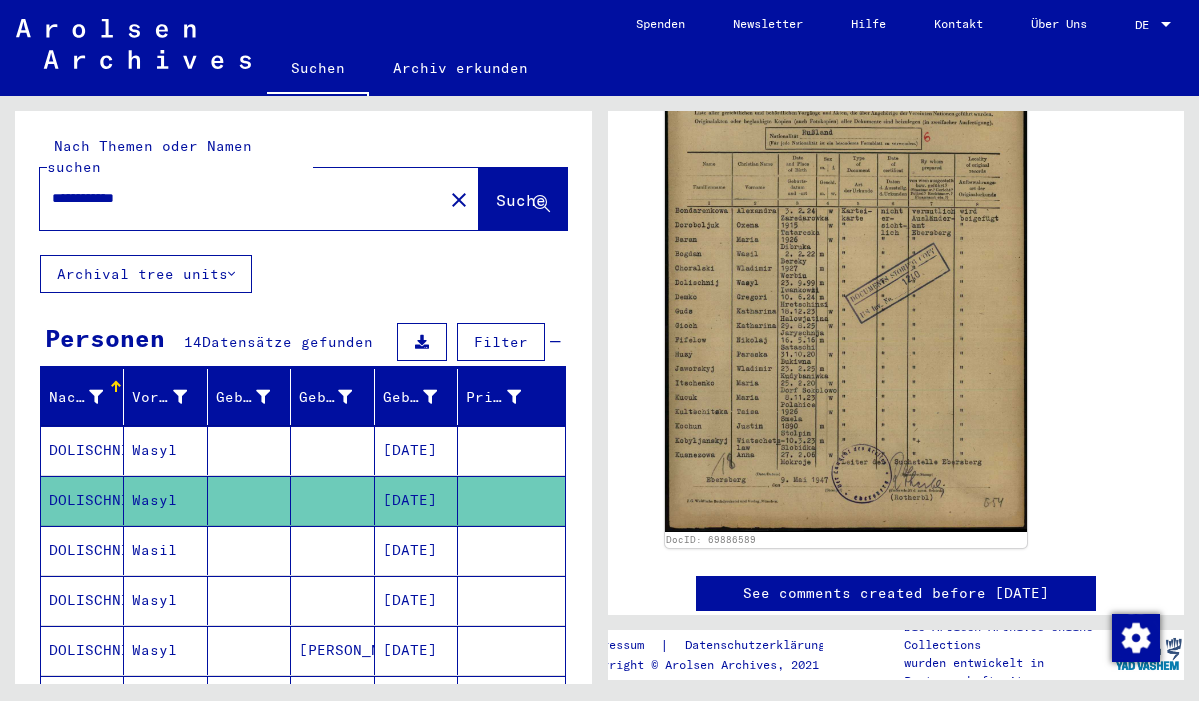 click on "Suche" 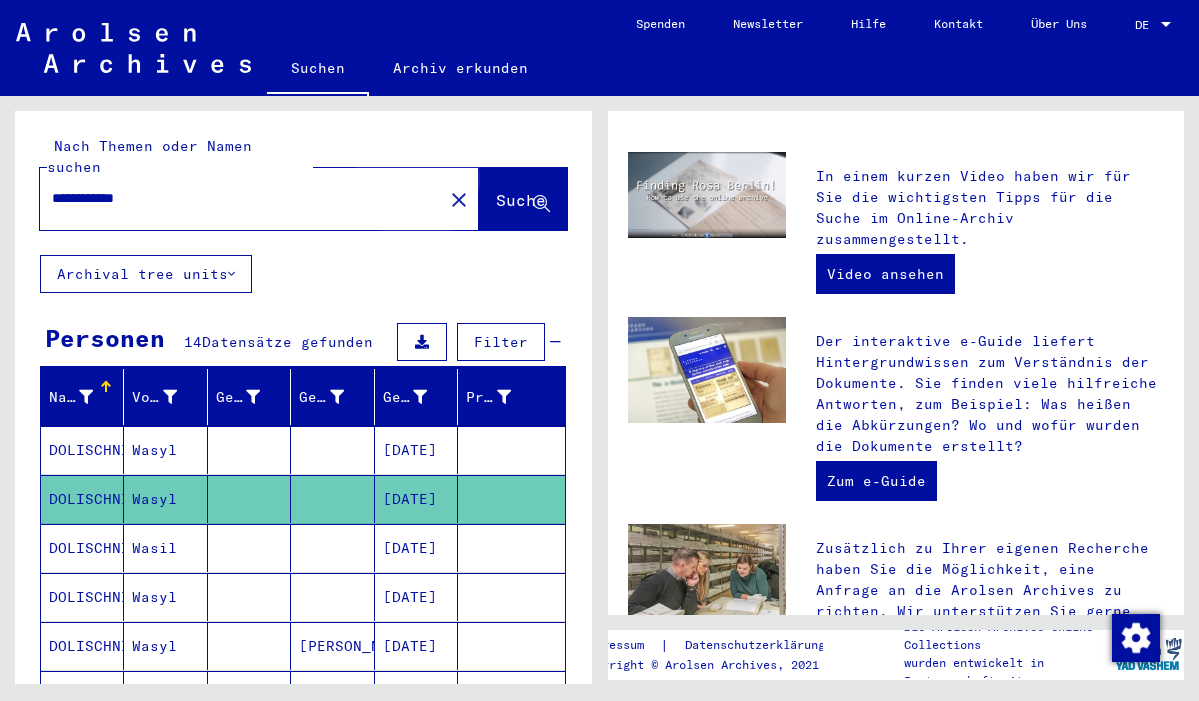 scroll, scrollTop: 0, scrollLeft: 0, axis: both 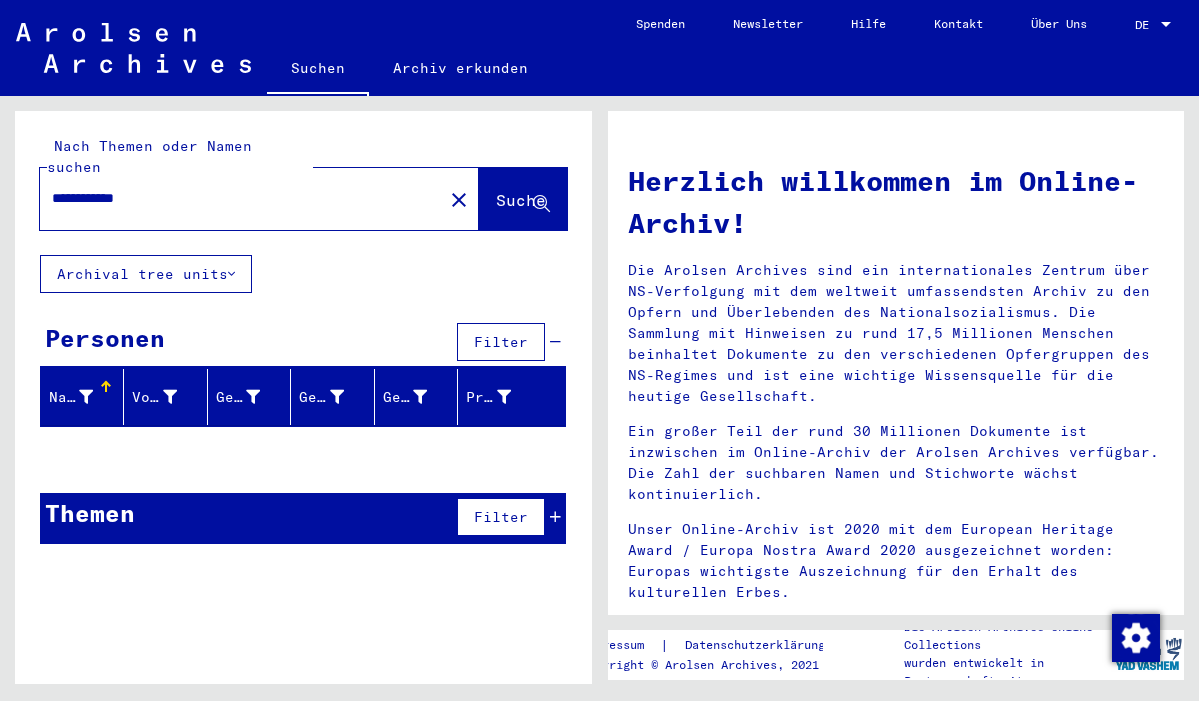 click on "**********" at bounding box center [235, 198] 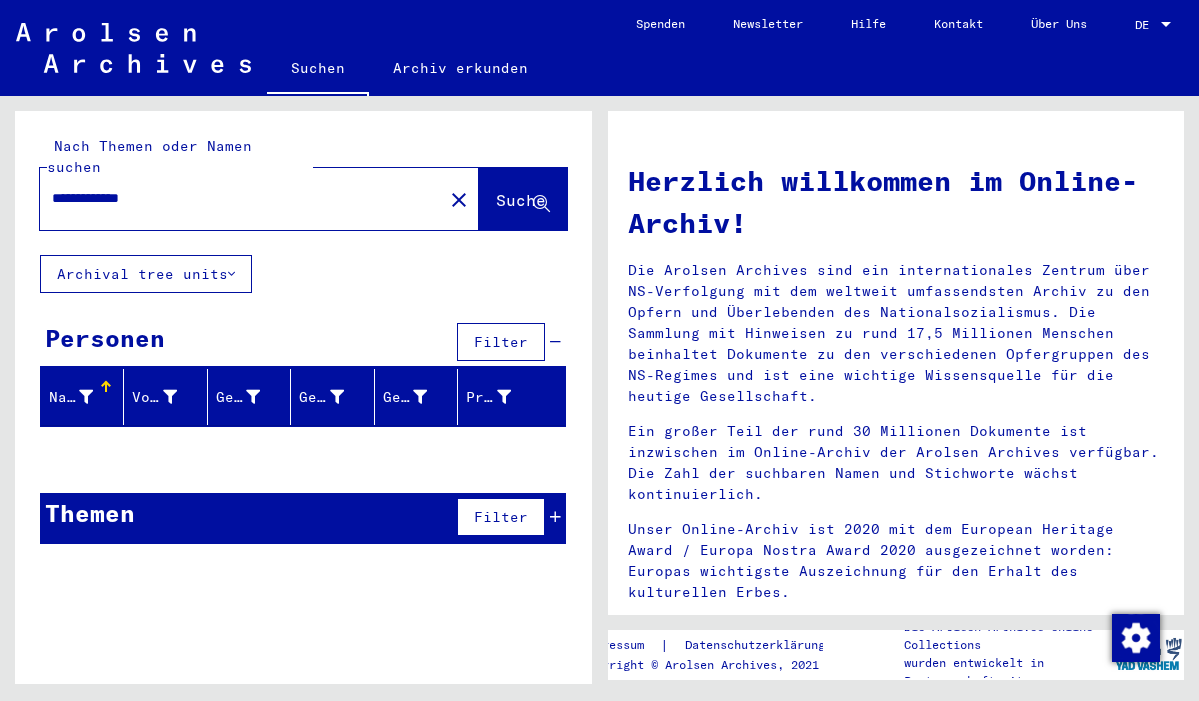 click on "Suche" 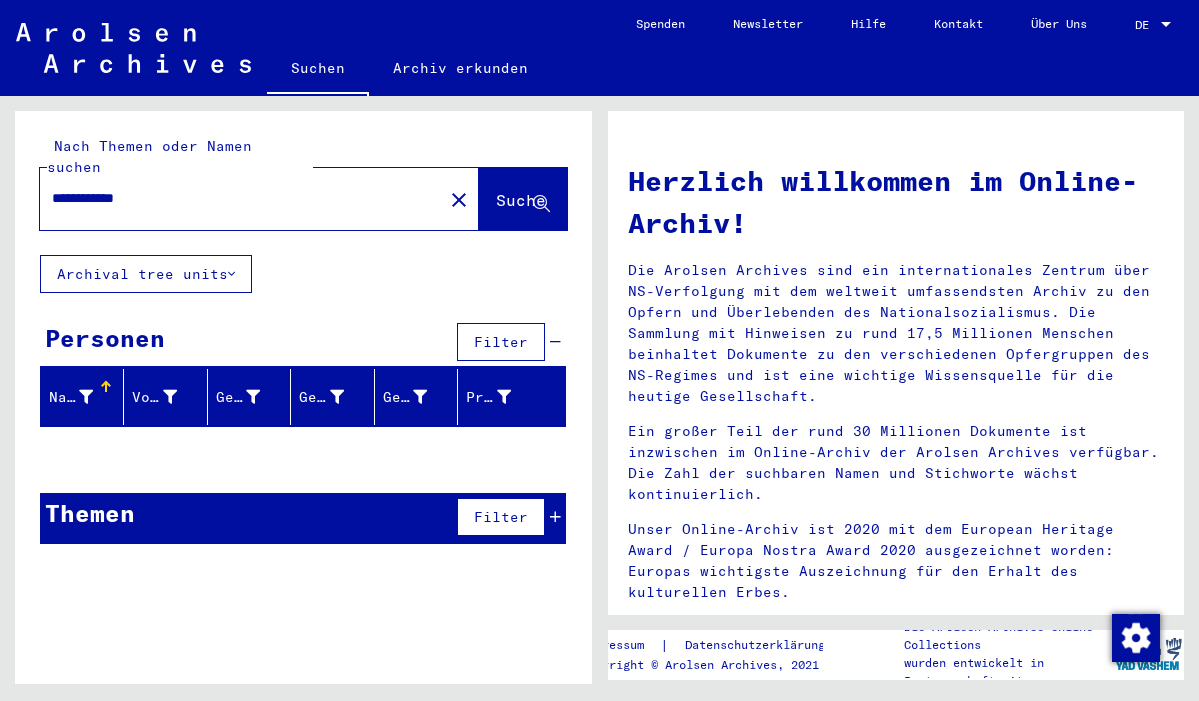 click on "Suche" 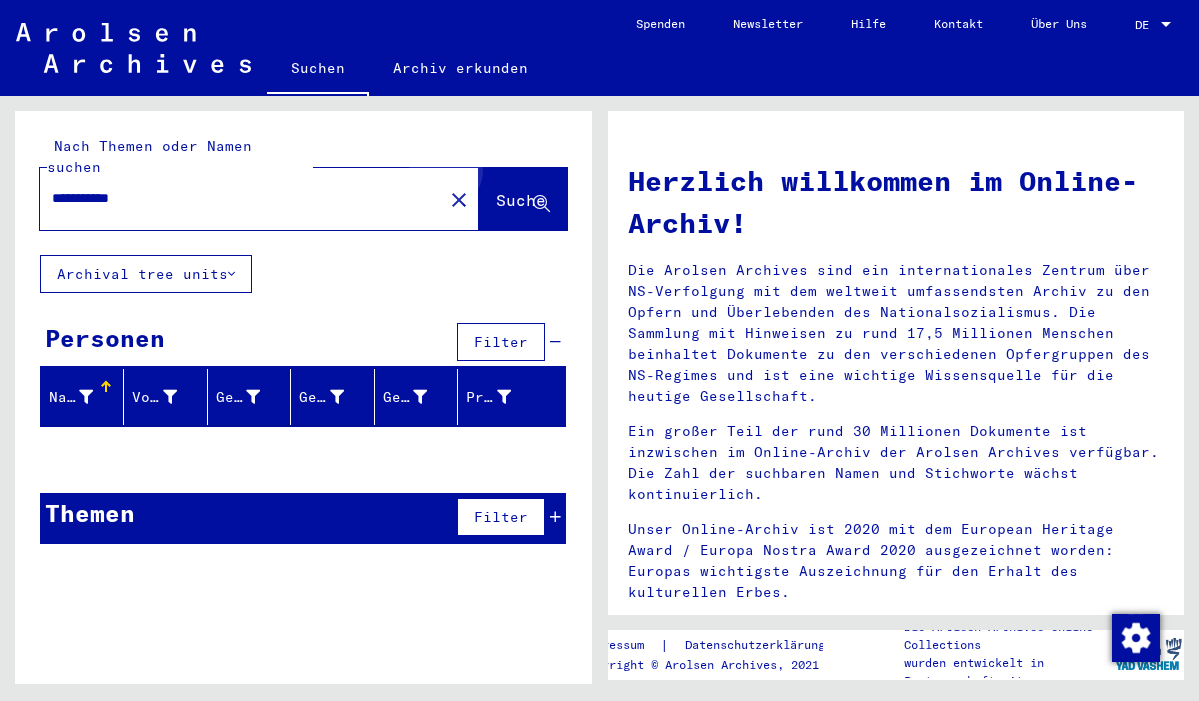 click on "Suche" 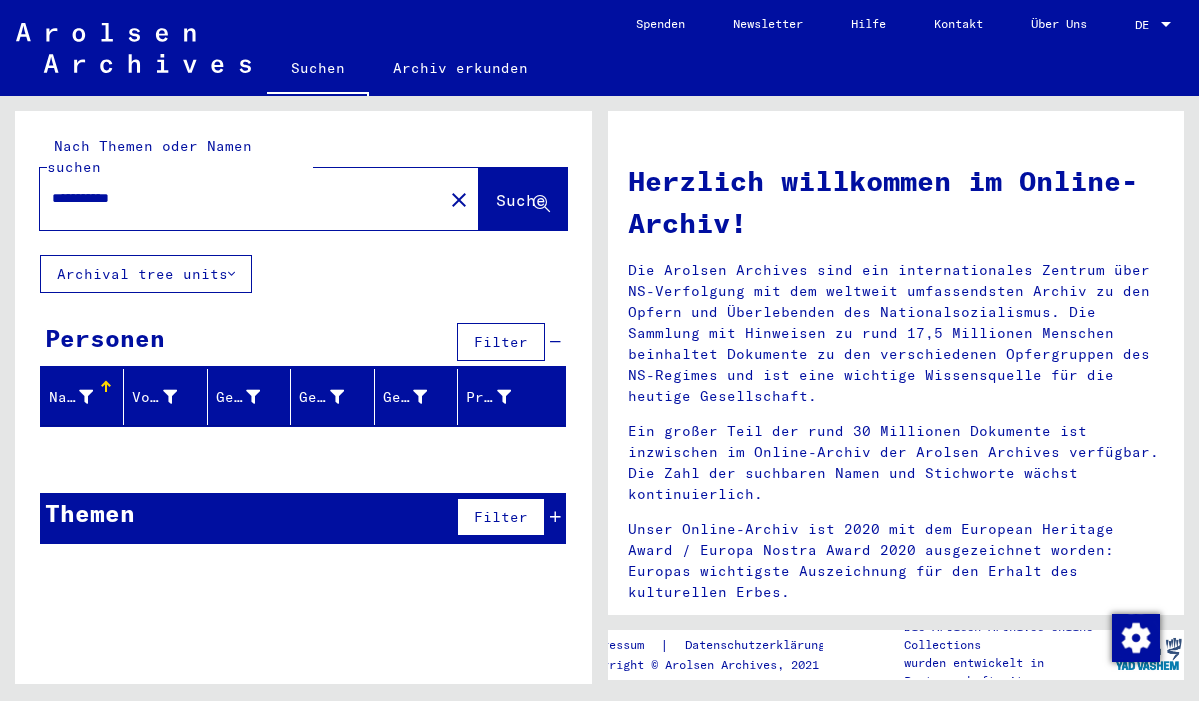 drag, startPoint x: 159, startPoint y: 174, endPoint x: 31, endPoint y: 173, distance: 128.0039 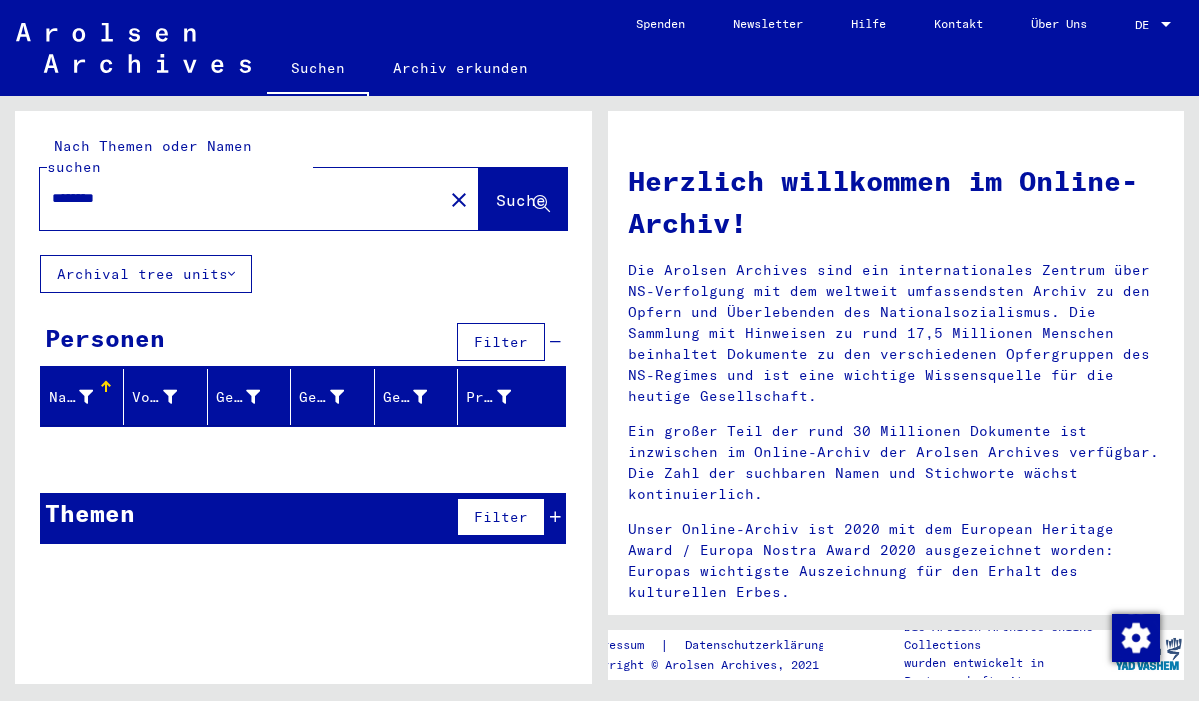 type on "********" 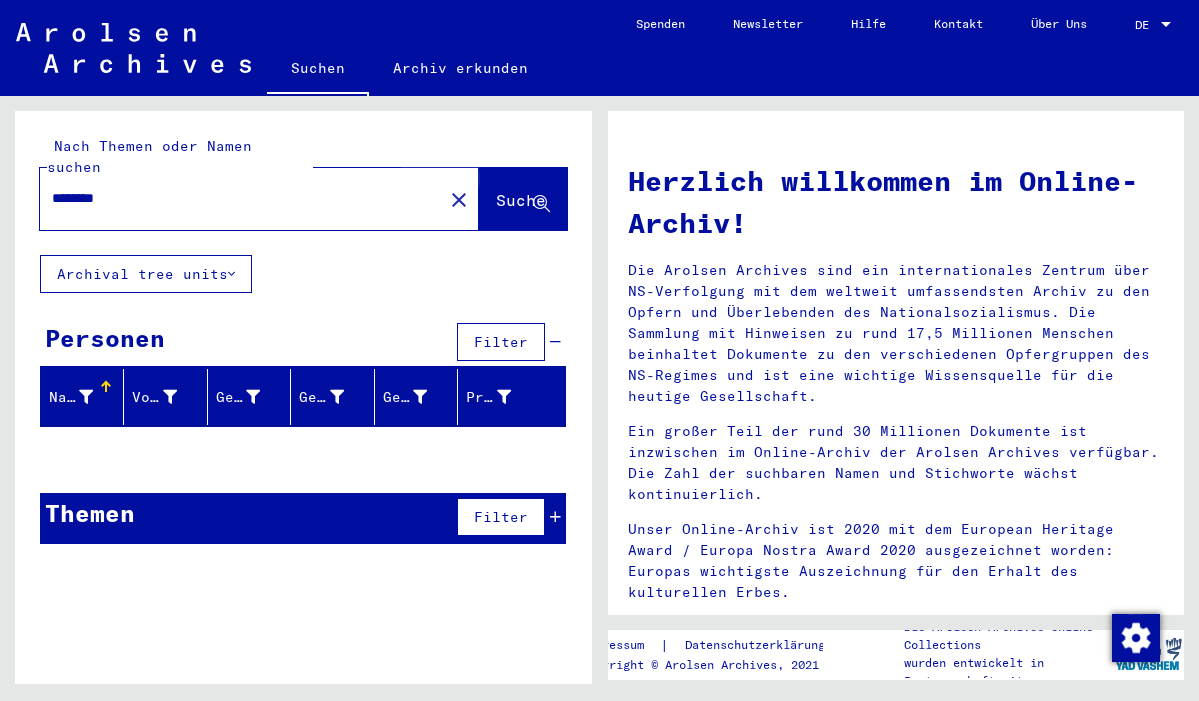 click on "Suche" 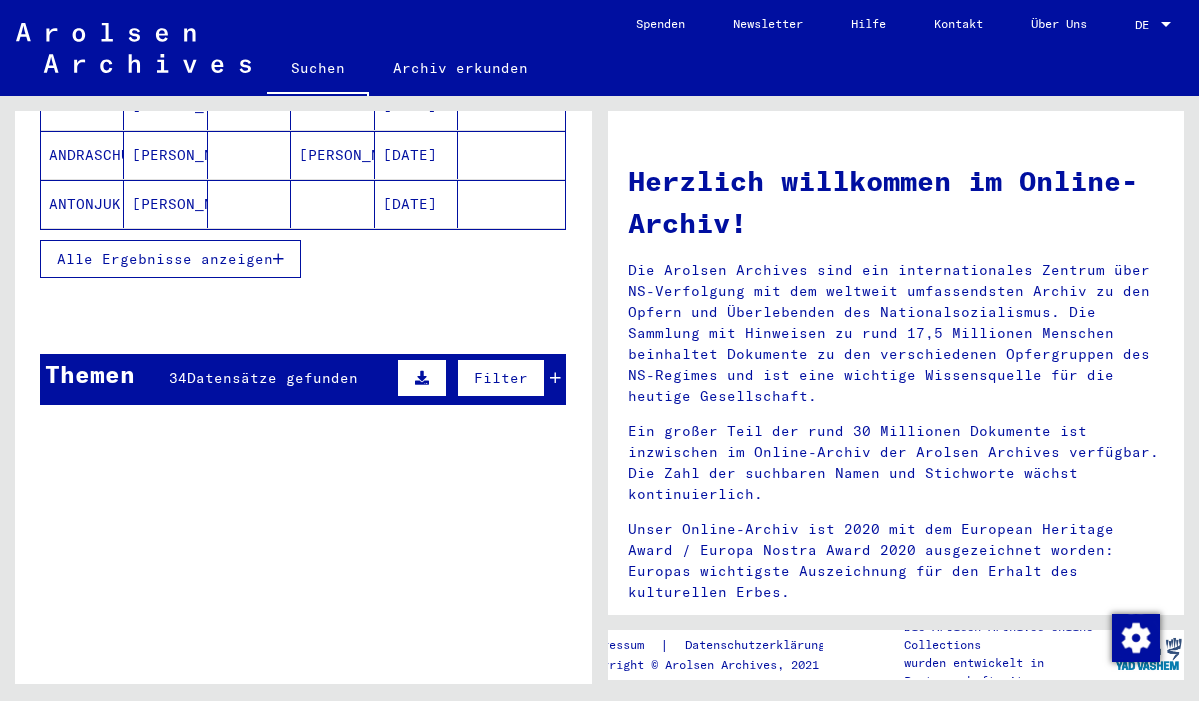 scroll, scrollTop: 502, scrollLeft: 0, axis: vertical 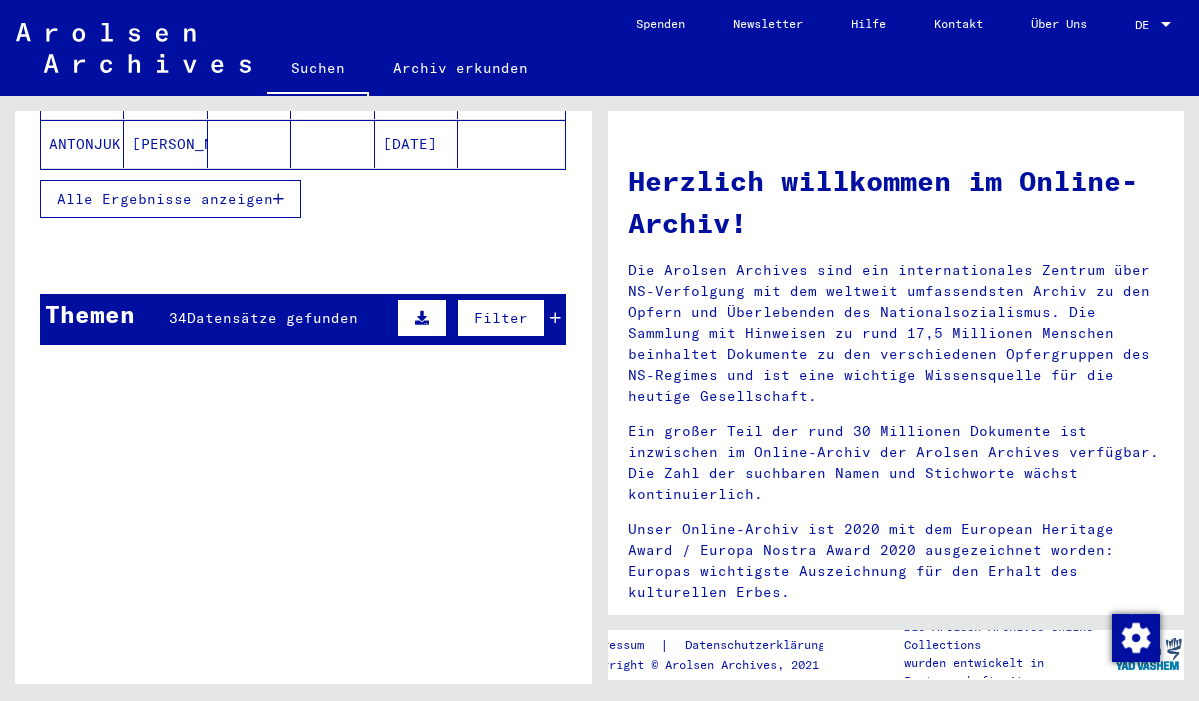 click on "Alle Ergebnisse anzeigen" at bounding box center [165, 199] 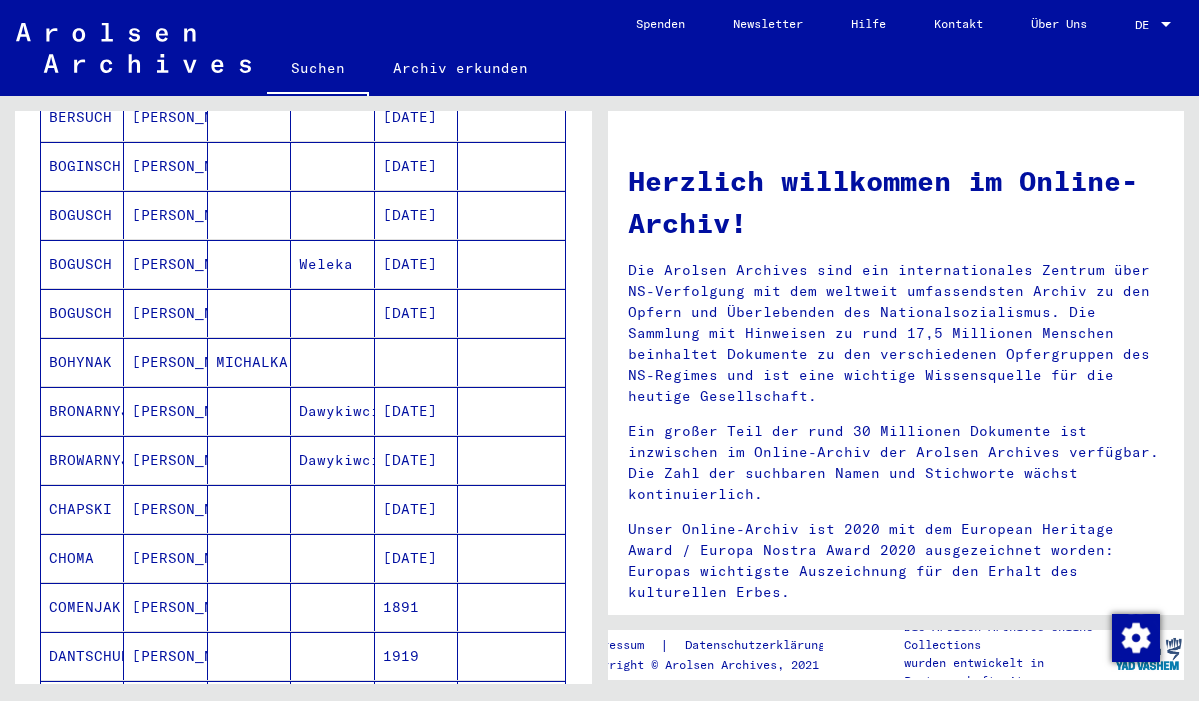 scroll, scrollTop: 776, scrollLeft: 0, axis: vertical 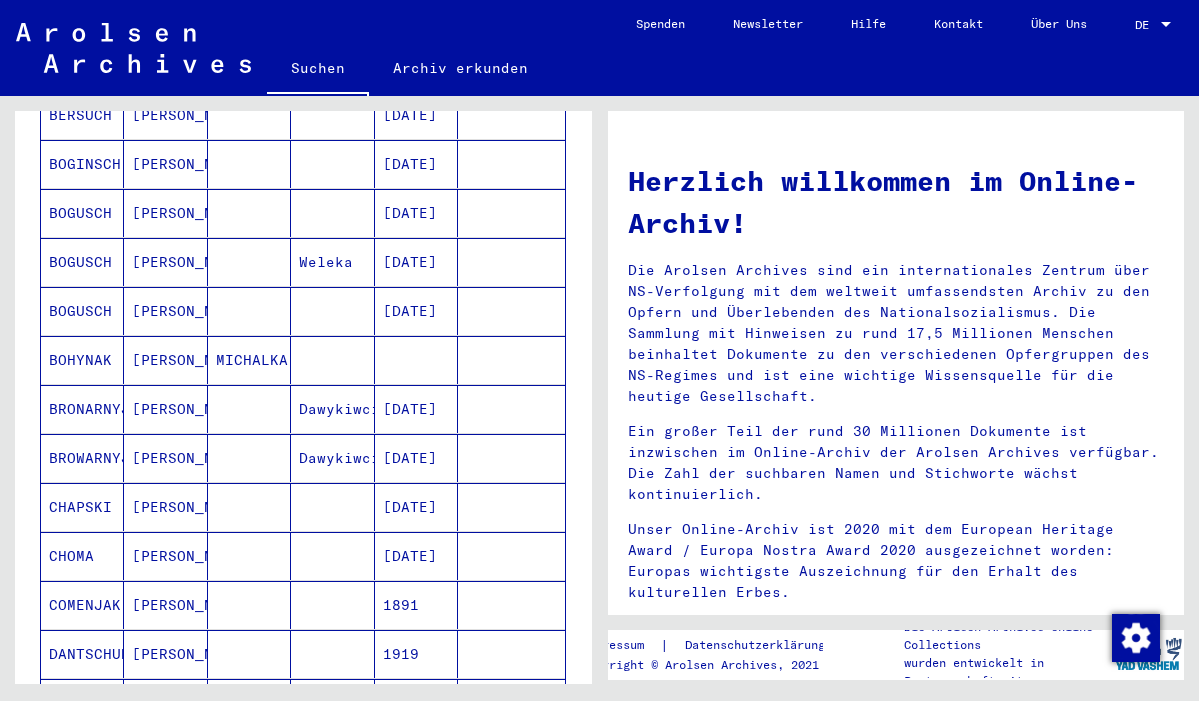 click on "BRONARNYJ" at bounding box center [82, 458] 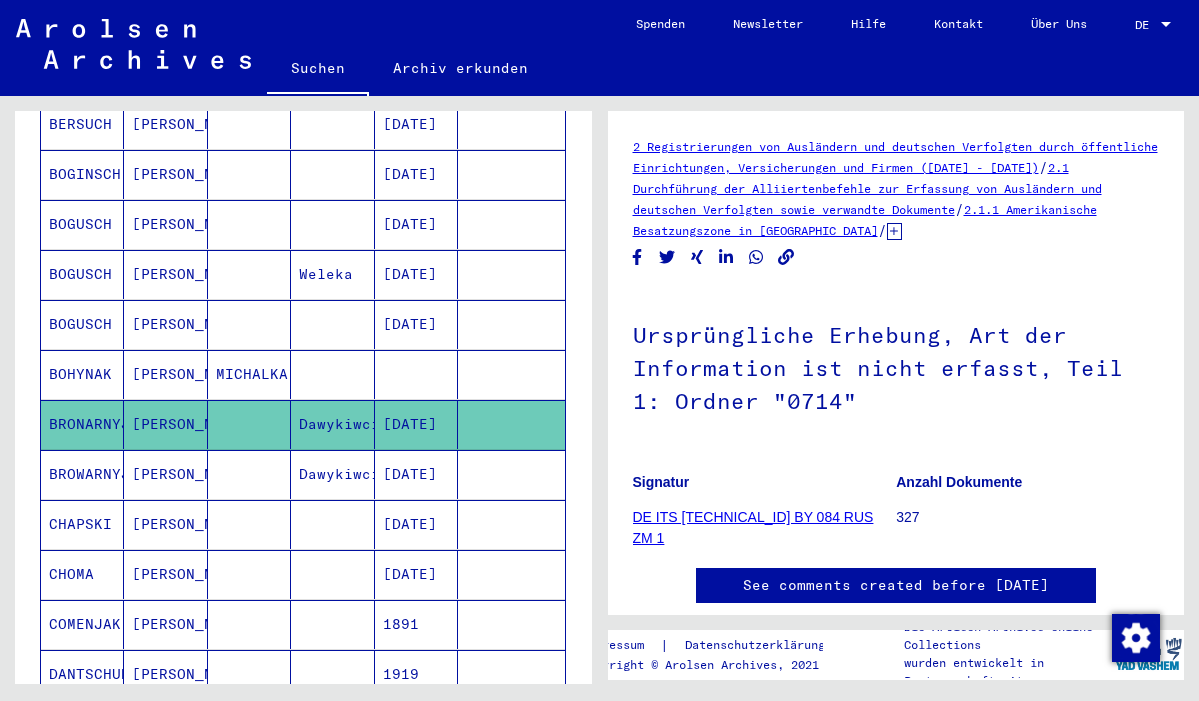 click on "BROWARNYJ" at bounding box center (82, 524) 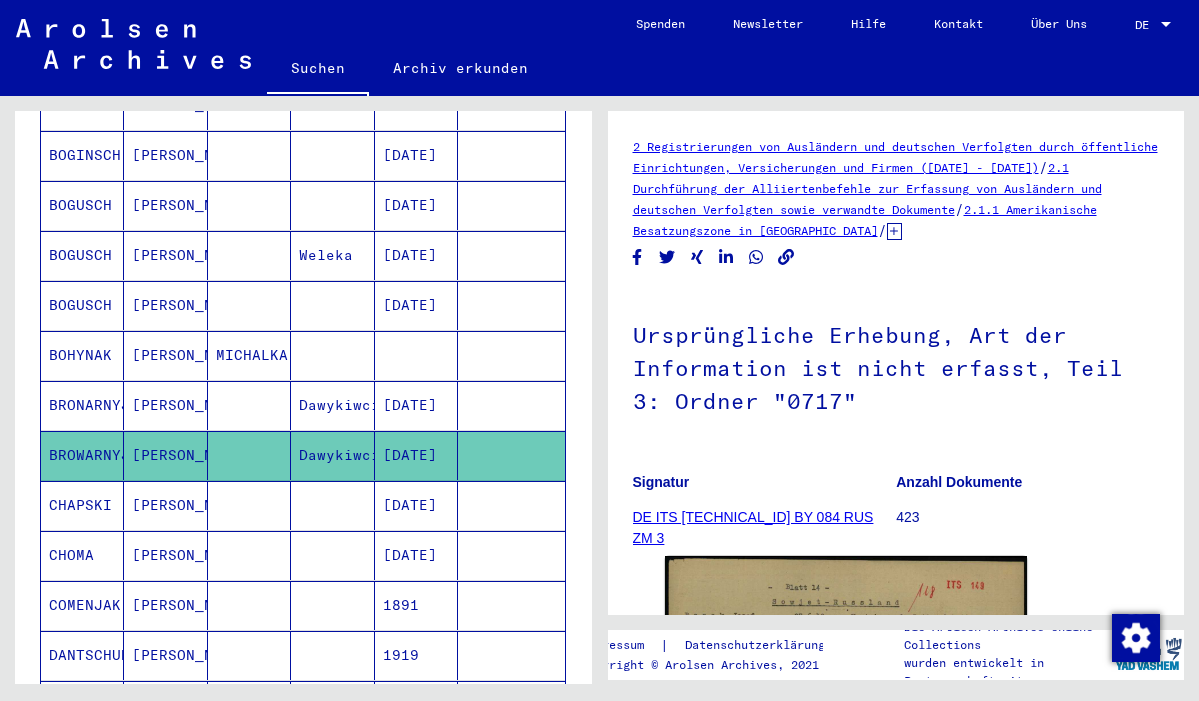 scroll, scrollTop: 794, scrollLeft: 0, axis: vertical 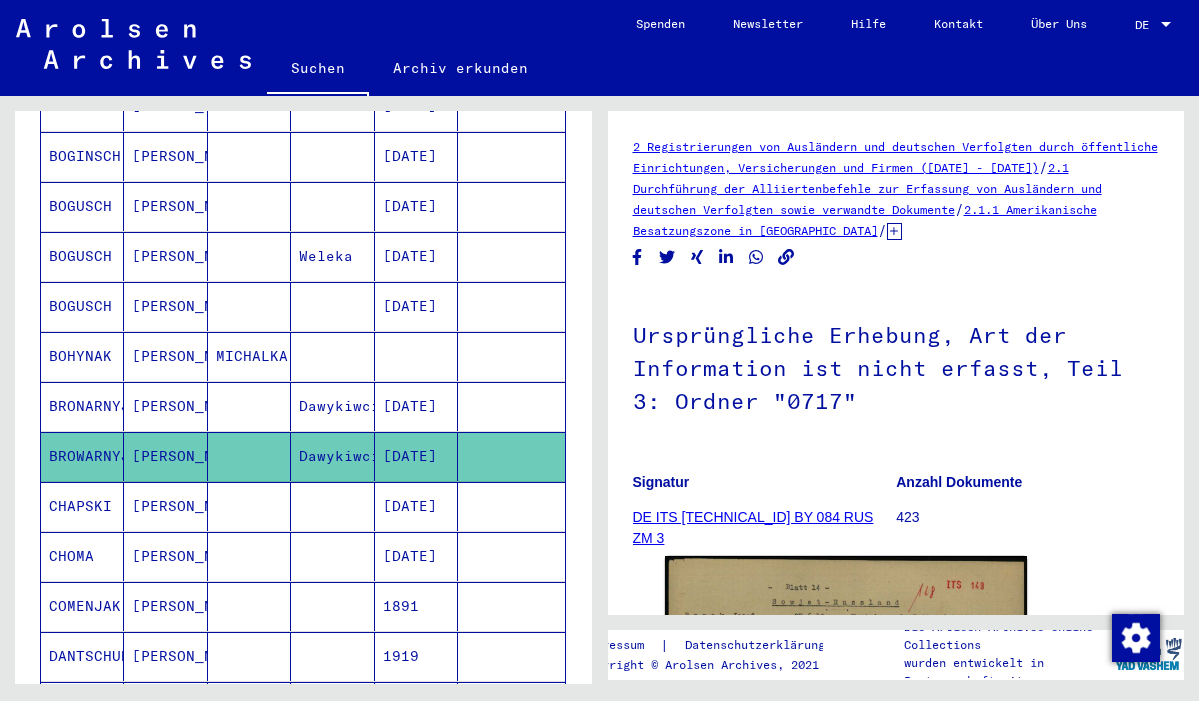 click on "BOHYNAK" at bounding box center [82, 406] 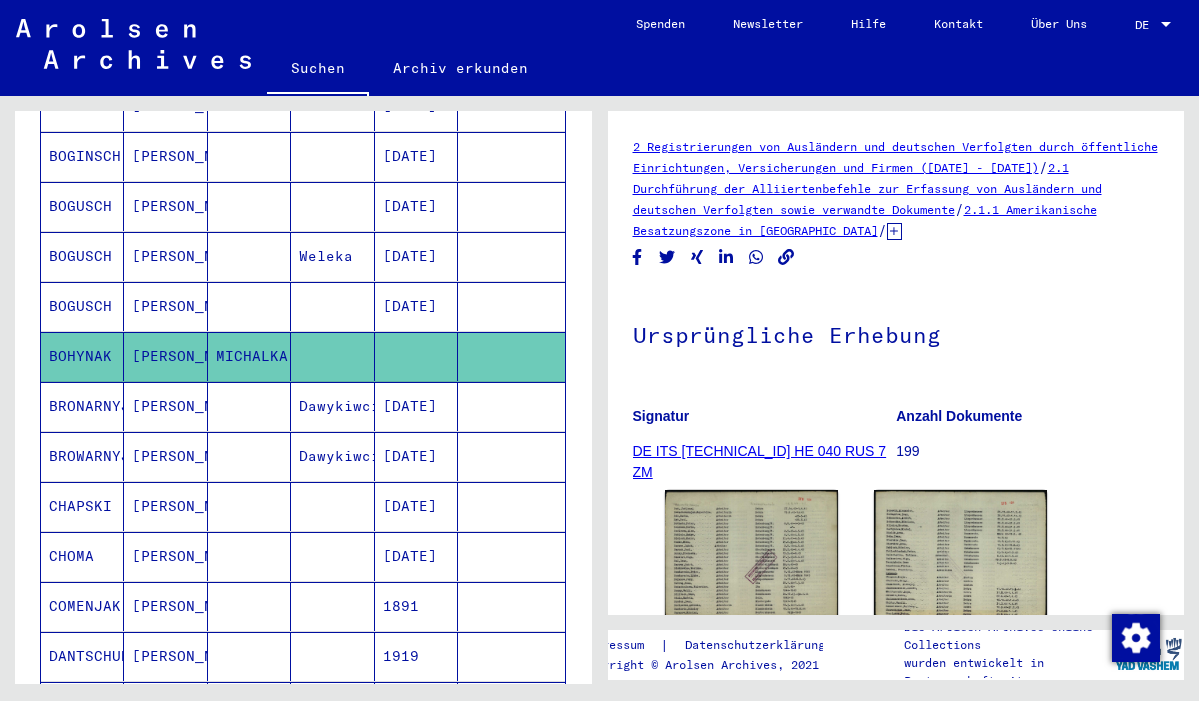 click on "BOGUSCH" at bounding box center [82, 356] 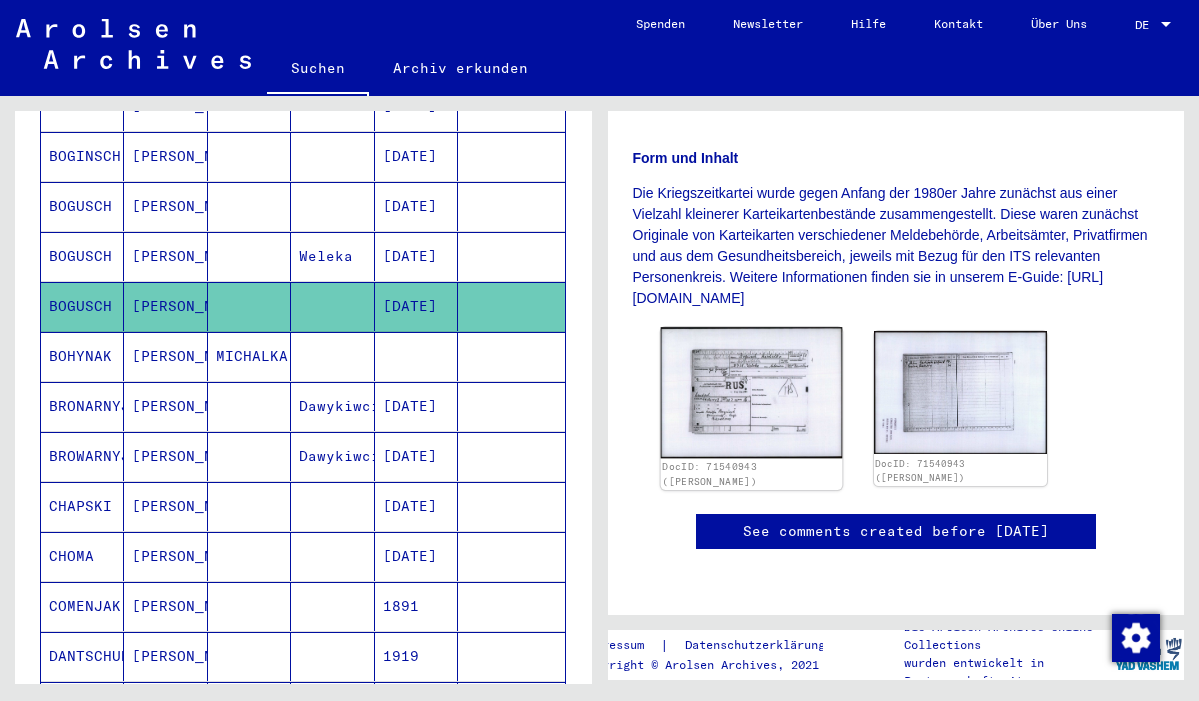 scroll, scrollTop: 385, scrollLeft: 0, axis: vertical 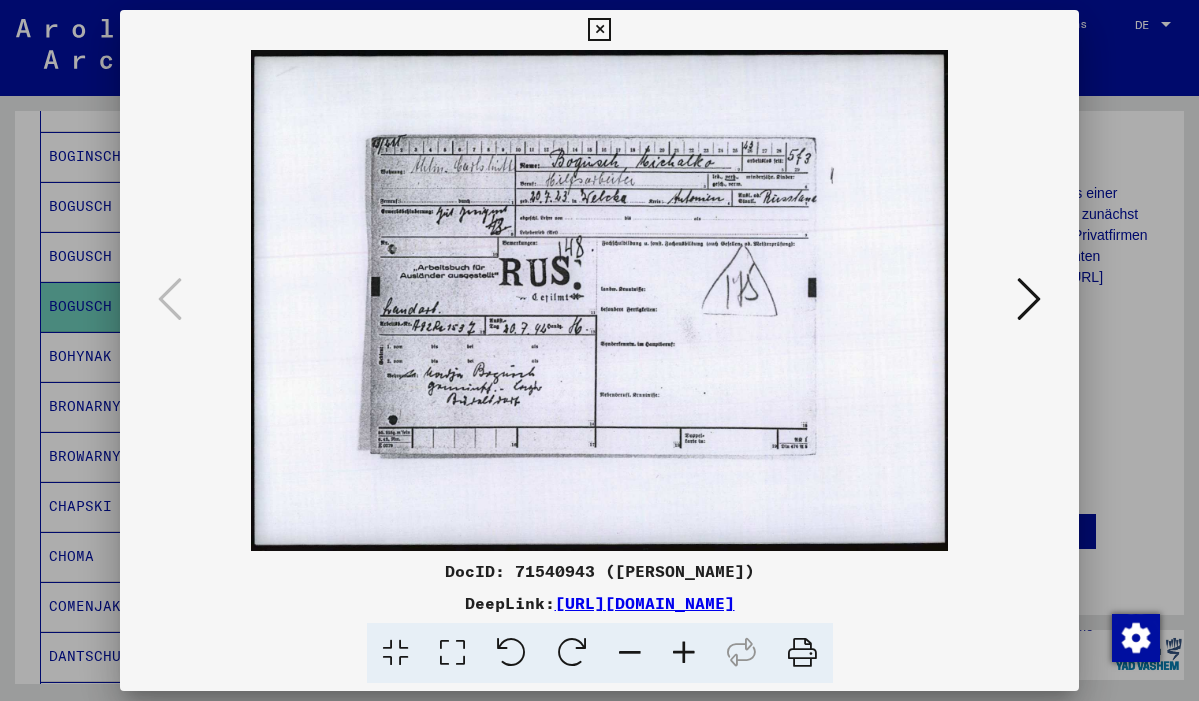 click at bounding box center [599, 30] 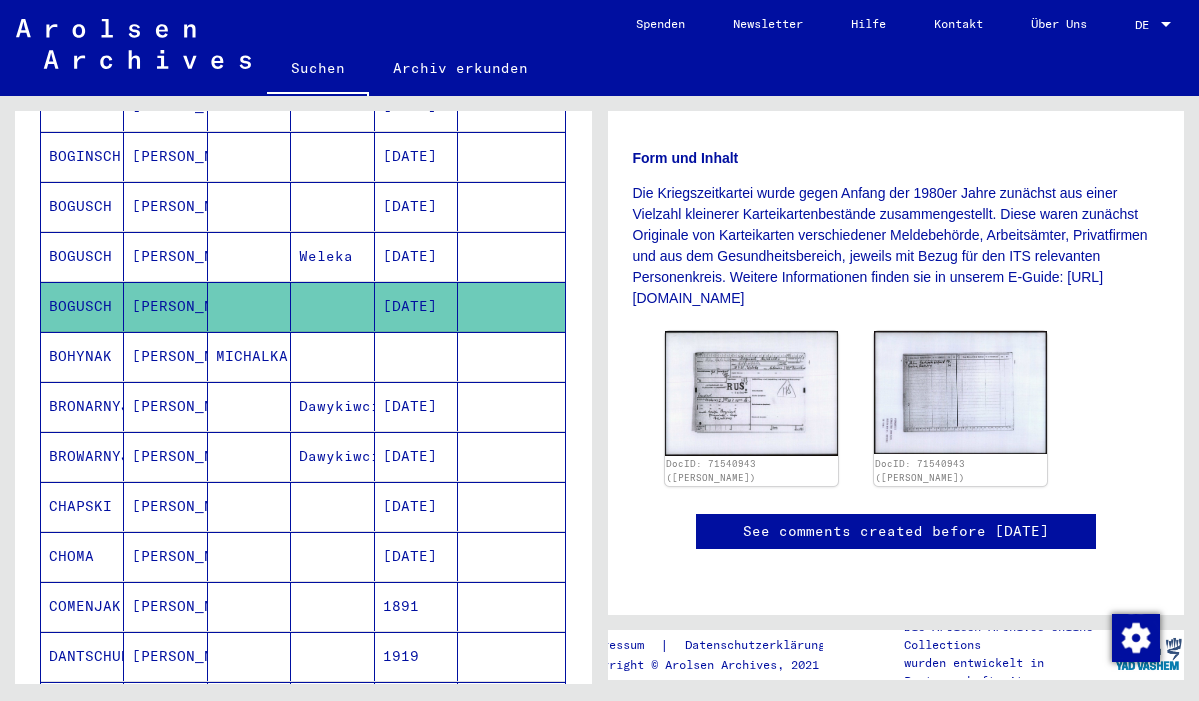 click at bounding box center [332, 406] 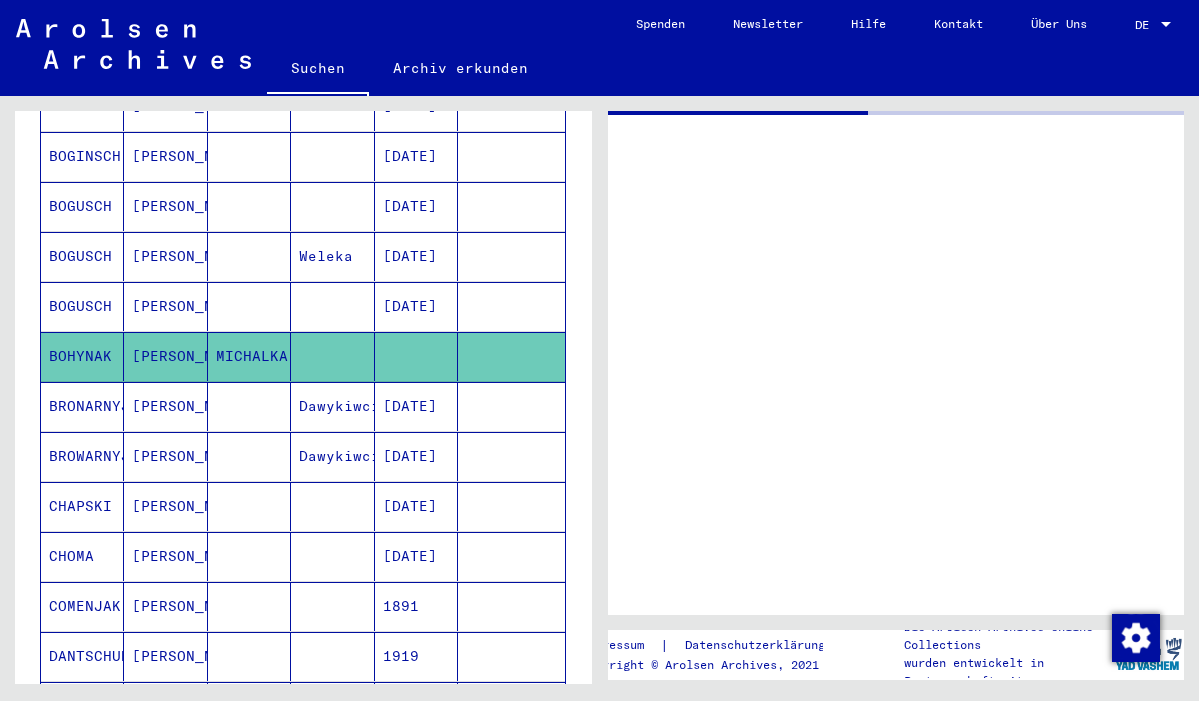 scroll, scrollTop: 0, scrollLeft: 0, axis: both 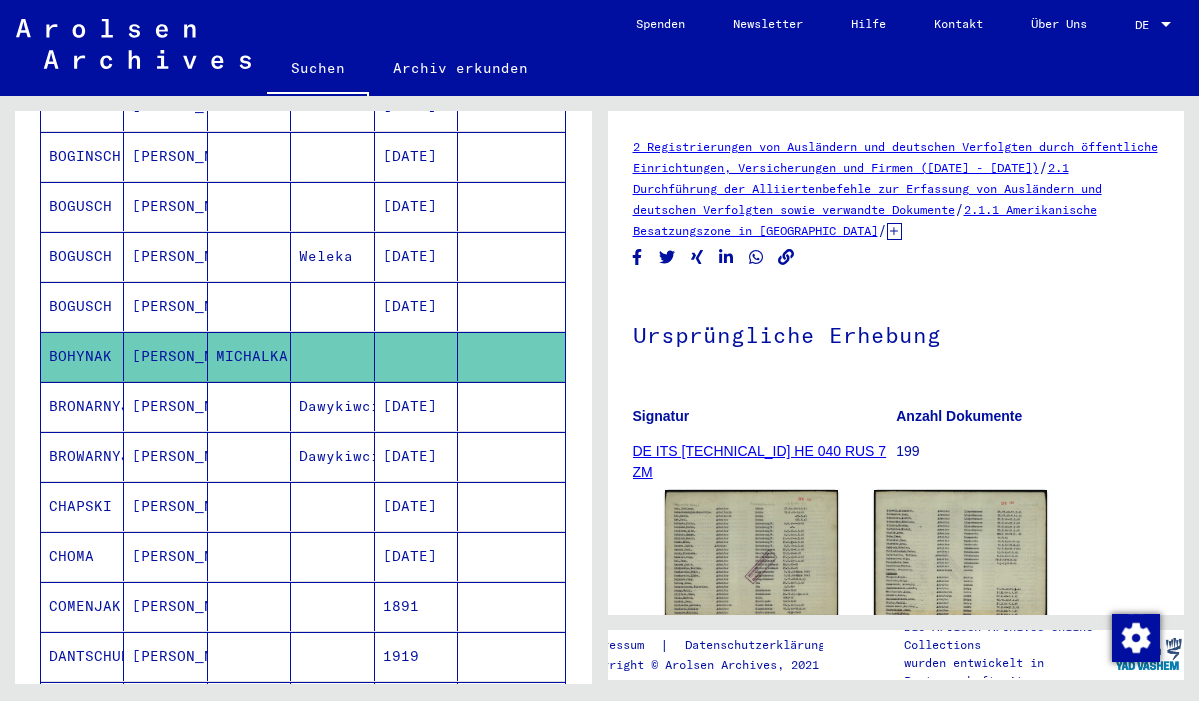 click at bounding box center (249, 306) 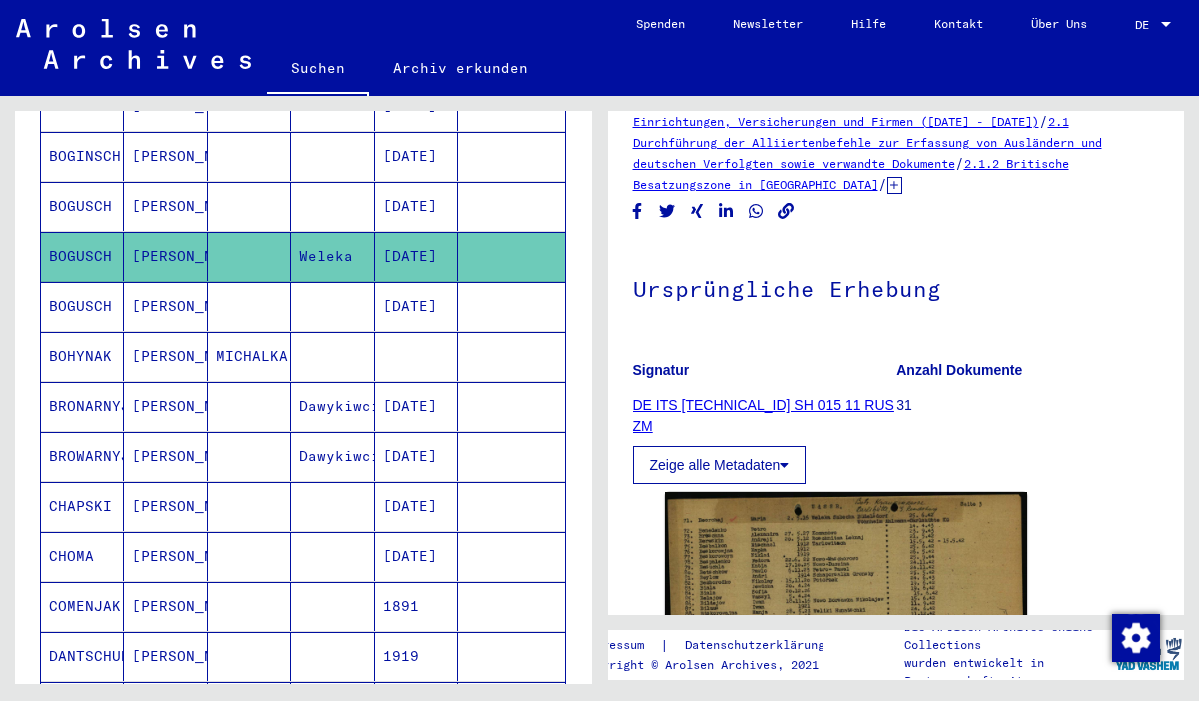 scroll, scrollTop: 42, scrollLeft: 0, axis: vertical 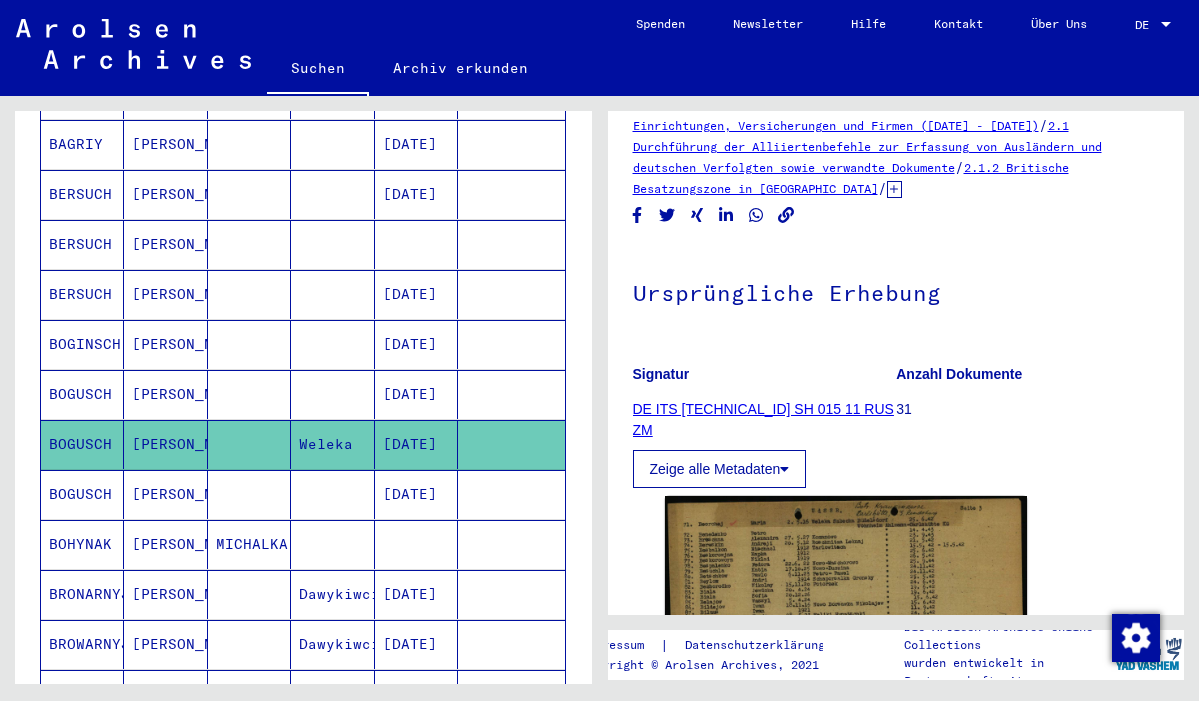click on "[PERSON_NAME]" at bounding box center (165, 344) 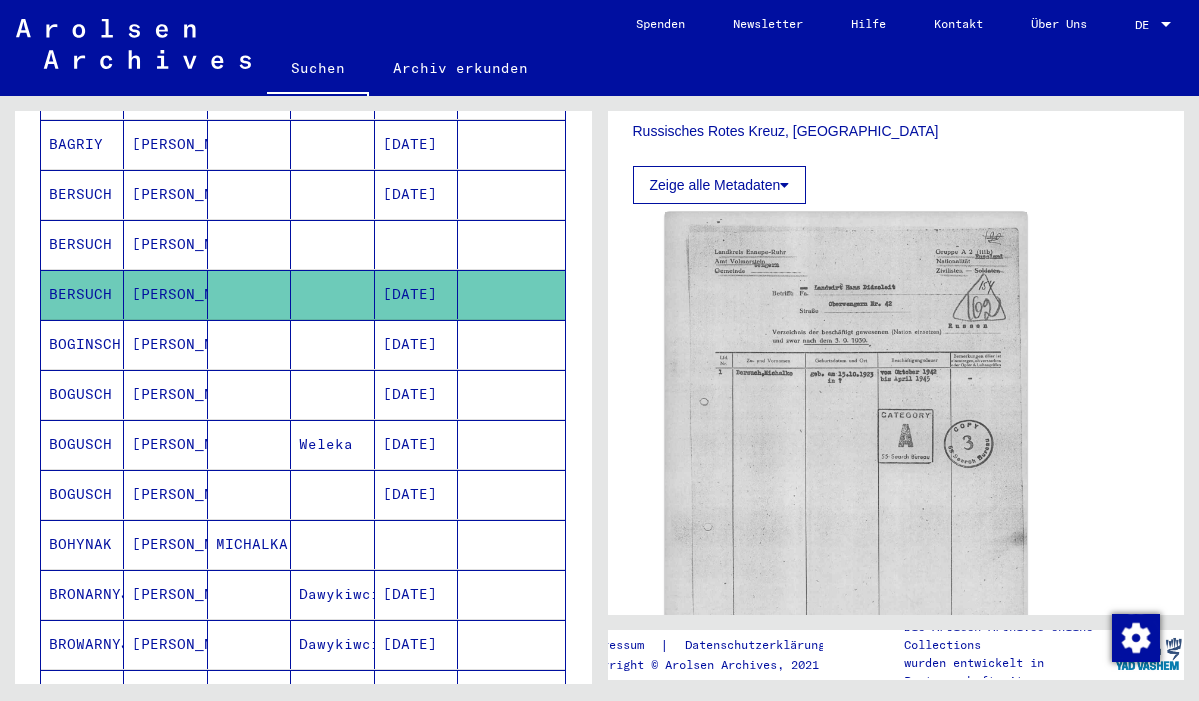 scroll, scrollTop: 675, scrollLeft: 0, axis: vertical 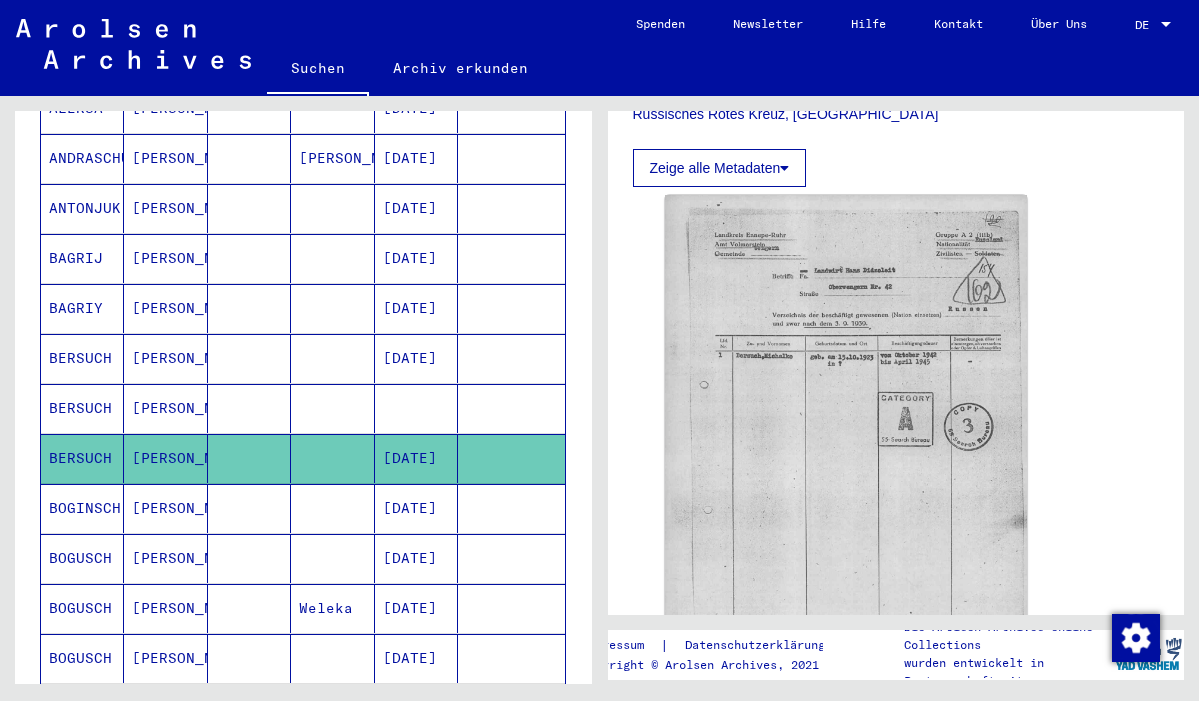 click on "[PERSON_NAME]" at bounding box center [165, 308] 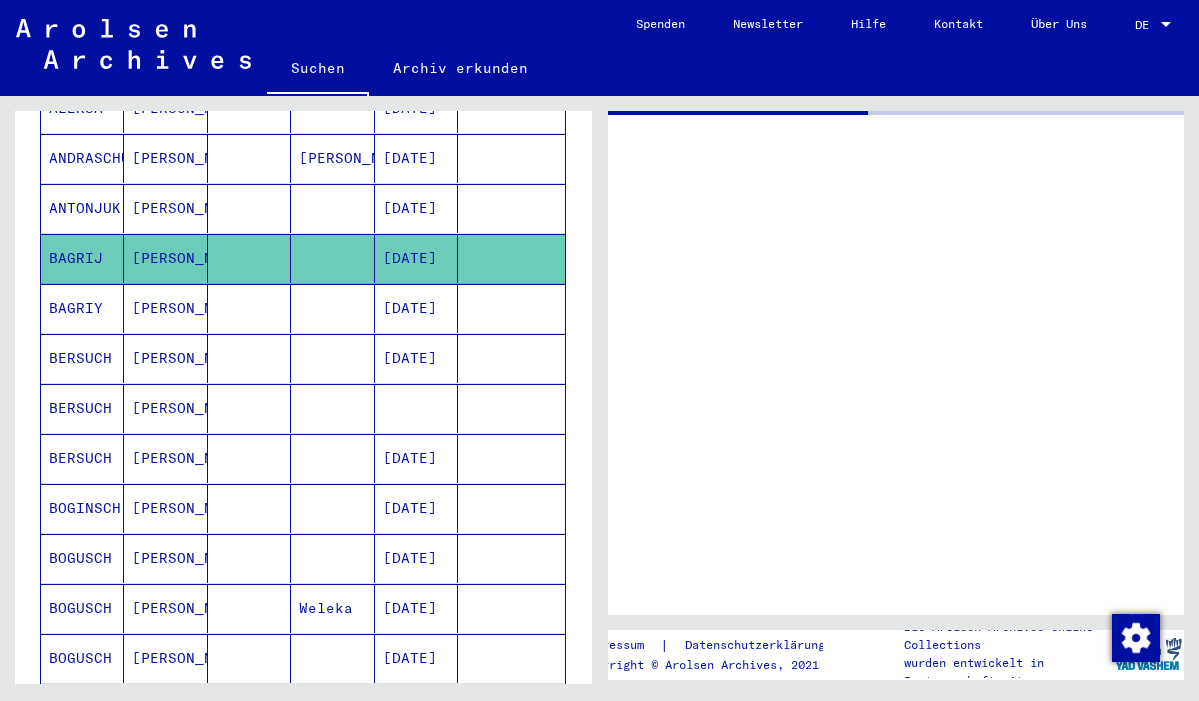 scroll, scrollTop: 0, scrollLeft: 0, axis: both 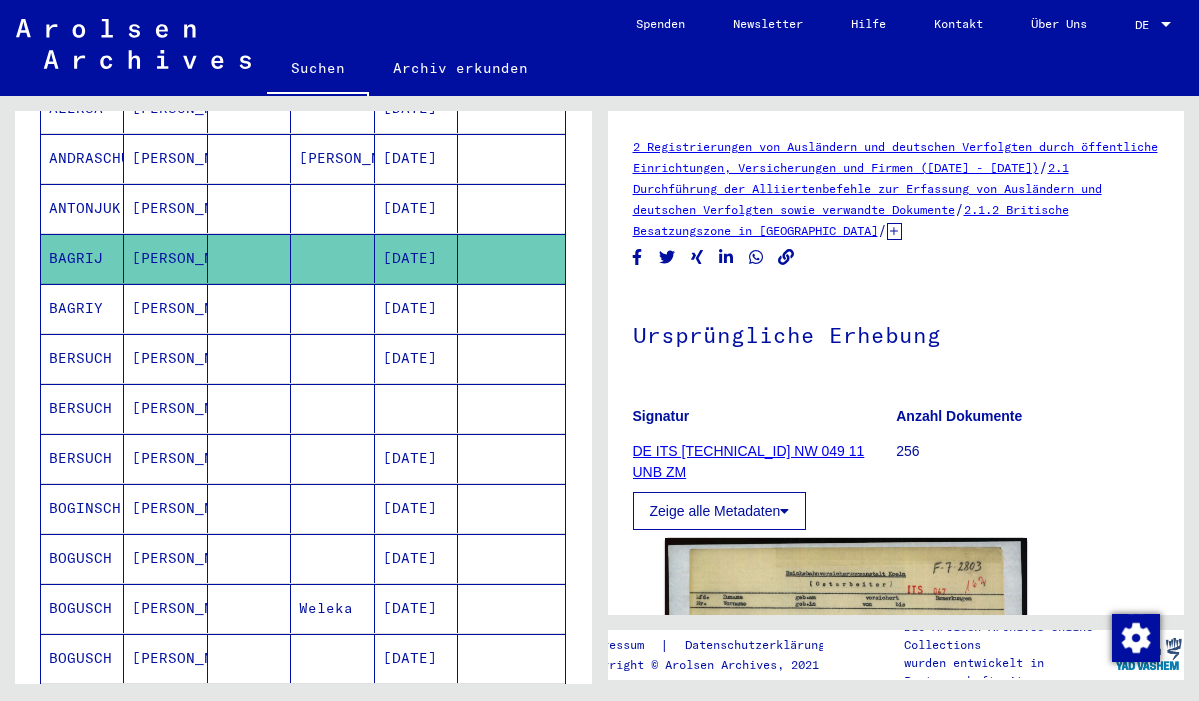 click on "[PERSON_NAME]" at bounding box center (165, 408) 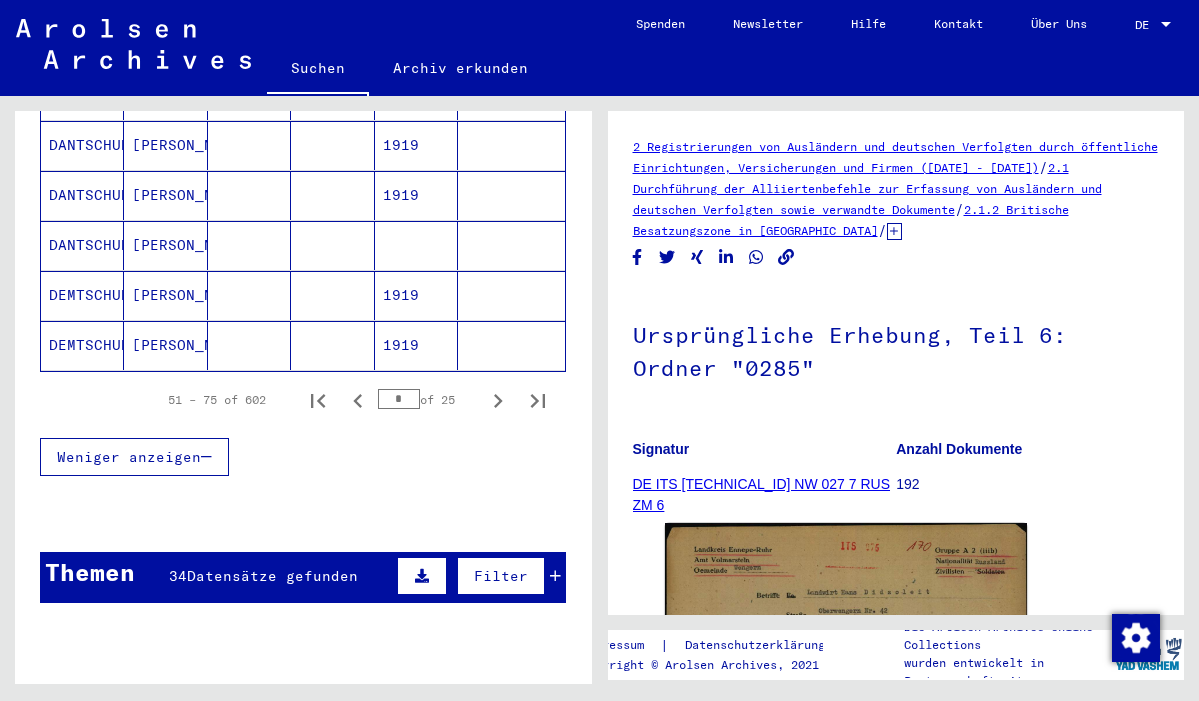 scroll, scrollTop: 1315, scrollLeft: 0, axis: vertical 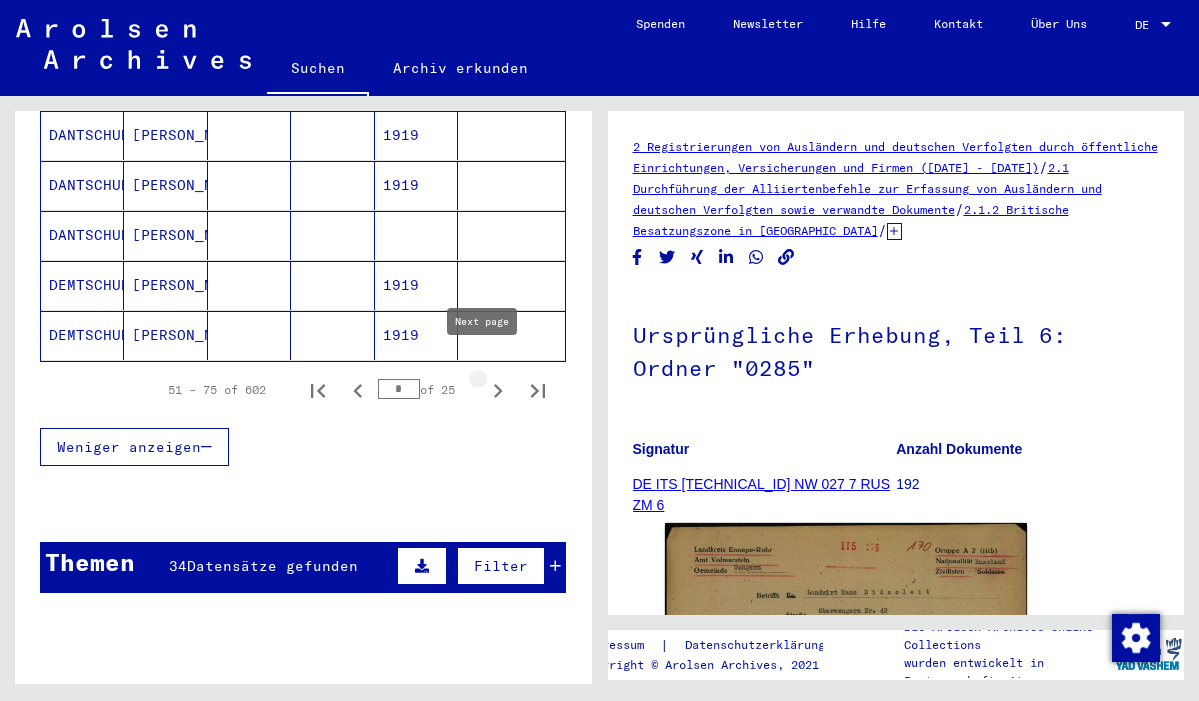 click 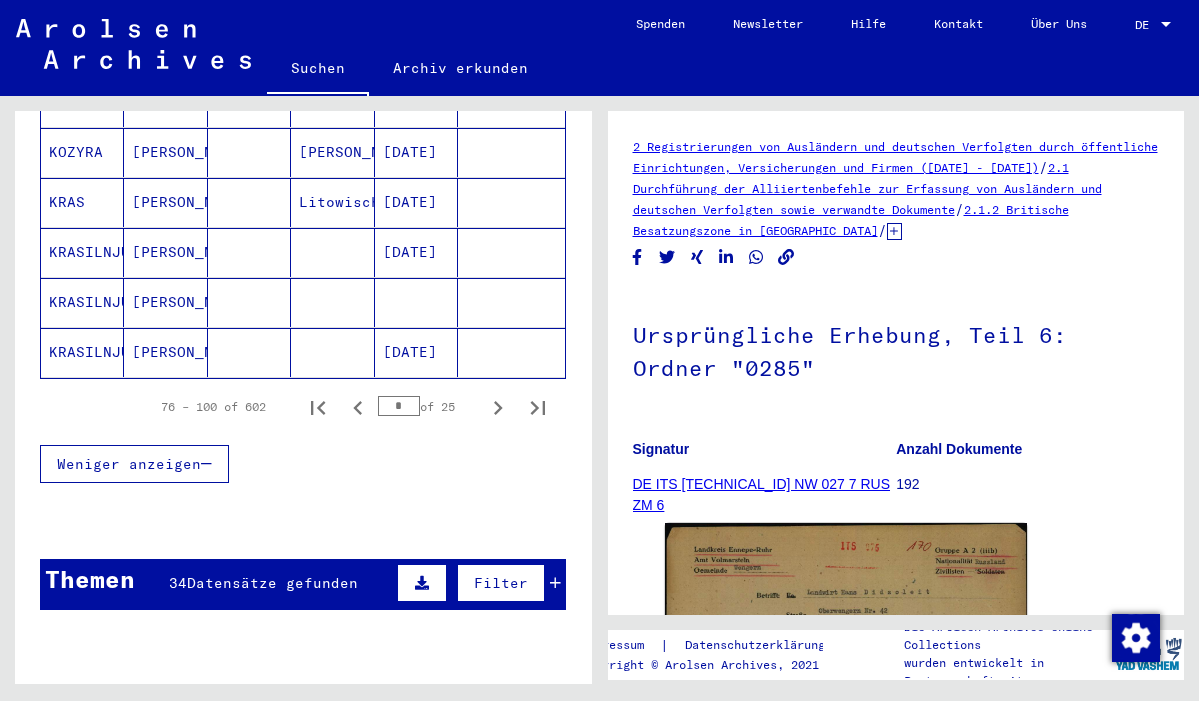scroll, scrollTop: 1299, scrollLeft: 0, axis: vertical 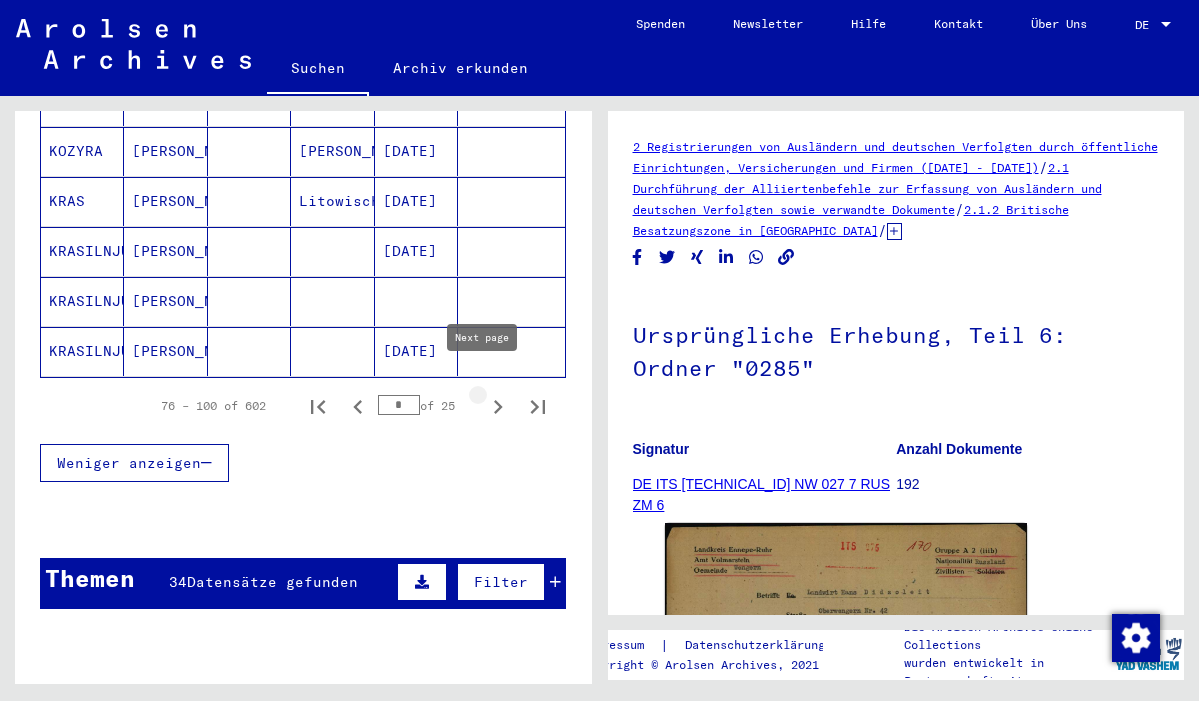 click 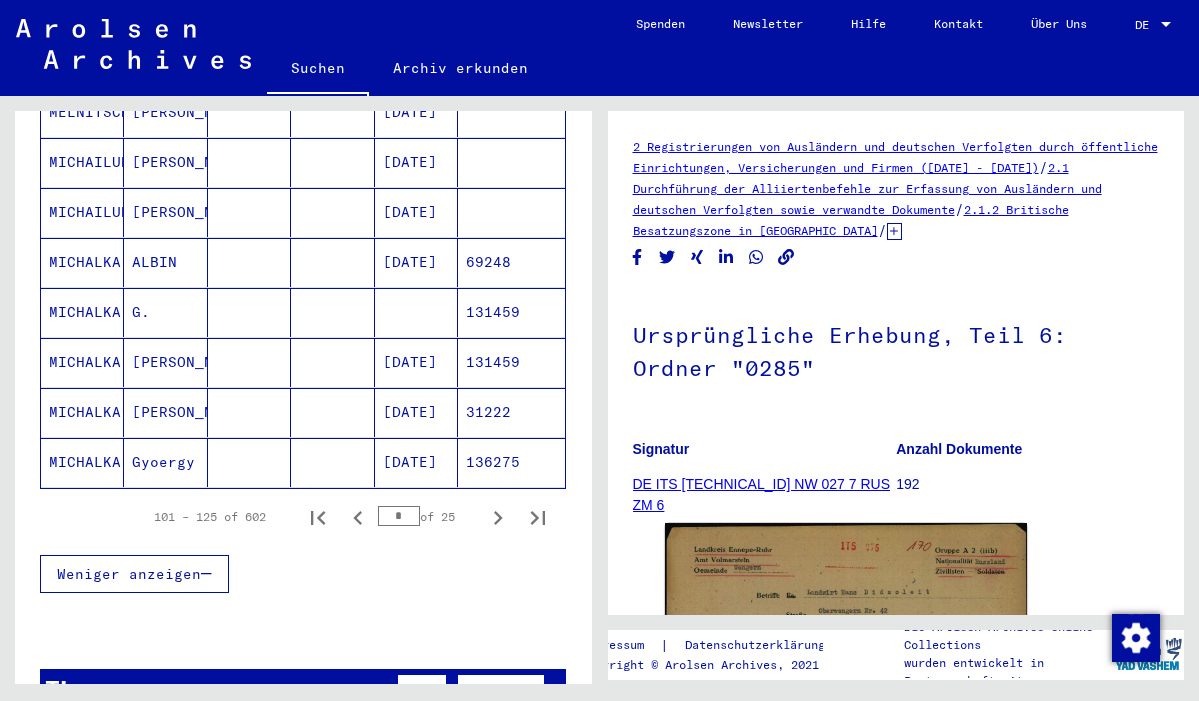 scroll, scrollTop: 1194, scrollLeft: 0, axis: vertical 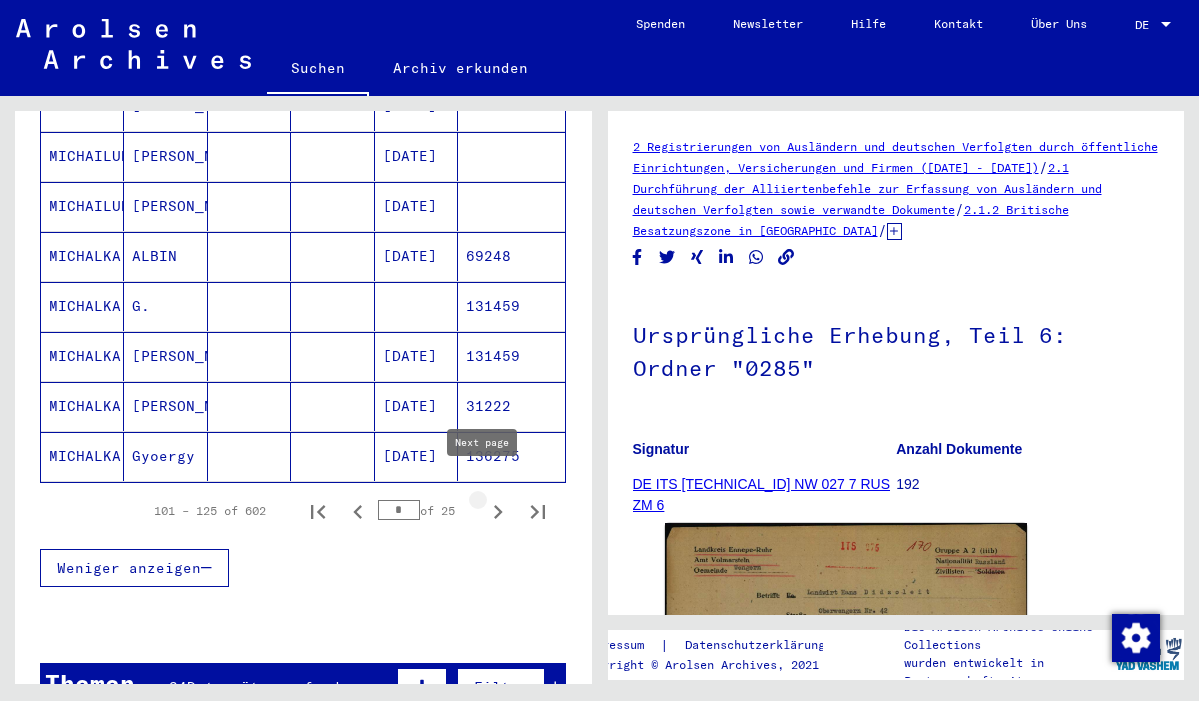 click 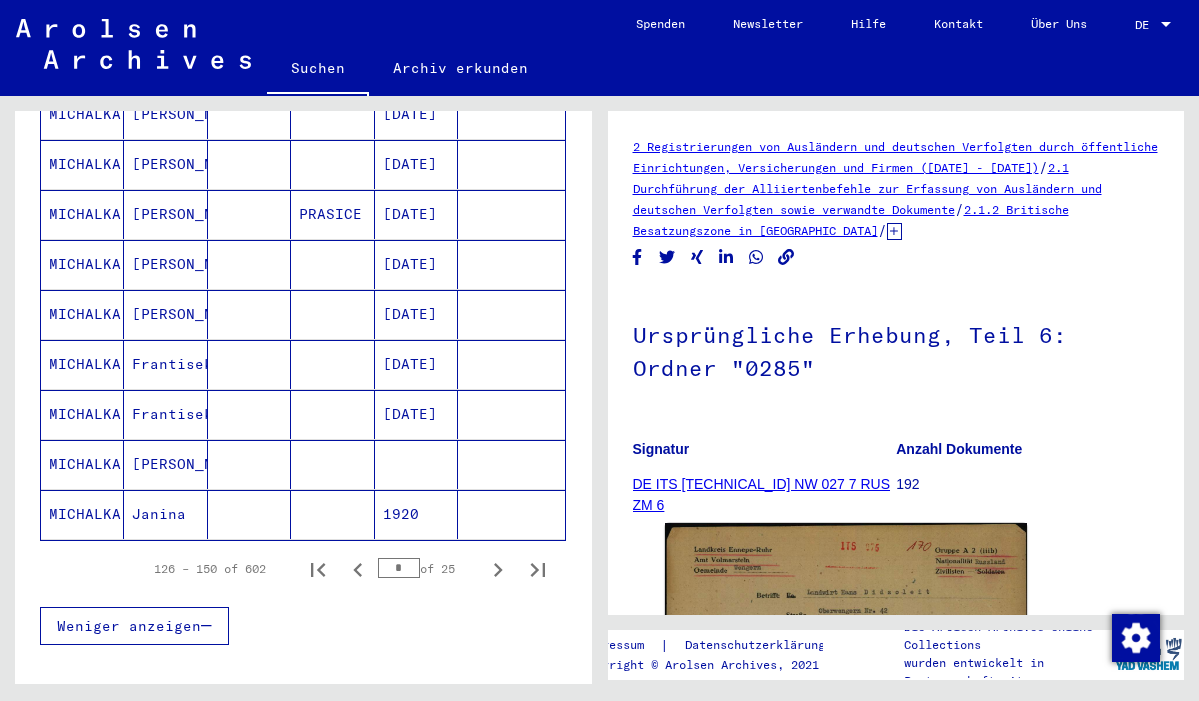 scroll, scrollTop: 1137, scrollLeft: 0, axis: vertical 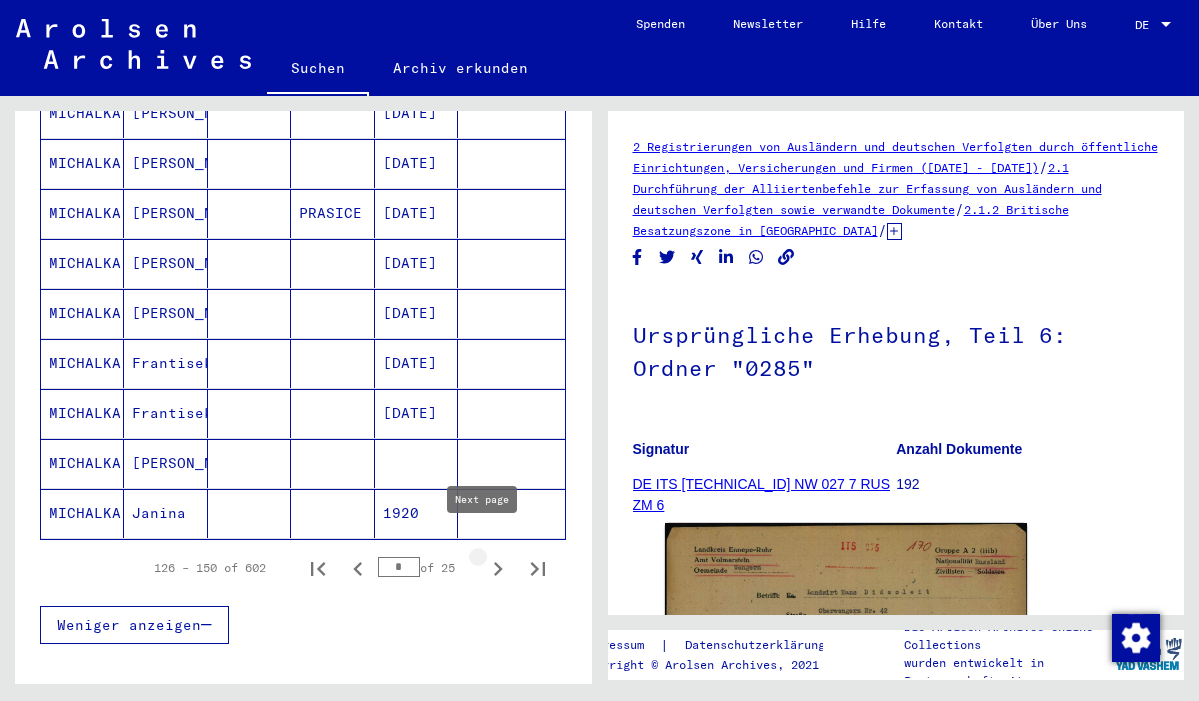 click 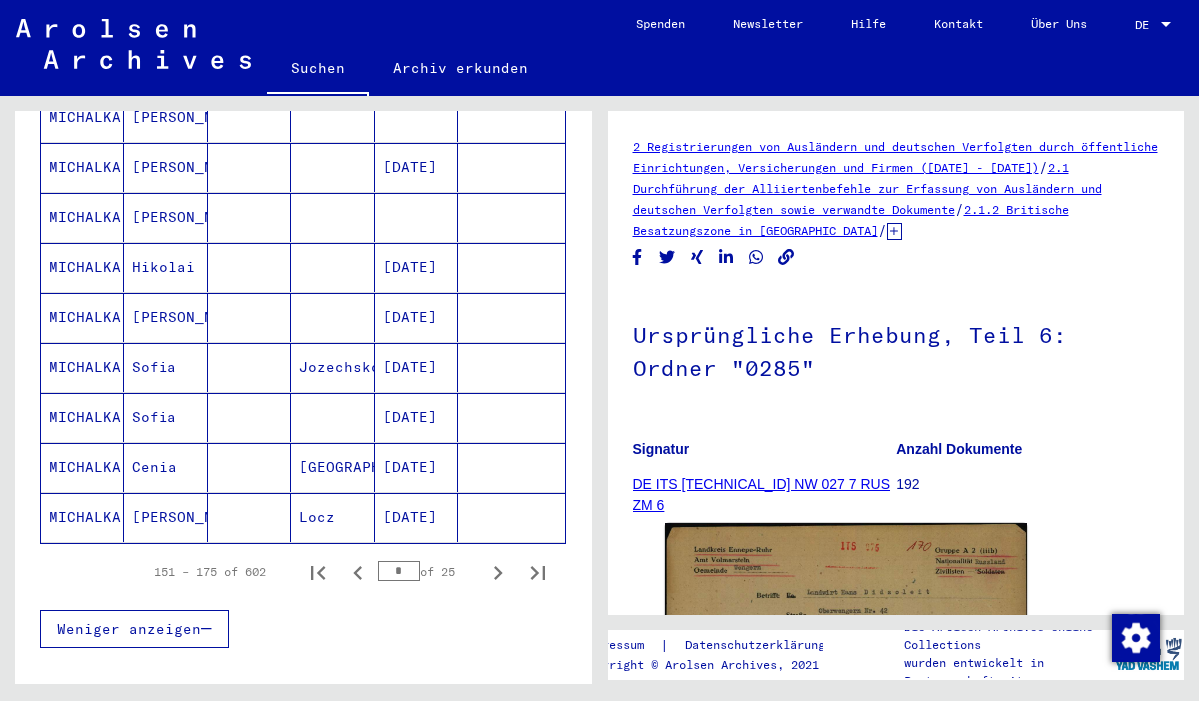 scroll, scrollTop: 1151, scrollLeft: 0, axis: vertical 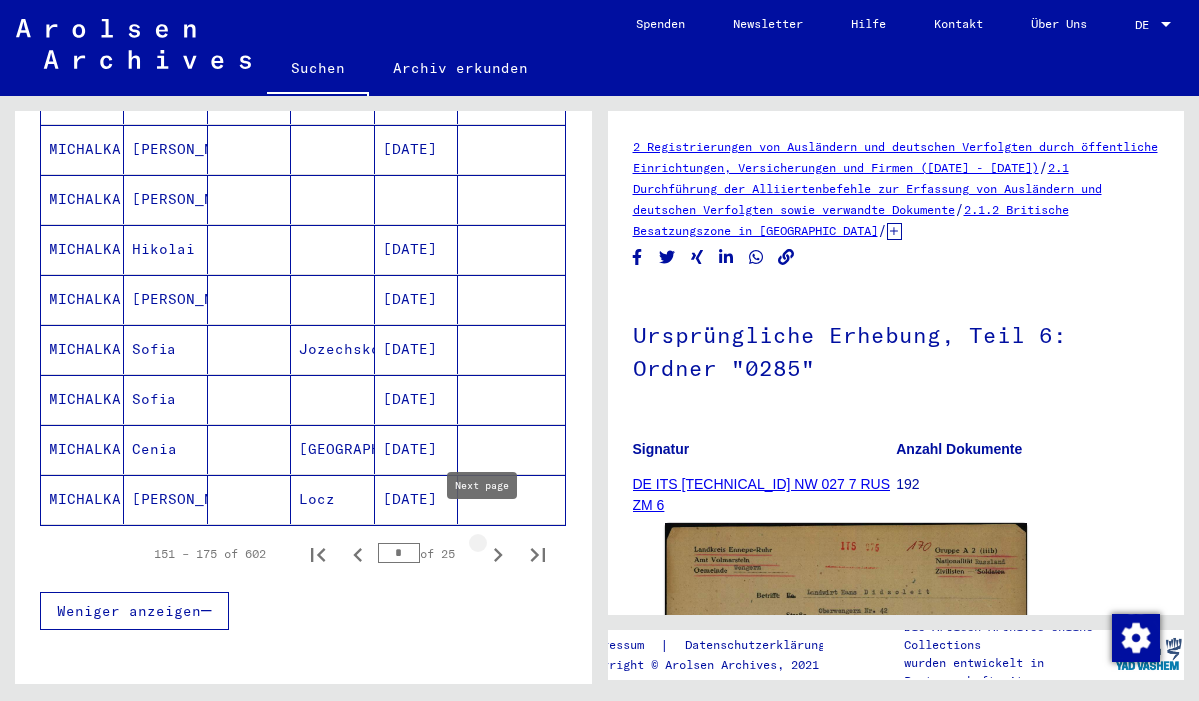 click 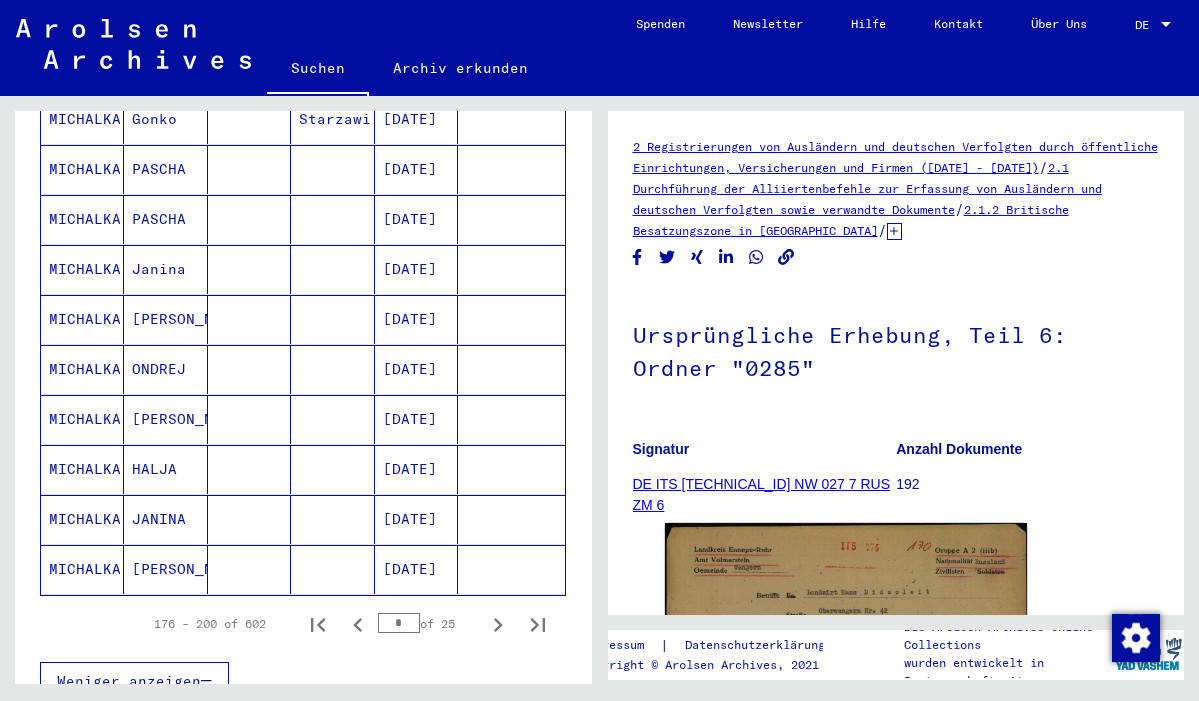 scroll, scrollTop: 1086, scrollLeft: 0, axis: vertical 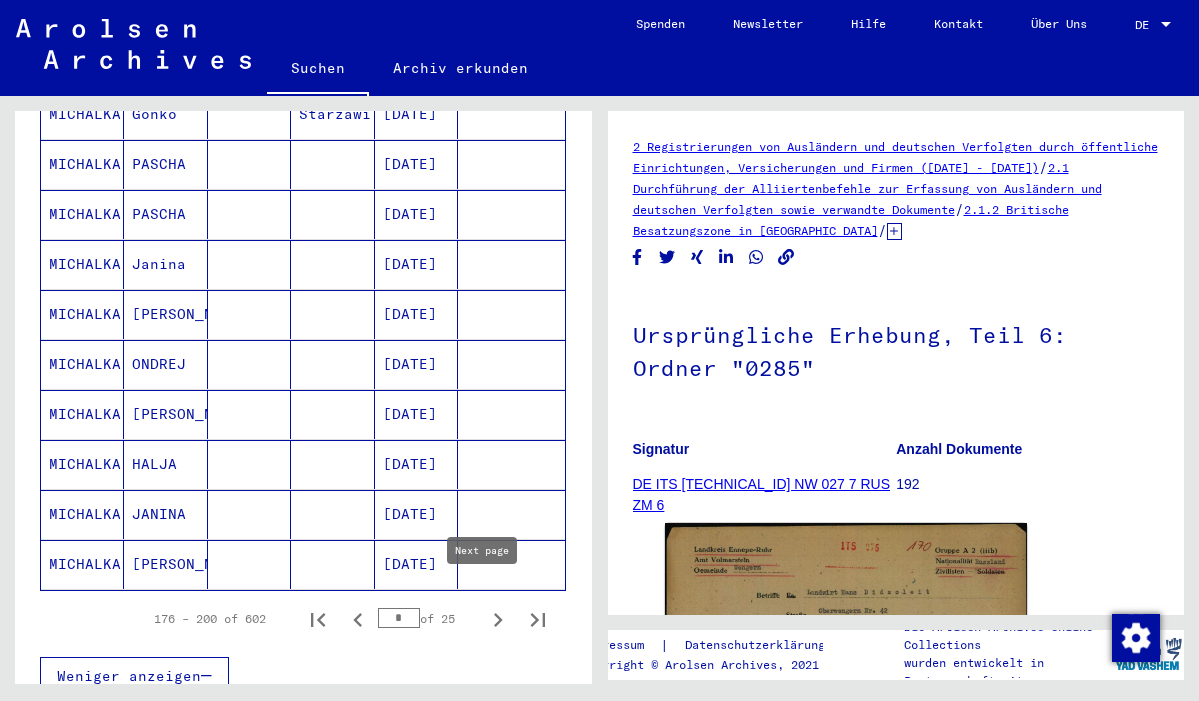 click 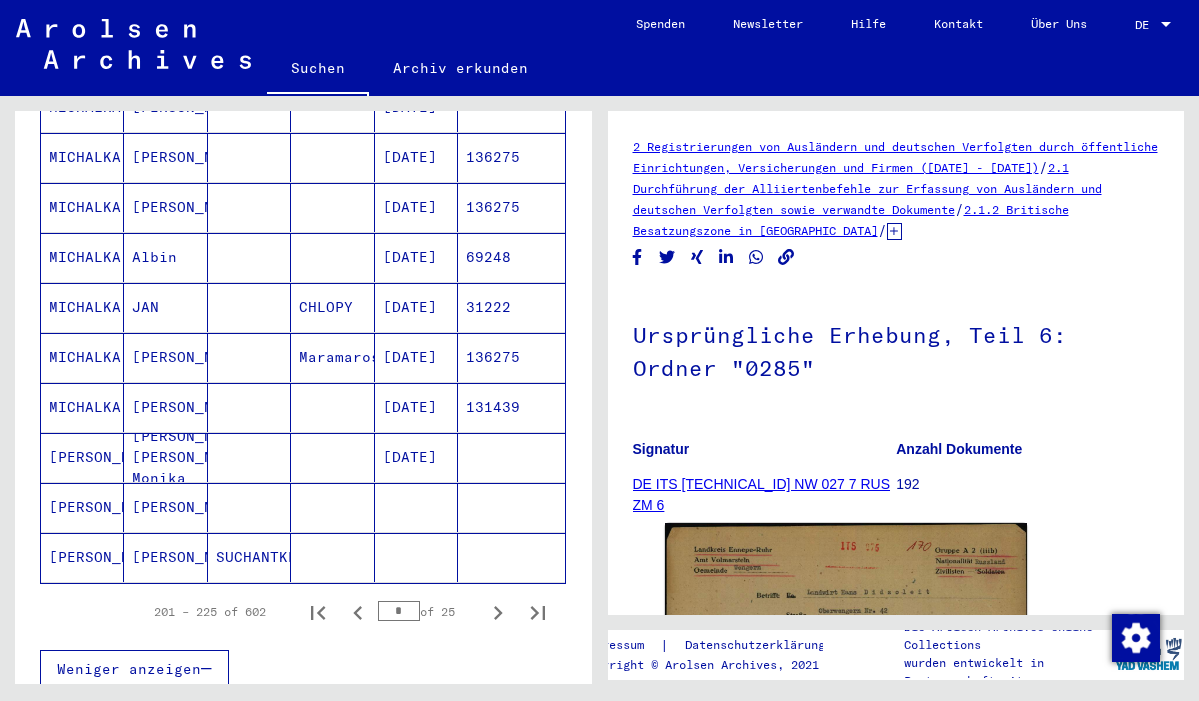 scroll, scrollTop: 1137, scrollLeft: 0, axis: vertical 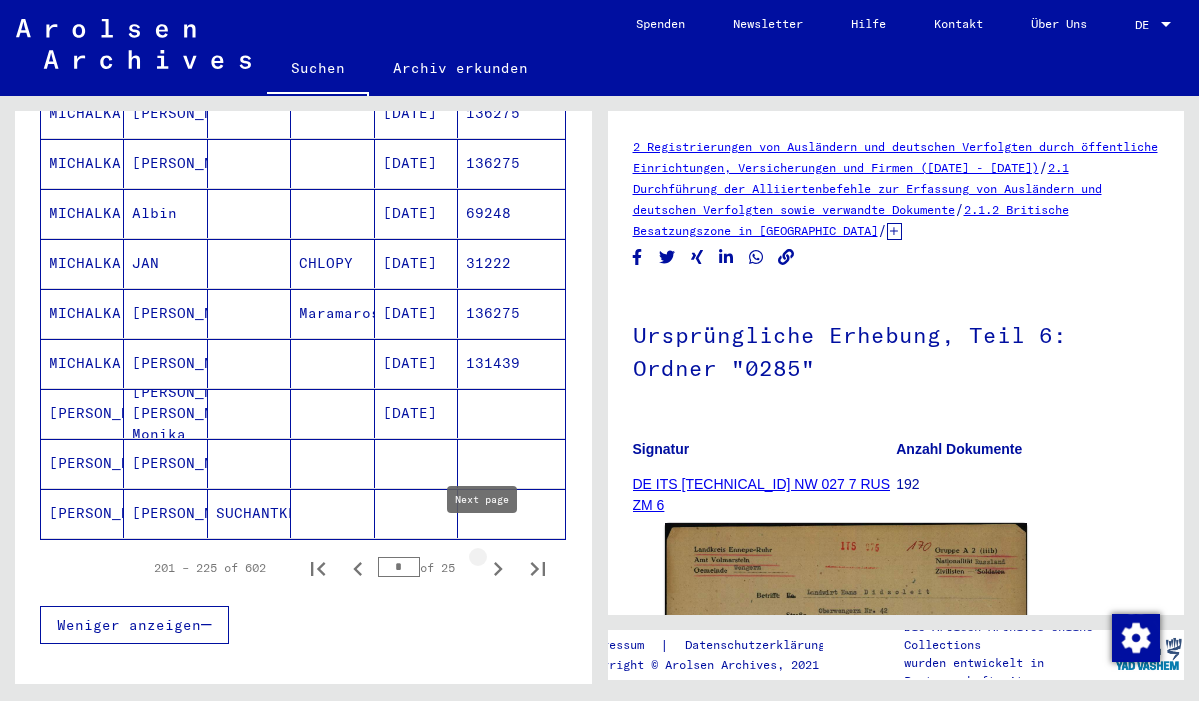 click 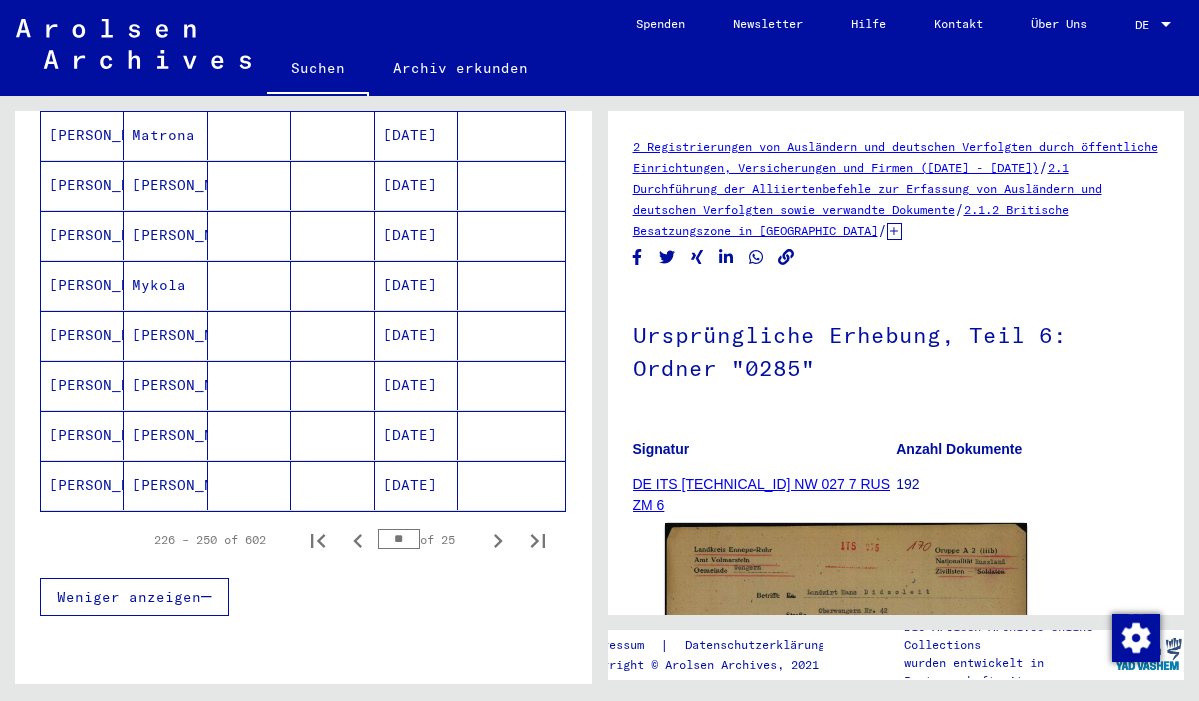 scroll, scrollTop: 1166, scrollLeft: 0, axis: vertical 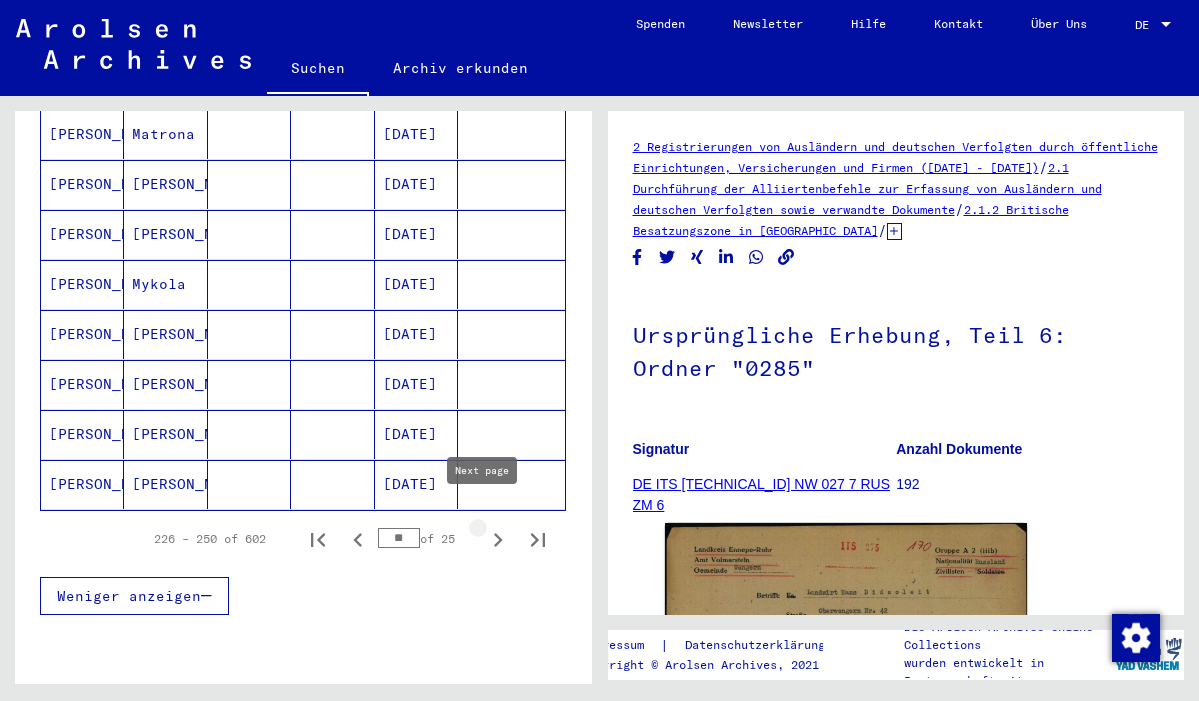 click 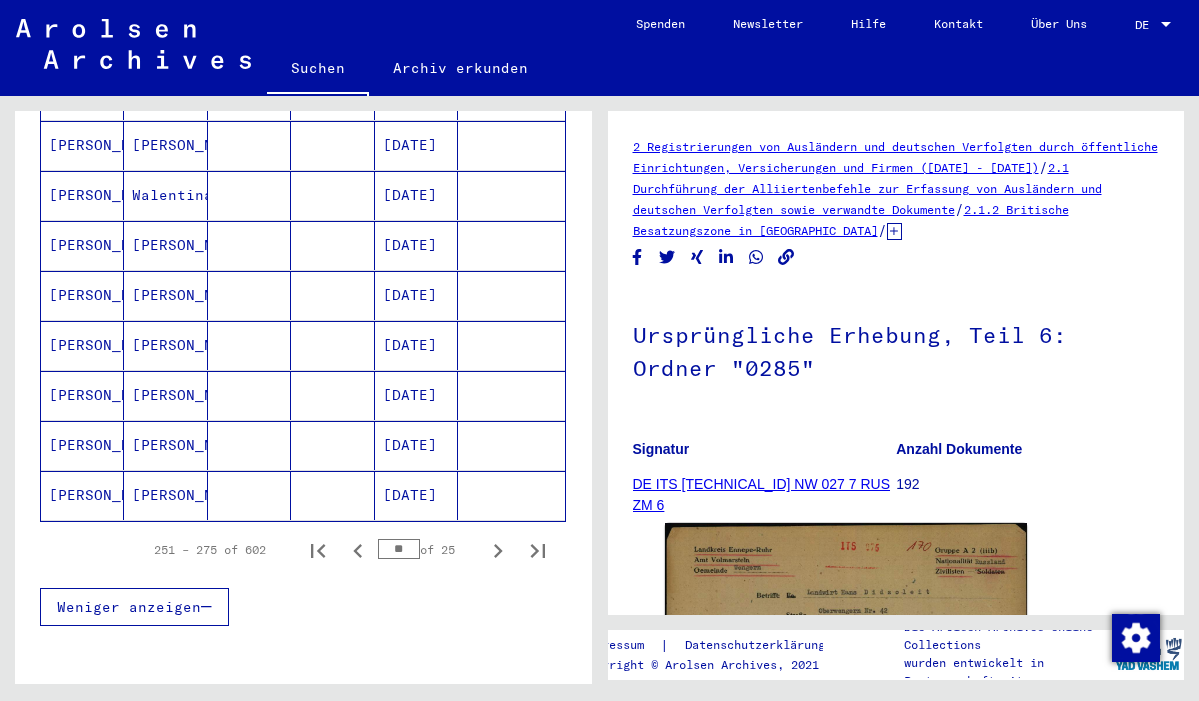 scroll, scrollTop: 1160, scrollLeft: 0, axis: vertical 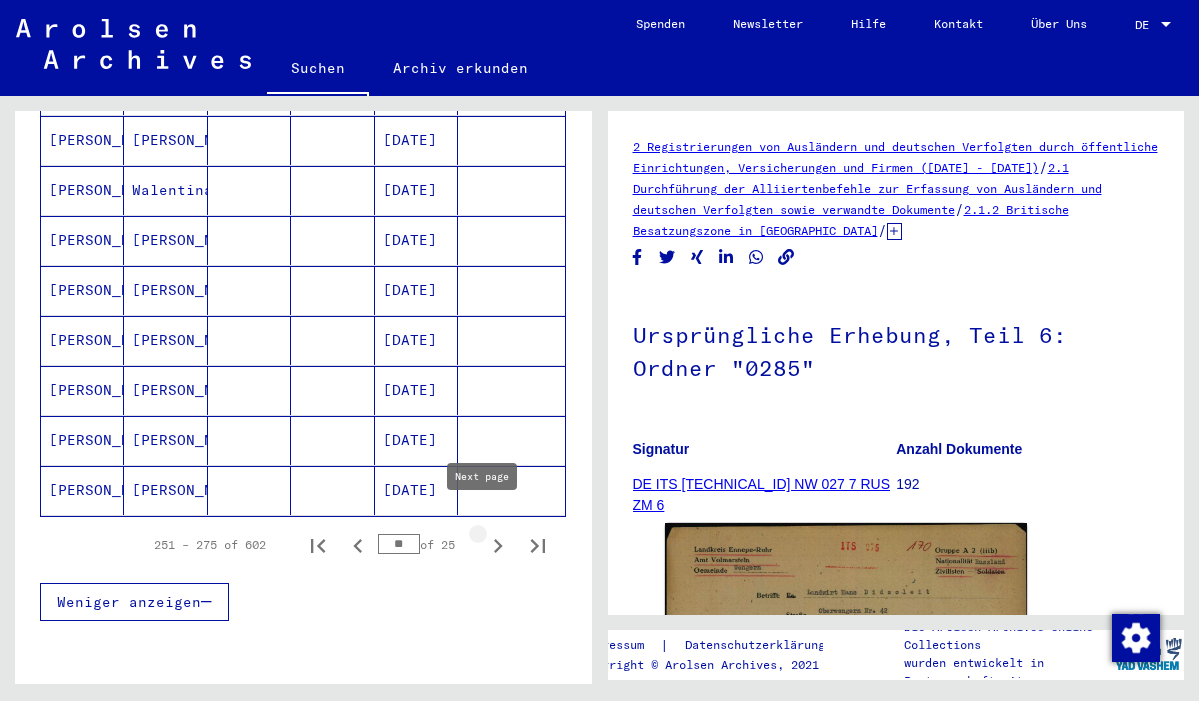 click 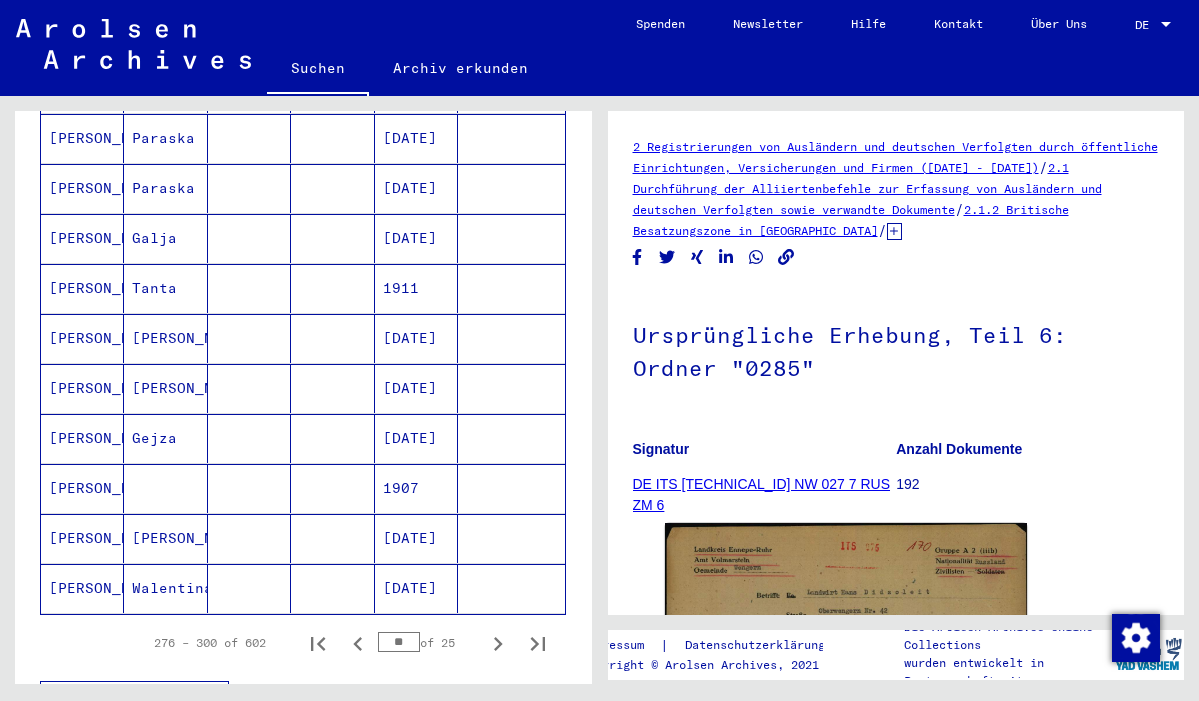 scroll, scrollTop: 1065, scrollLeft: 0, axis: vertical 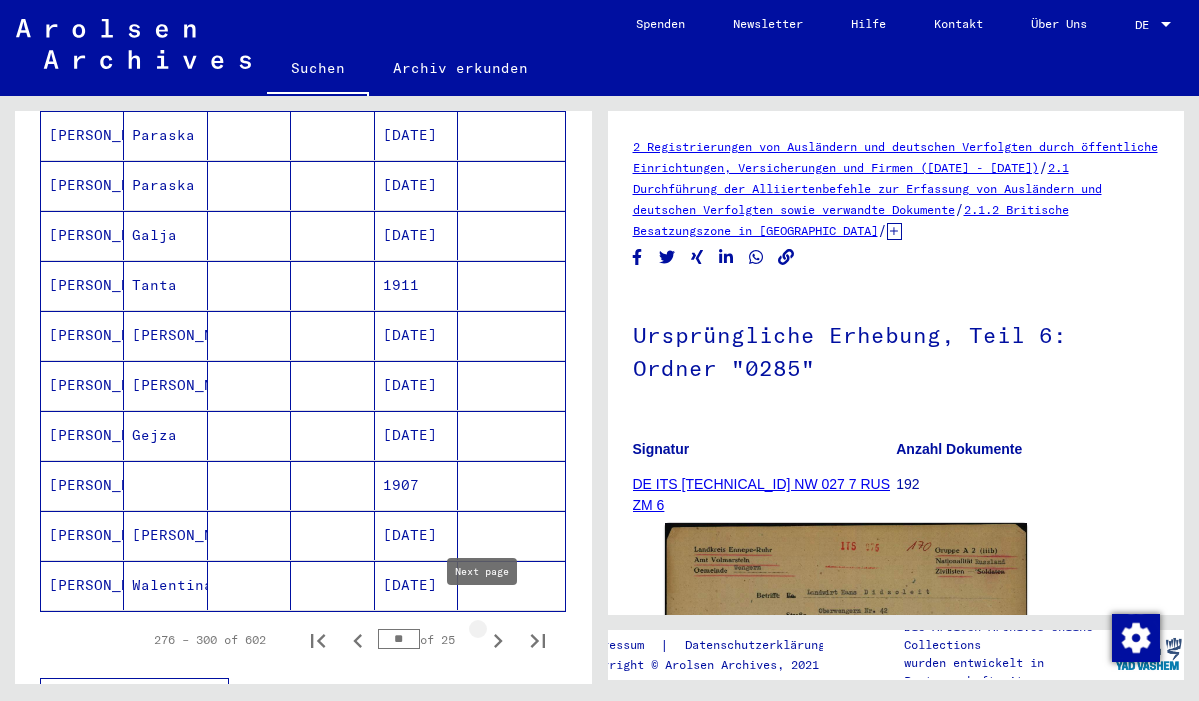 click 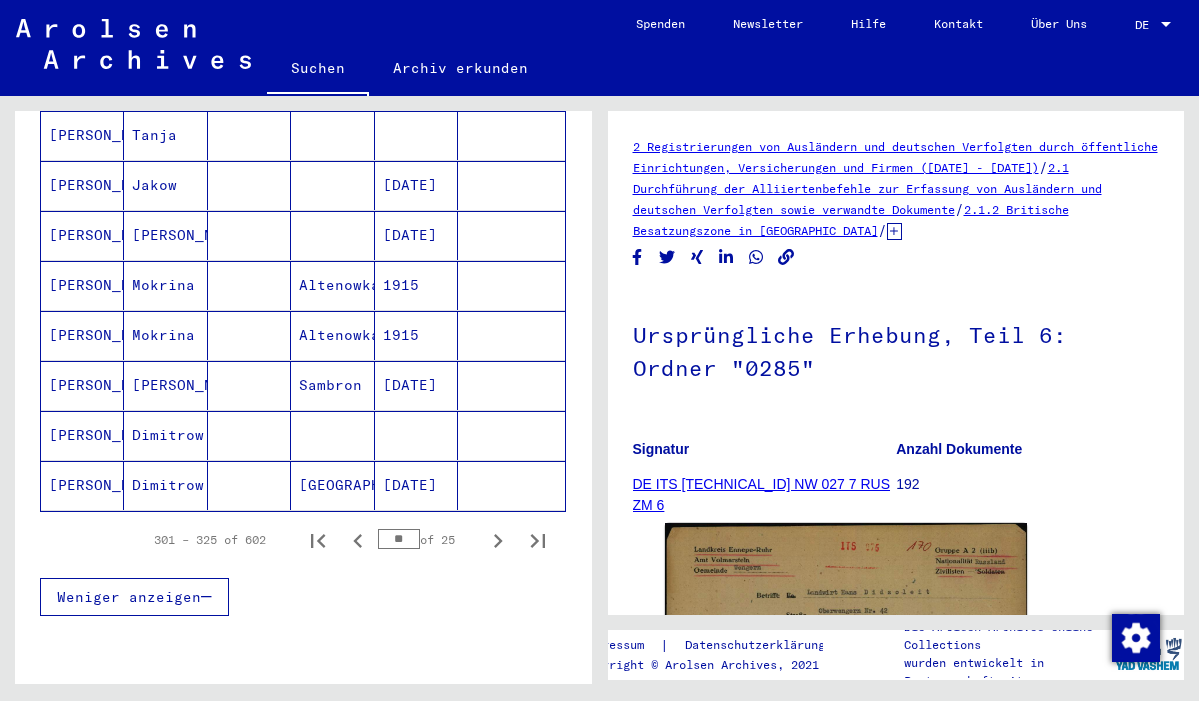 scroll, scrollTop: 1182, scrollLeft: 0, axis: vertical 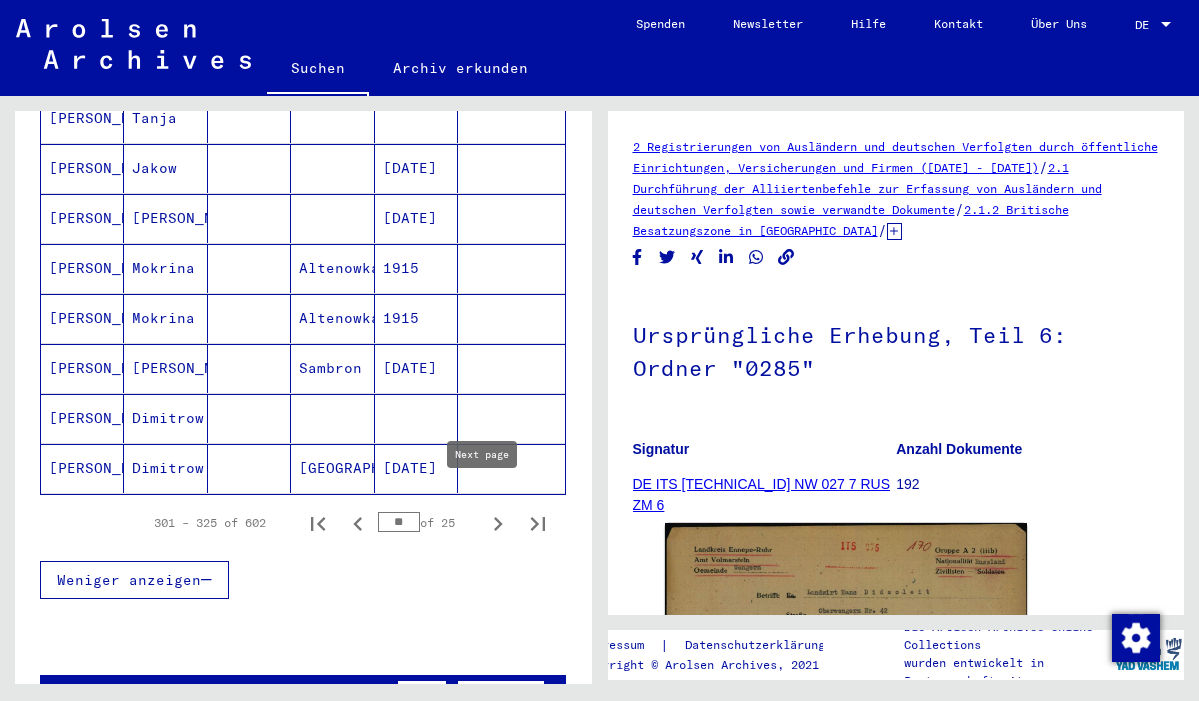 click 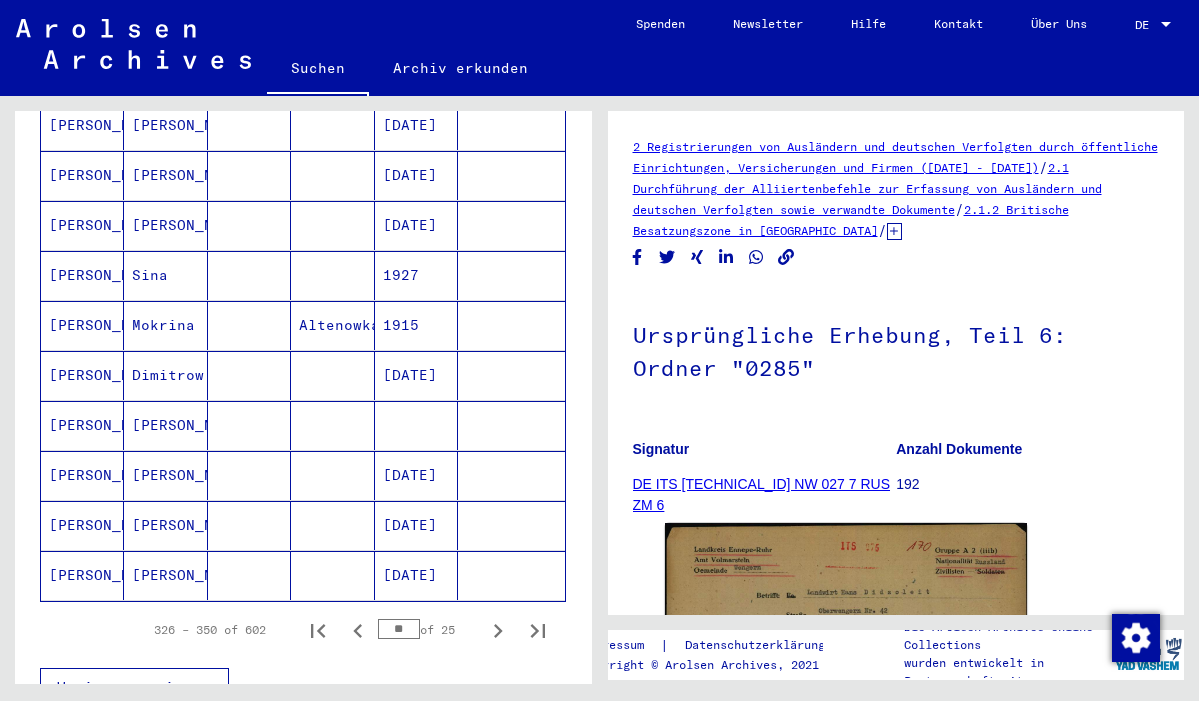 scroll, scrollTop: 1095, scrollLeft: 0, axis: vertical 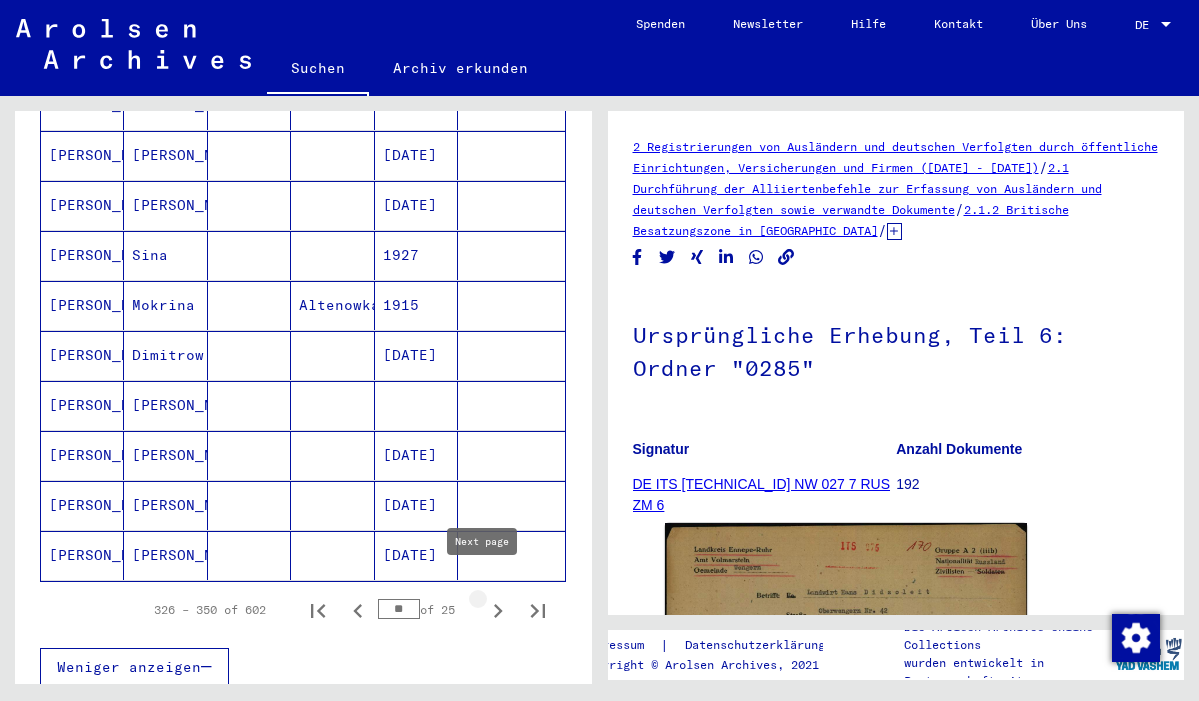 click 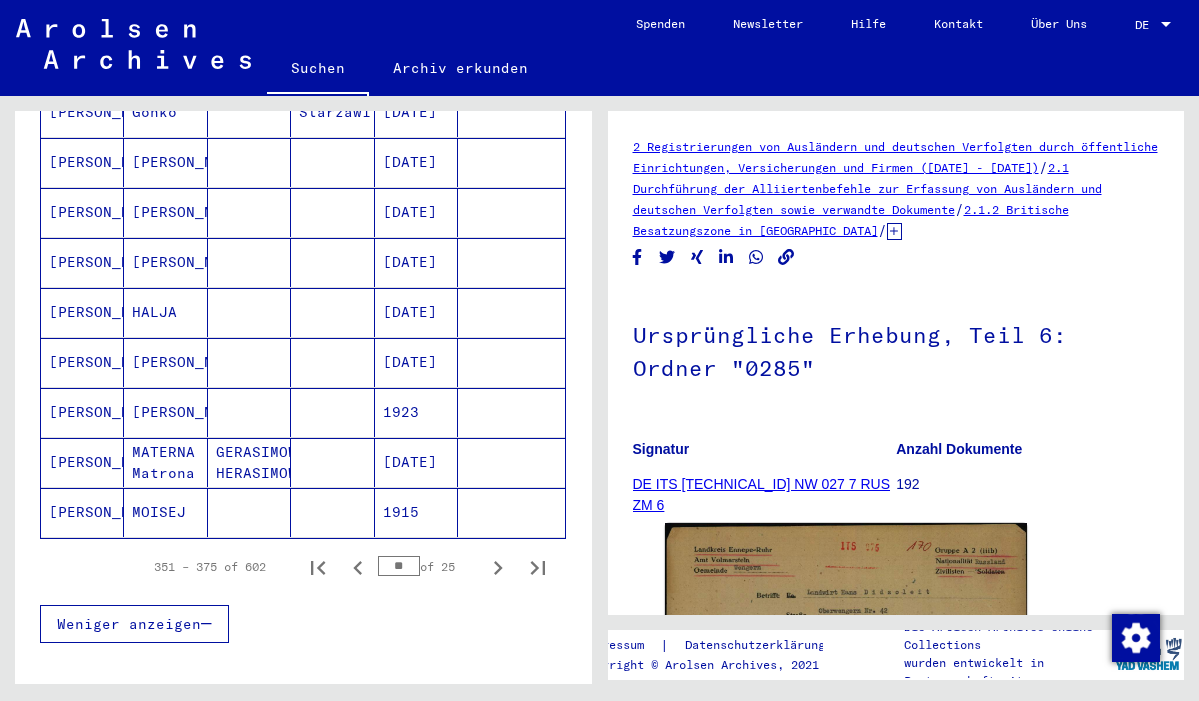 scroll, scrollTop: 1141, scrollLeft: 0, axis: vertical 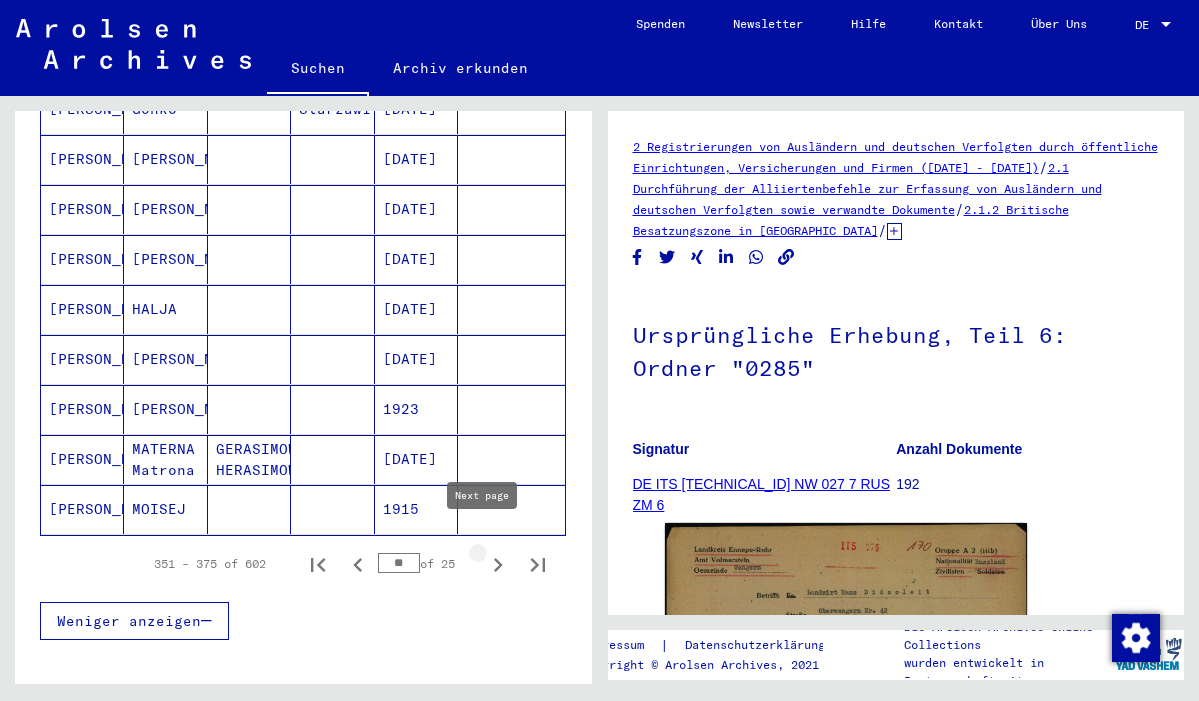 click 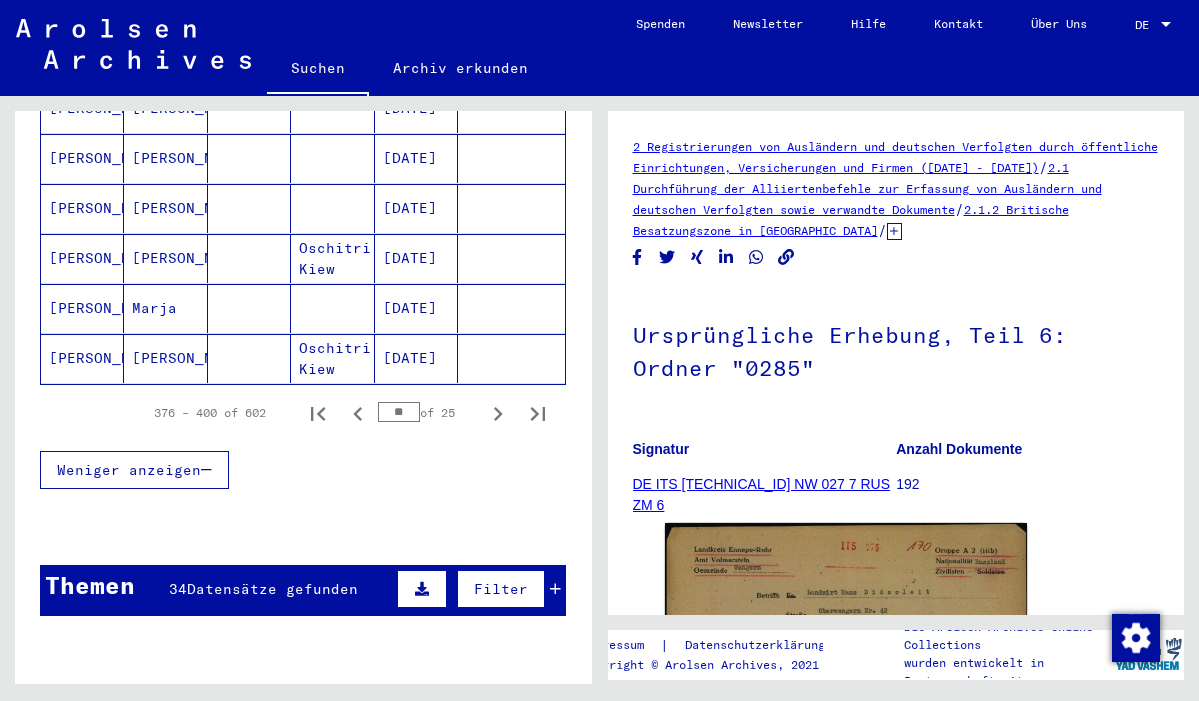 scroll, scrollTop: 1202, scrollLeft: 0, axis: vertical 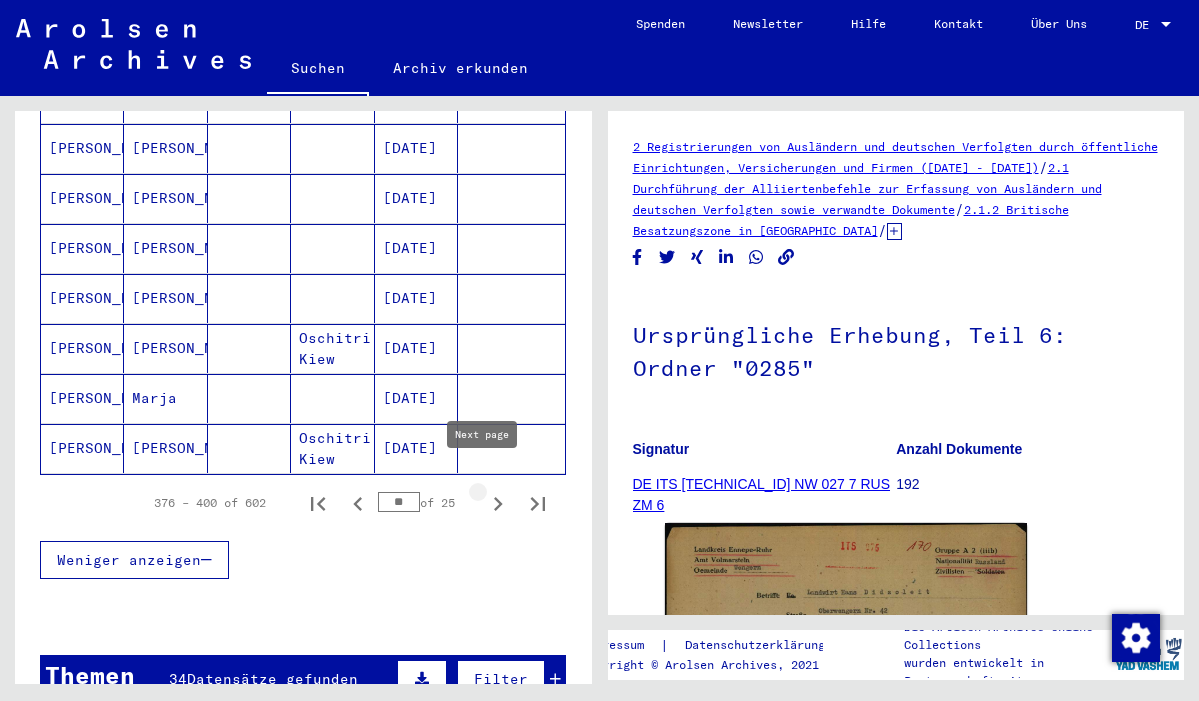 click 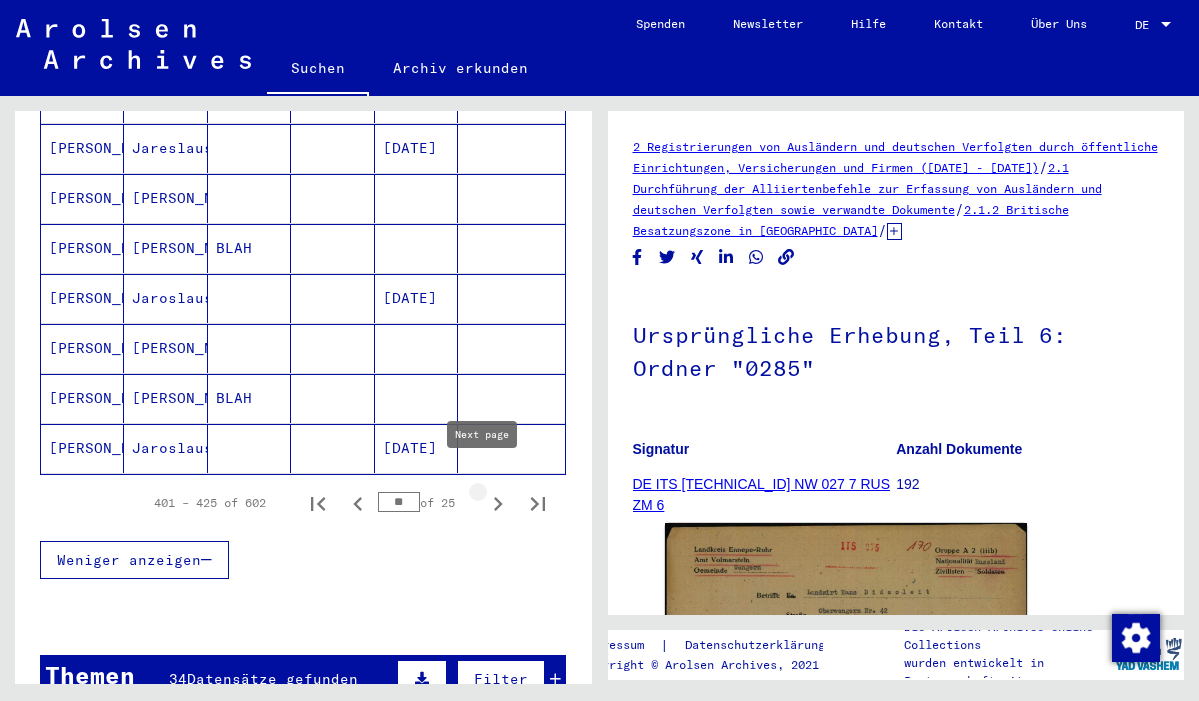 click 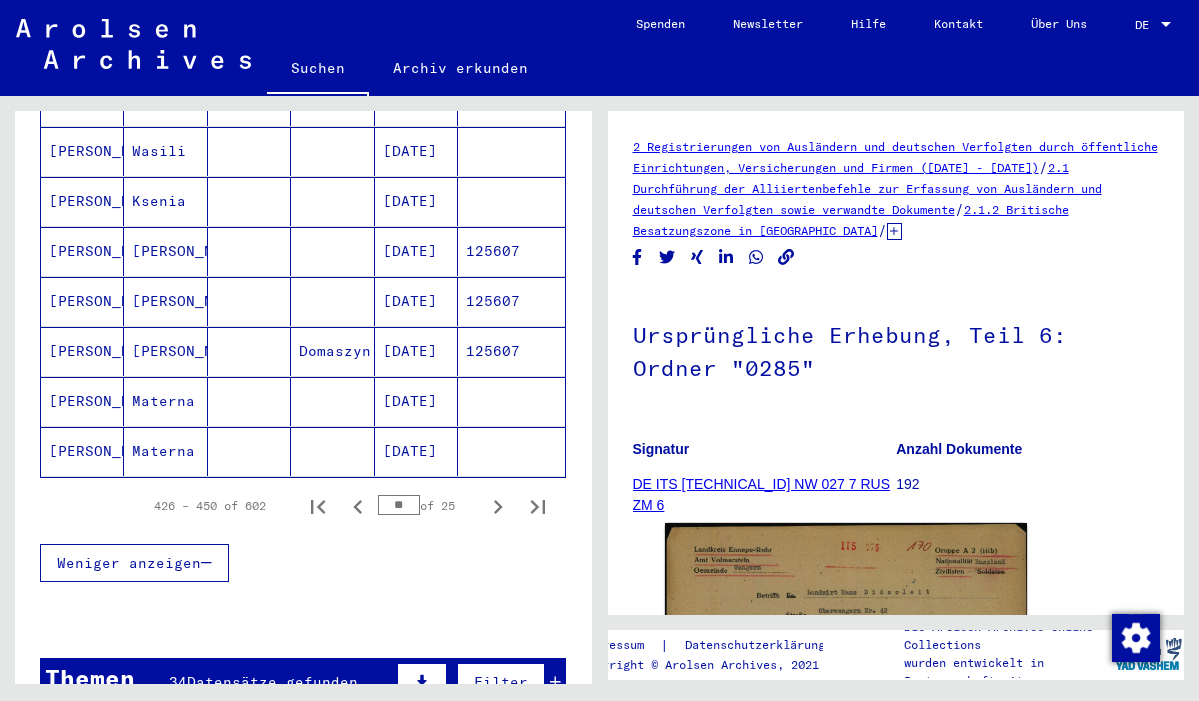 scroll, scrollTop: 1238, scrollLeft: 0, axis: vertical 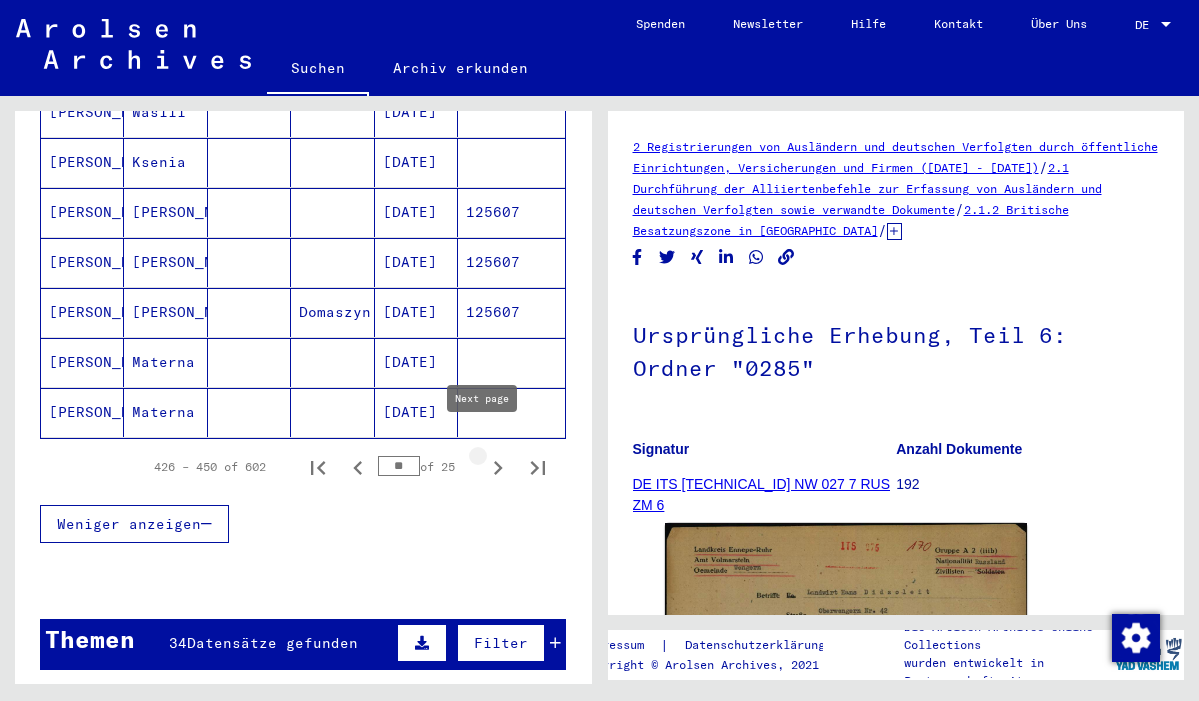 click 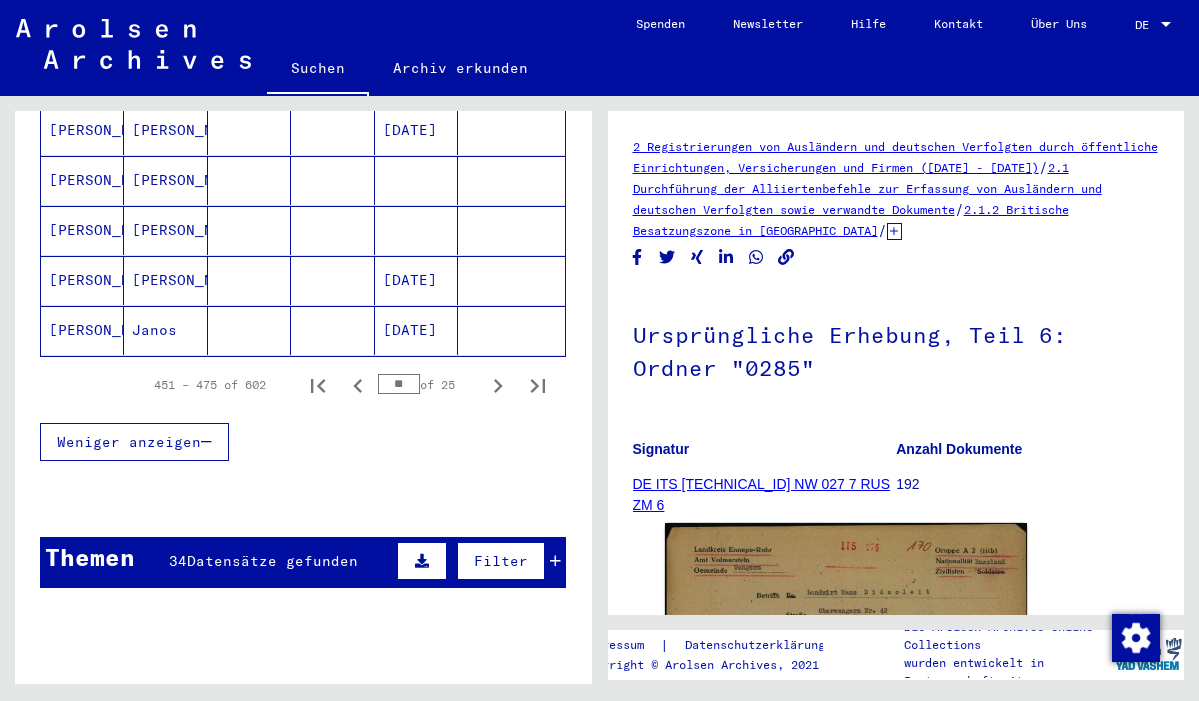 scroll, scrollTop: 1409, scrollLeft: 0, axis: vertical 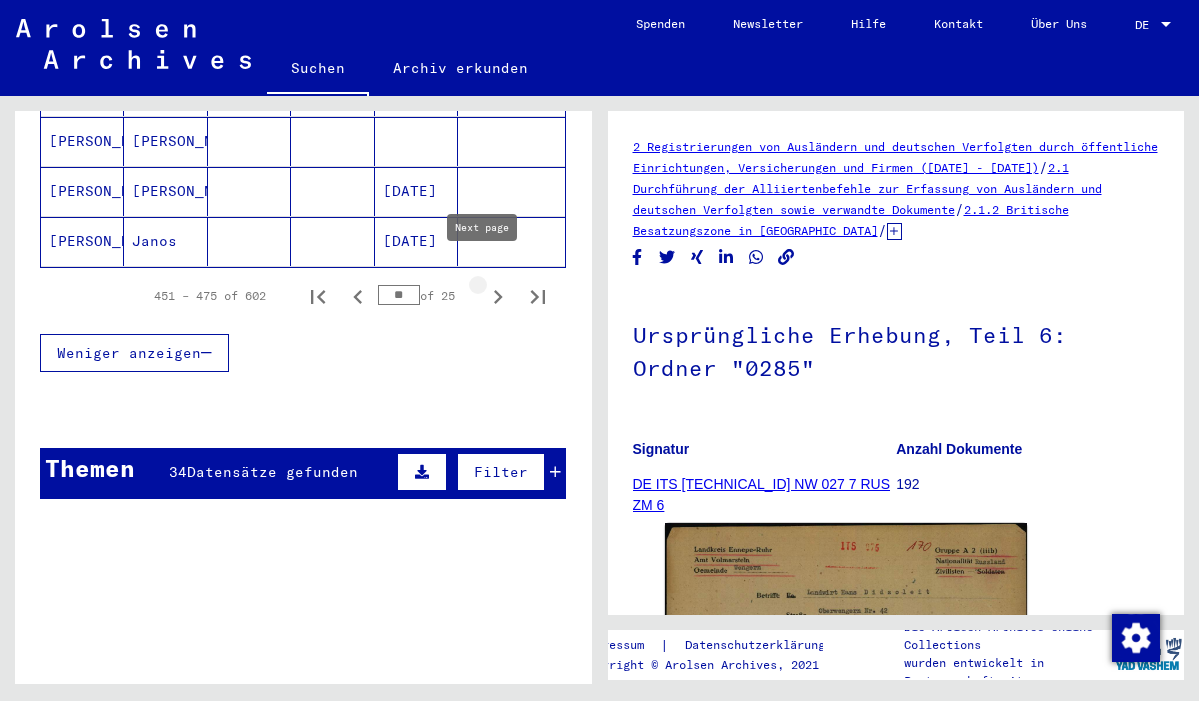 click 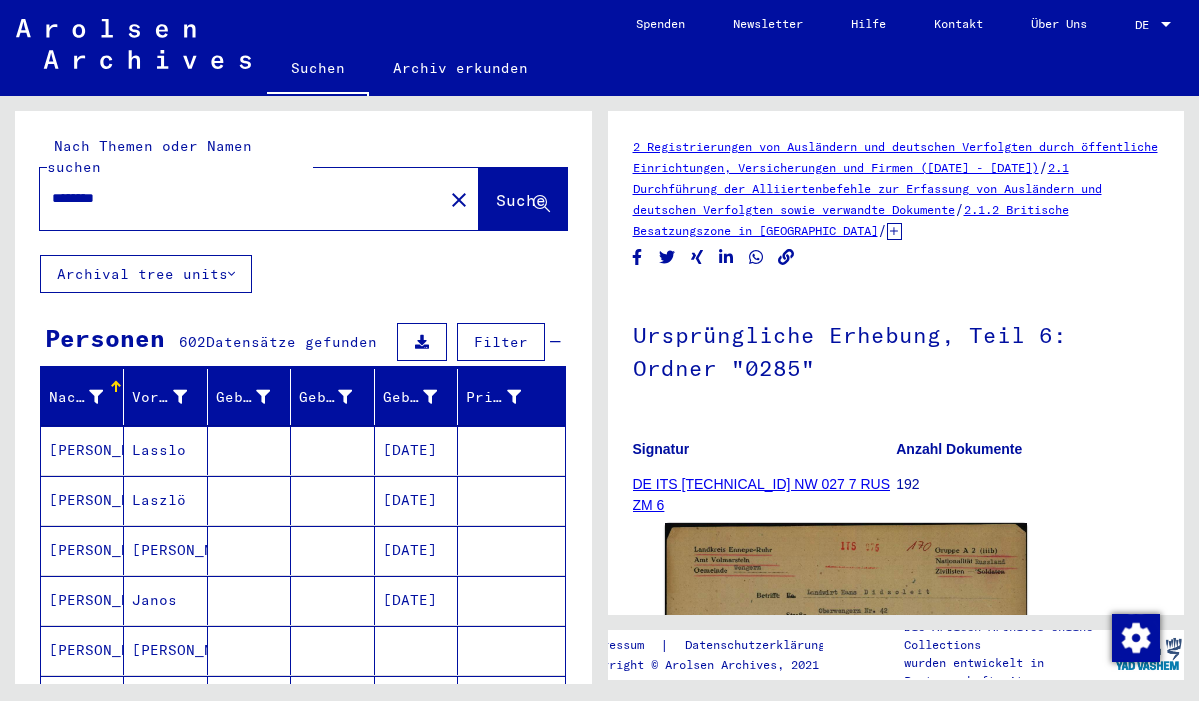 scroll, scrollTop: 0, scrollLeft: 0, axis: both 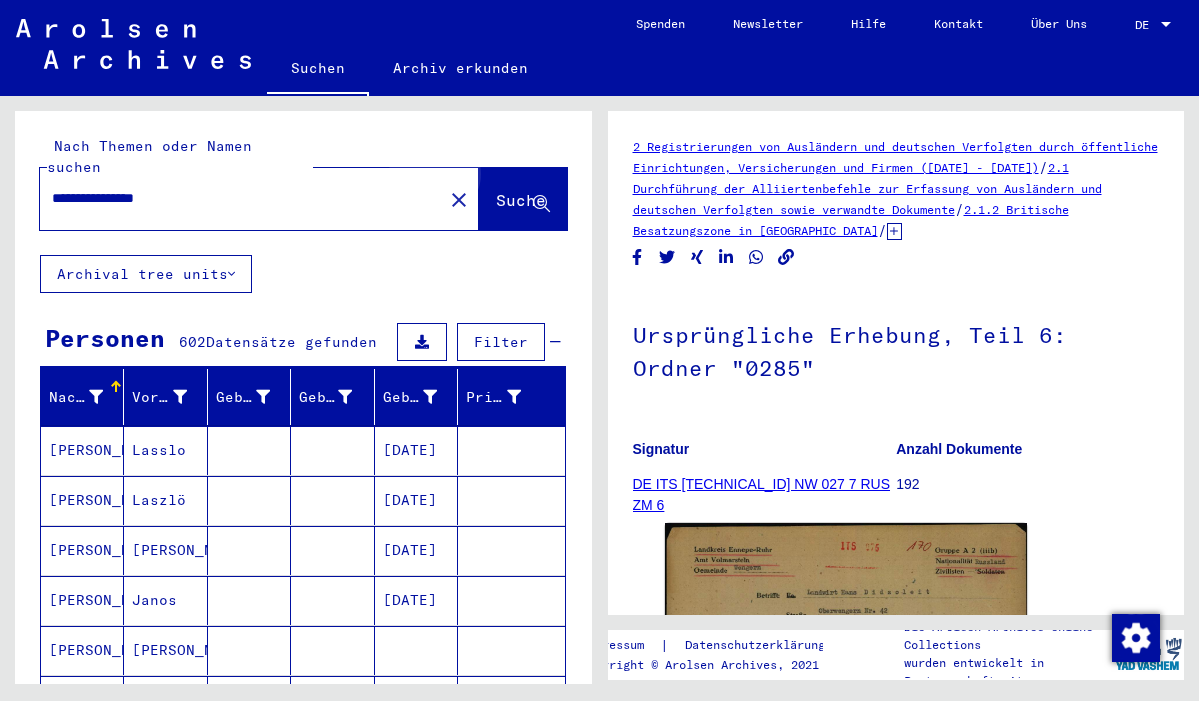 click on "Suche" 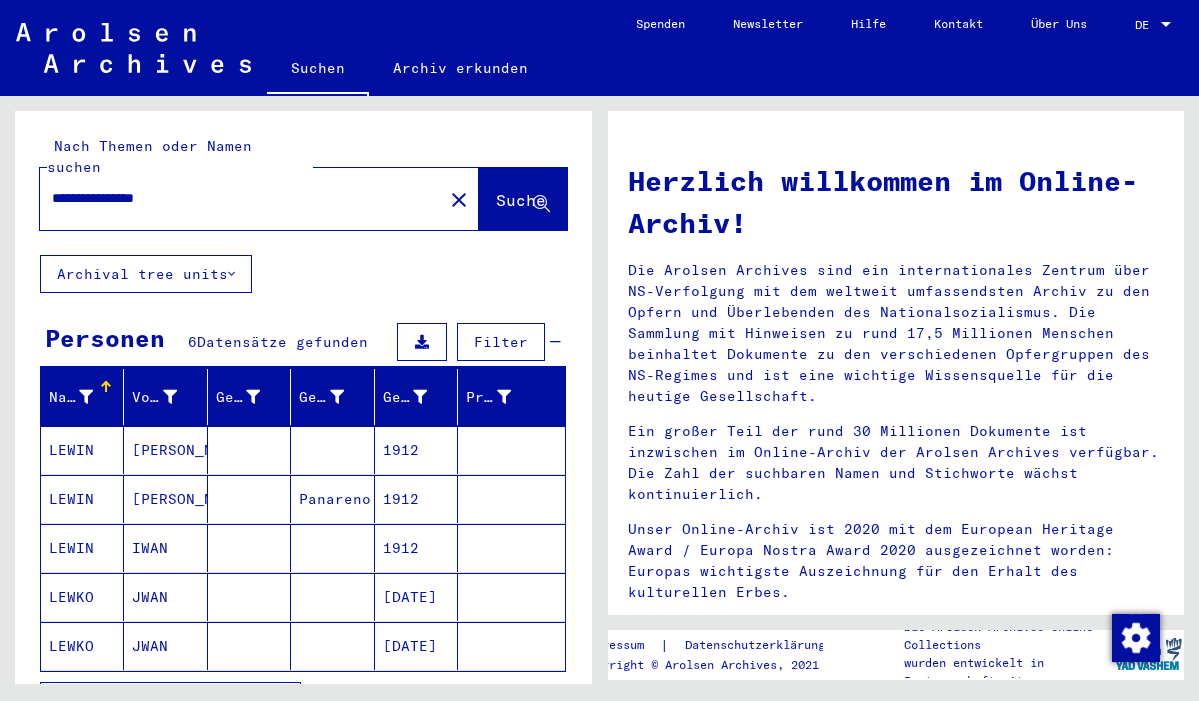 click at bounding box center [249, 499] 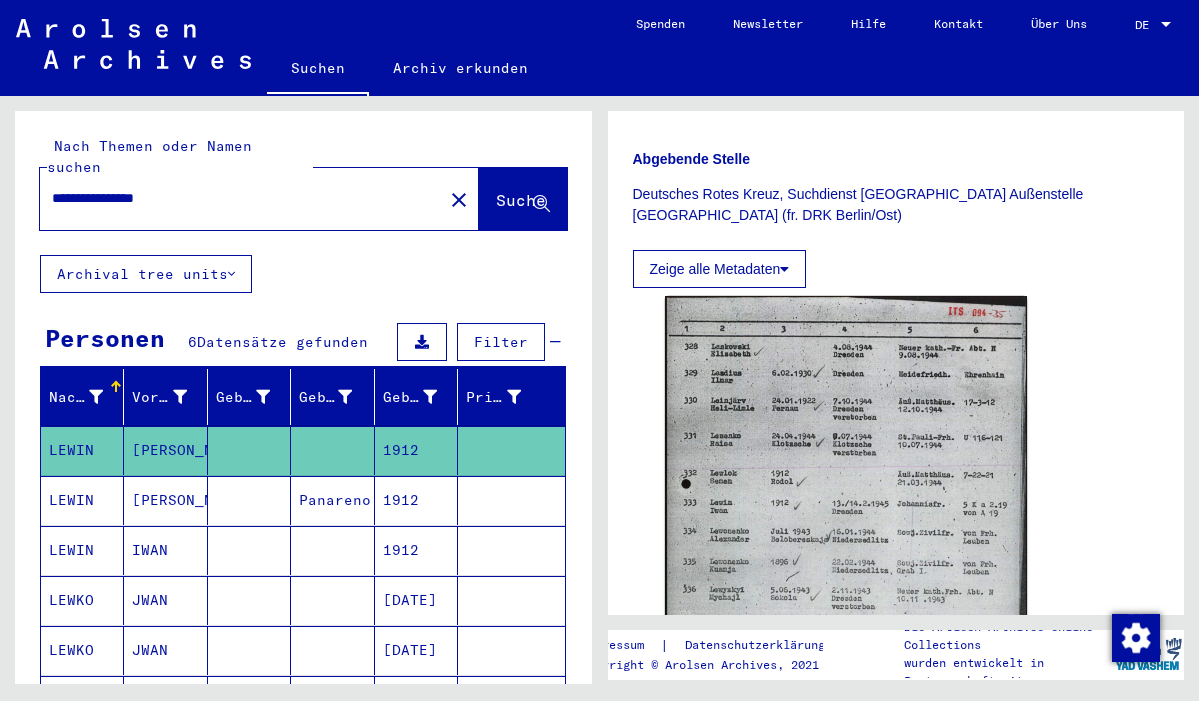 scroll, scrollTop: 627, scrollLeft: 0, axis: vertical 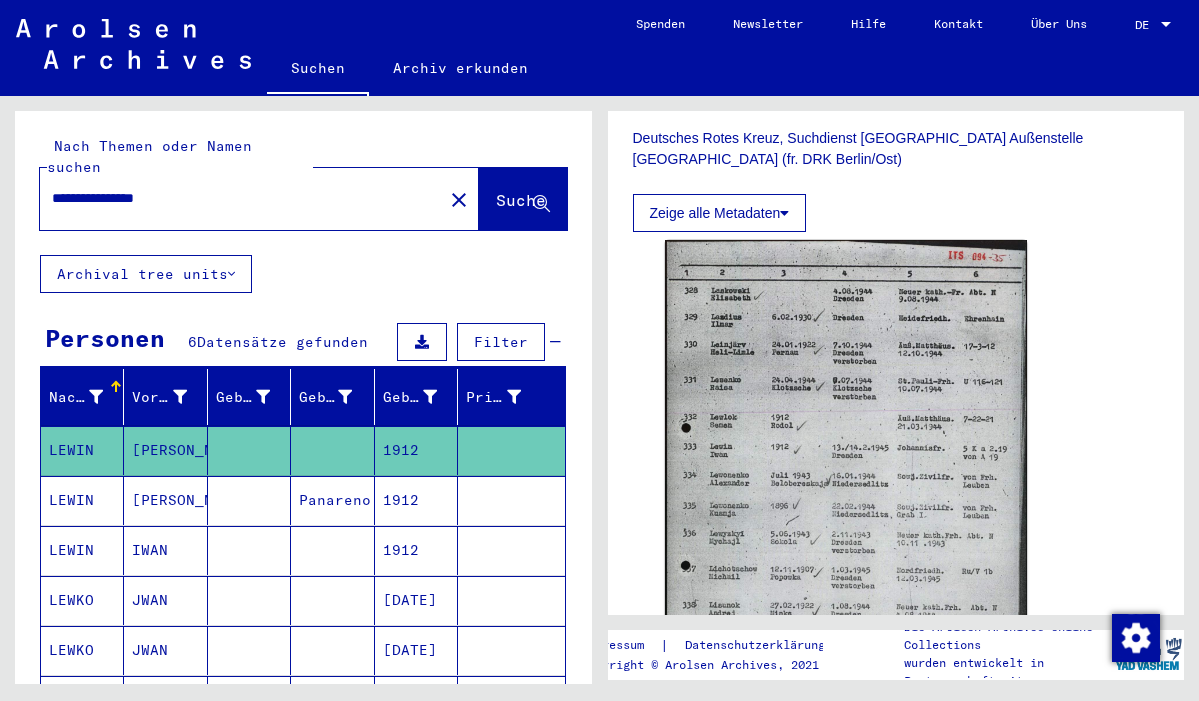 click on "[PERSON_NAME]" at bounding box center (165, 550) 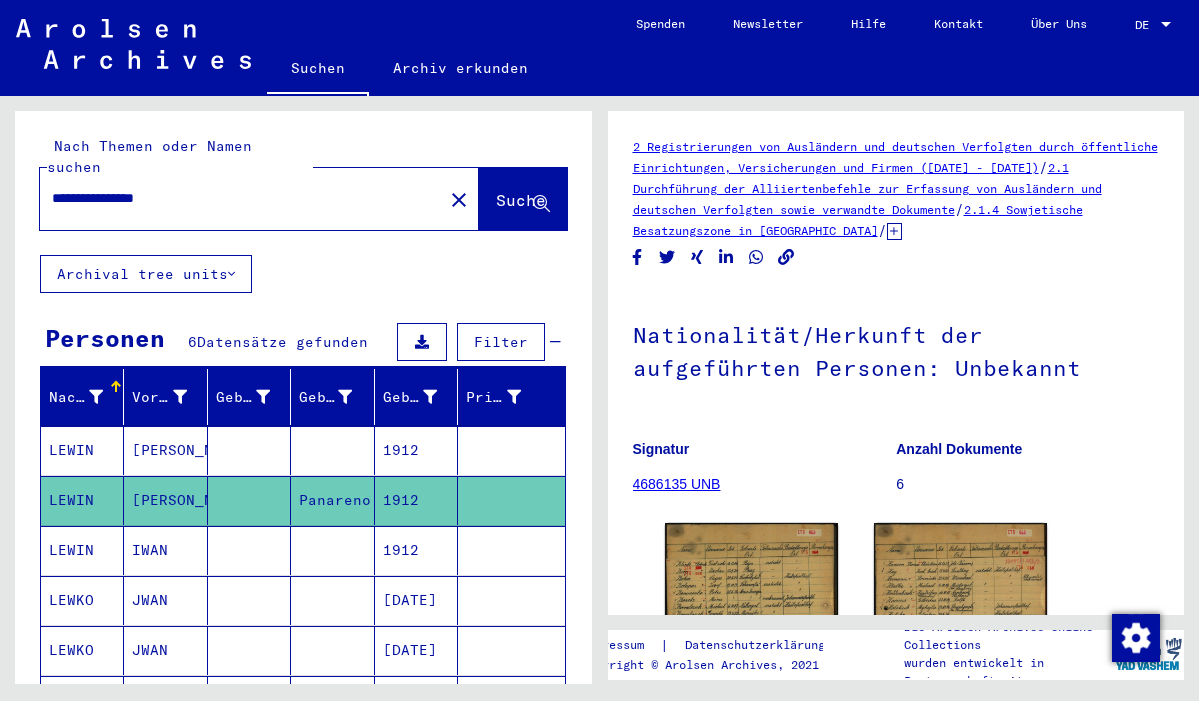 scroll, scrollTop: 125, scrollLeft: 0, axis: vertical 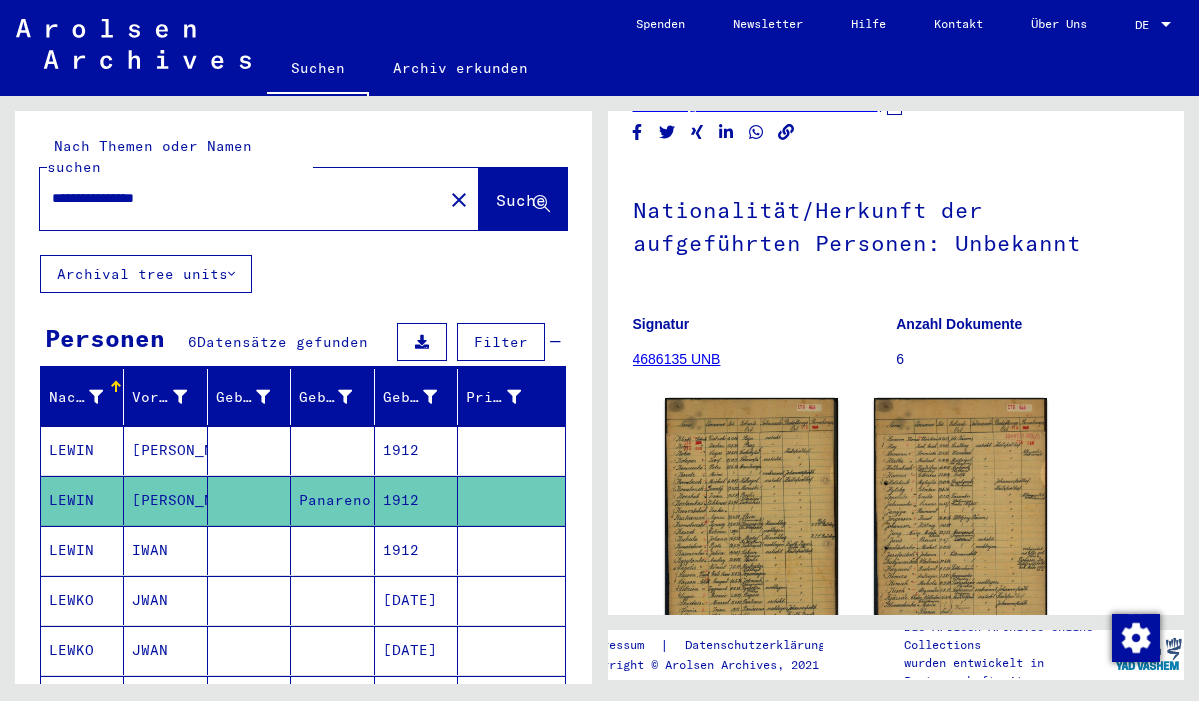 click on "**********" at bounding box center [599, 350] 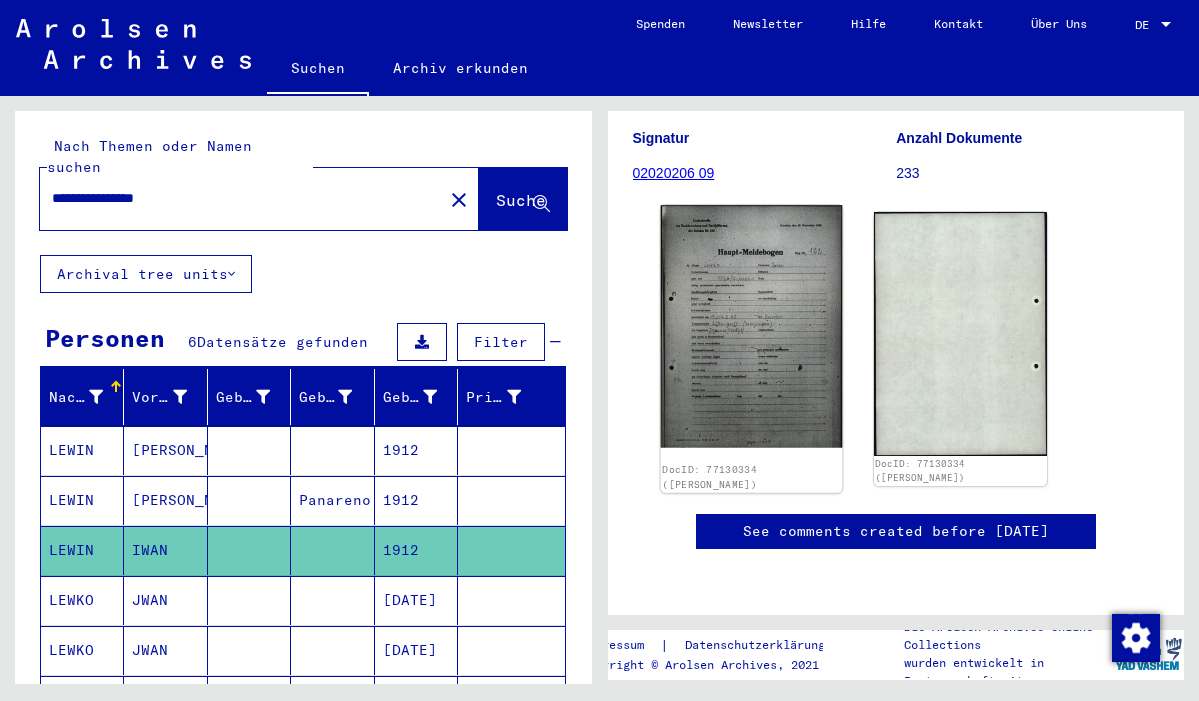 scroll, scrollTop: 286, scrollLeft: 0, axis: vertical 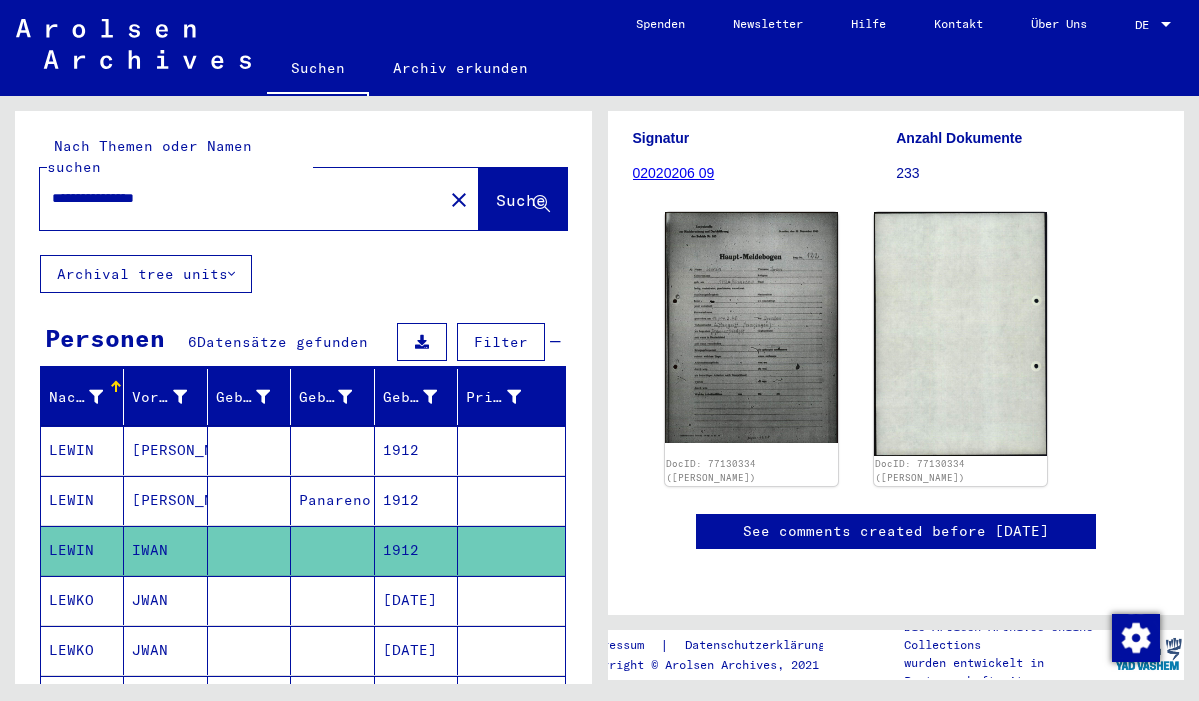 click at bounding box center [332, 650] 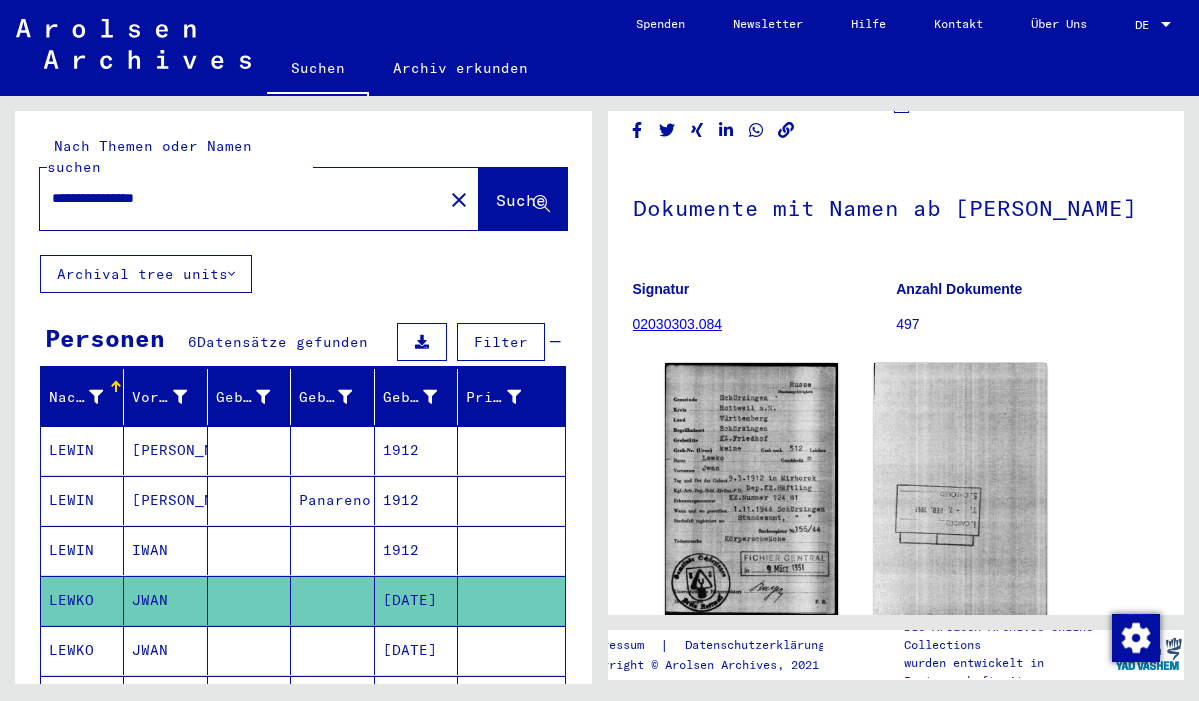scroll, scrollTop: 106, scrollLeft: 0, axis: vertical 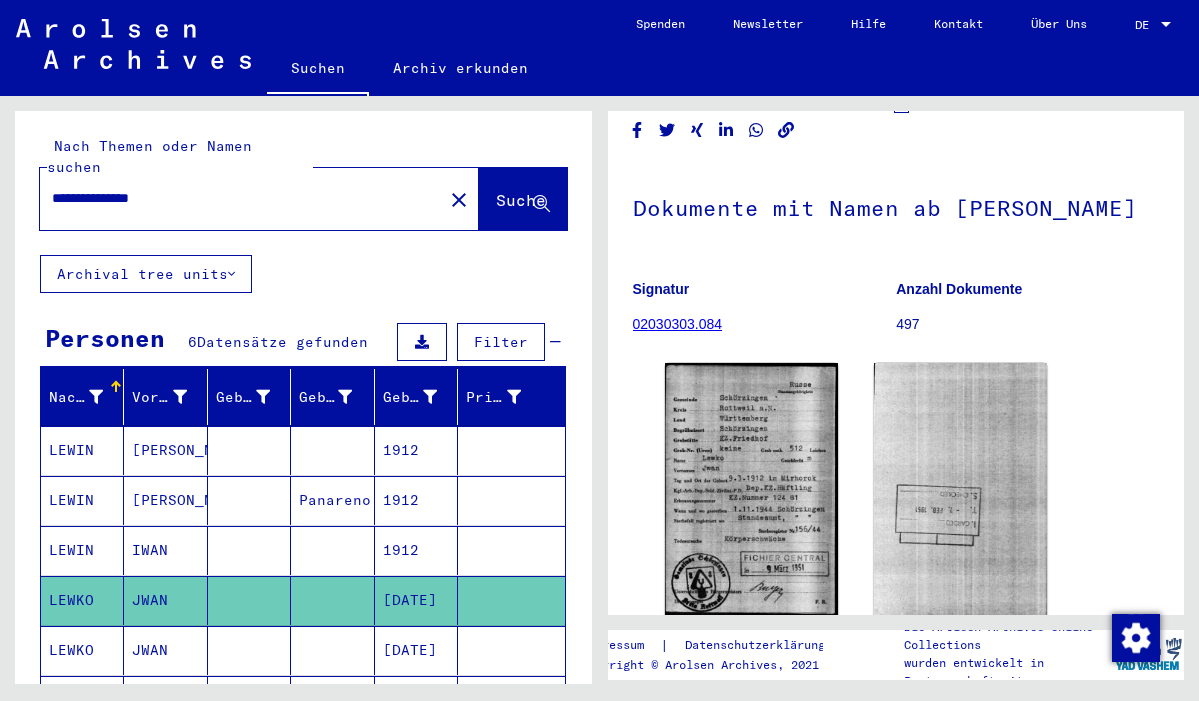 click on "Suche" 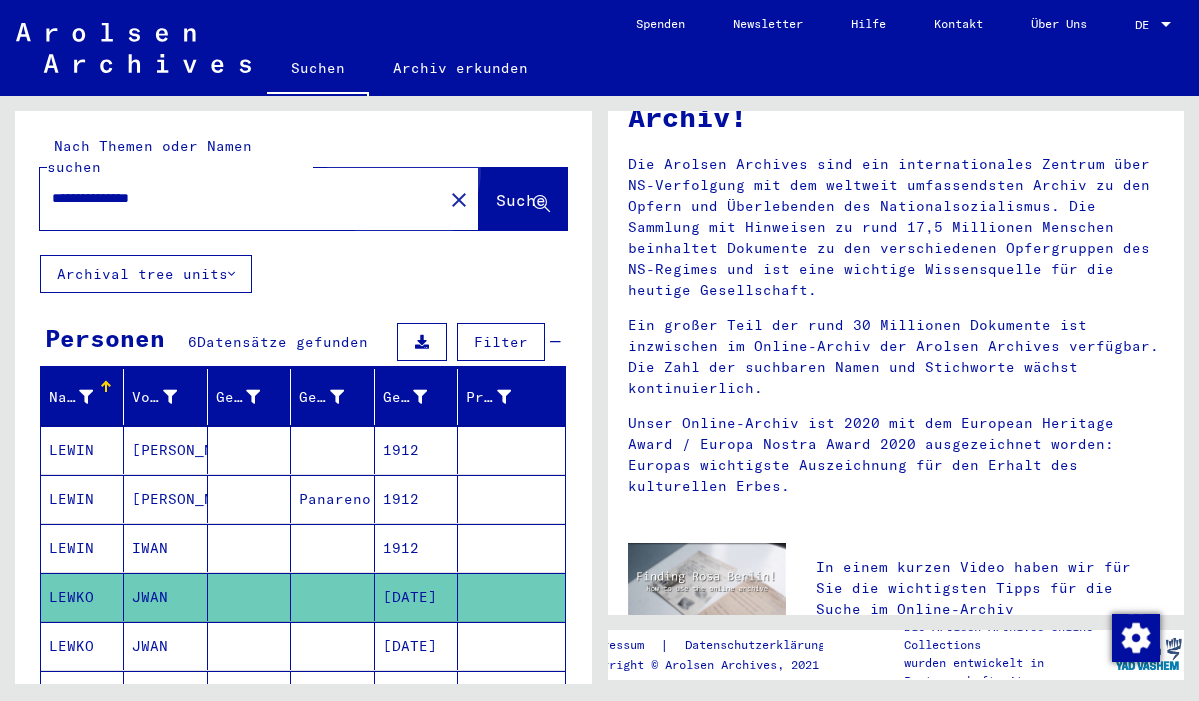 scroll, scrollTop: 0, scrollLeft: 0, axis: both 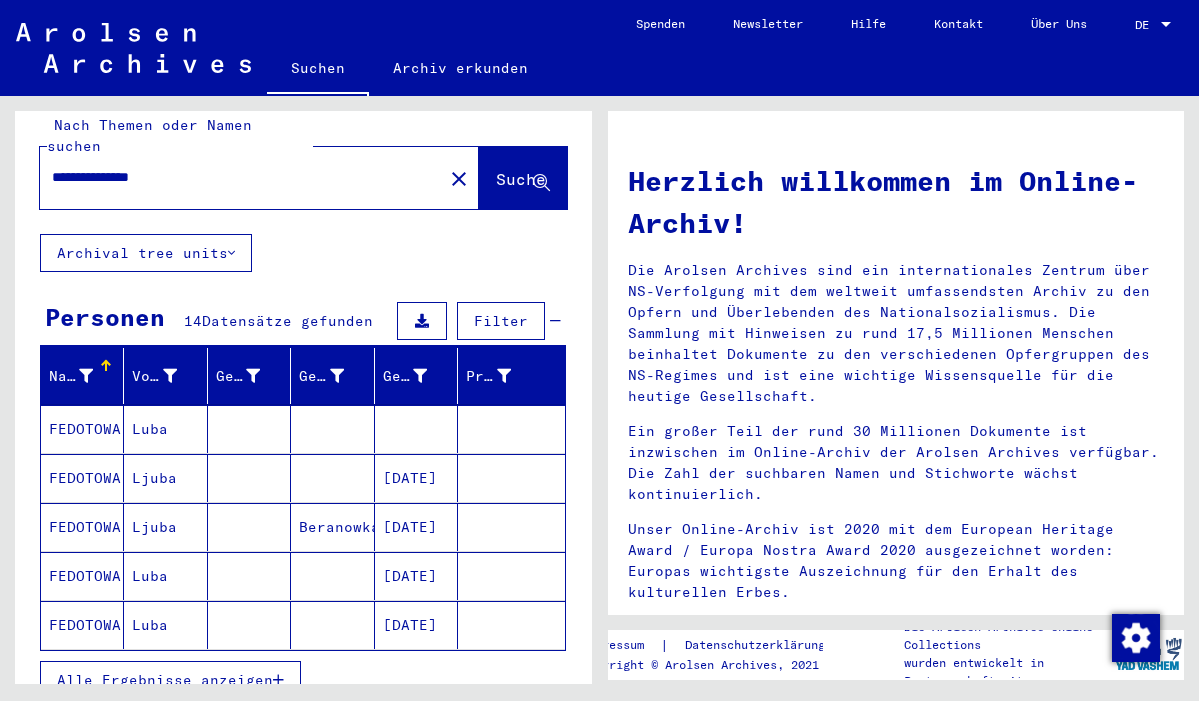click at bounding box center [332, 478] 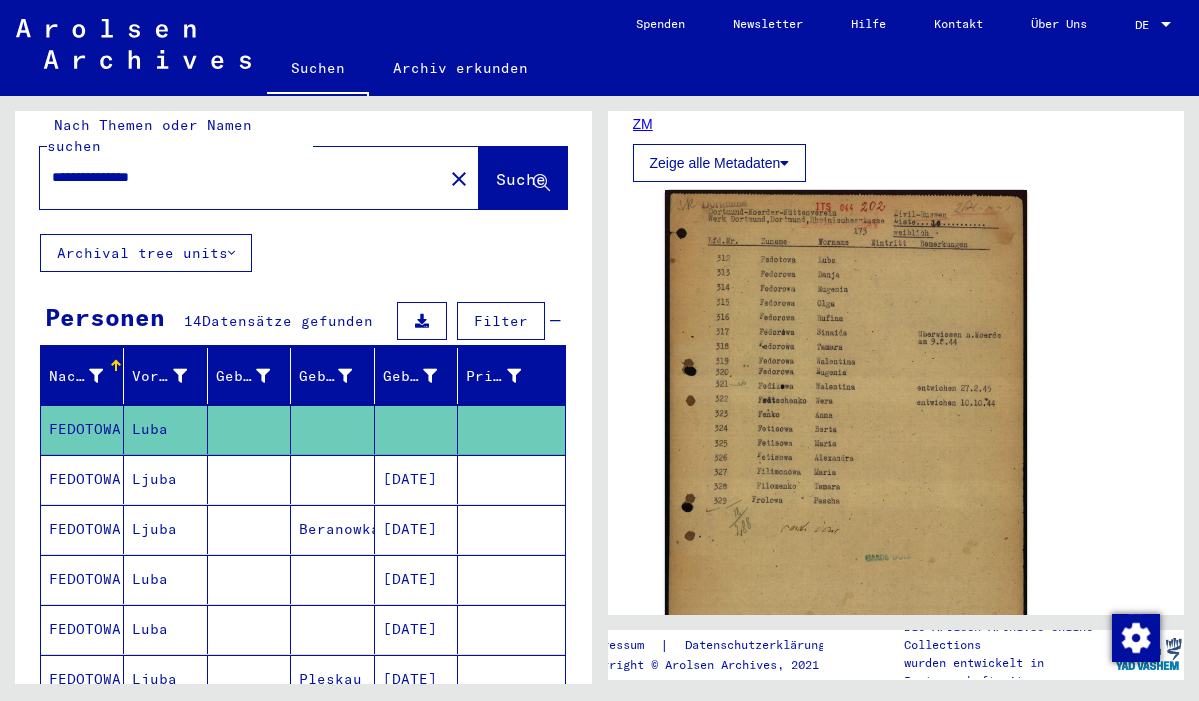 scroll, scrollTop: 350, scrollLeft: 0, axis: vertical 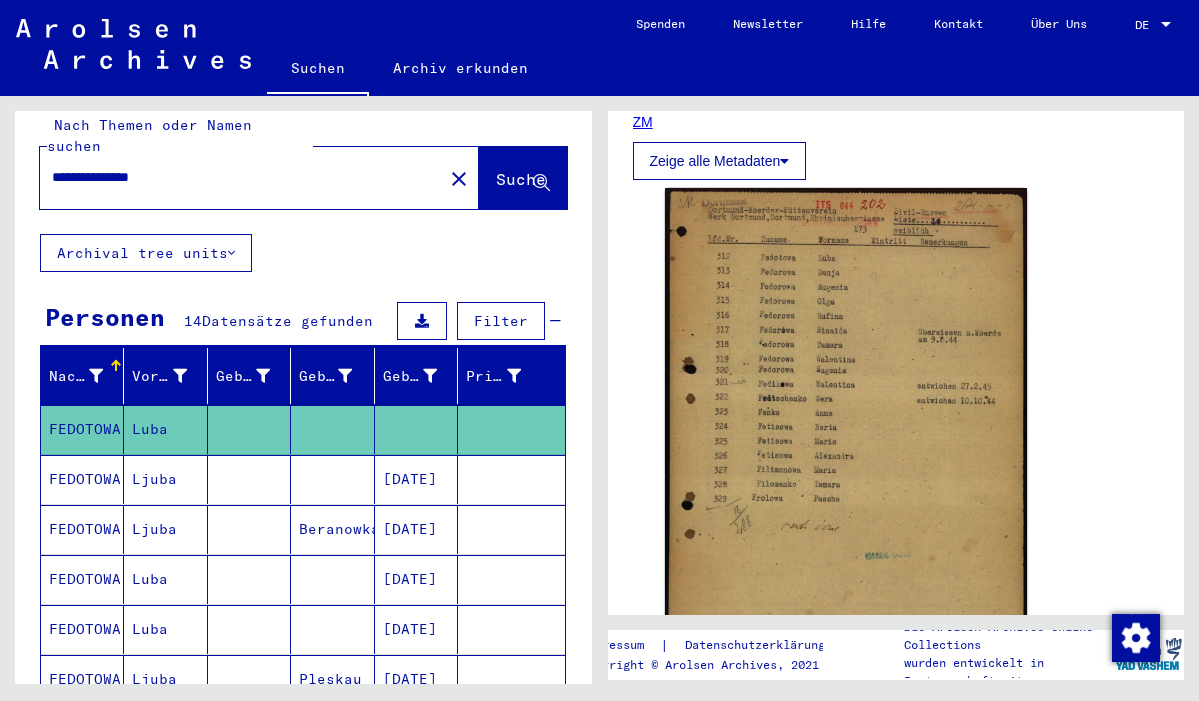 click at bounding box center [249, 529] 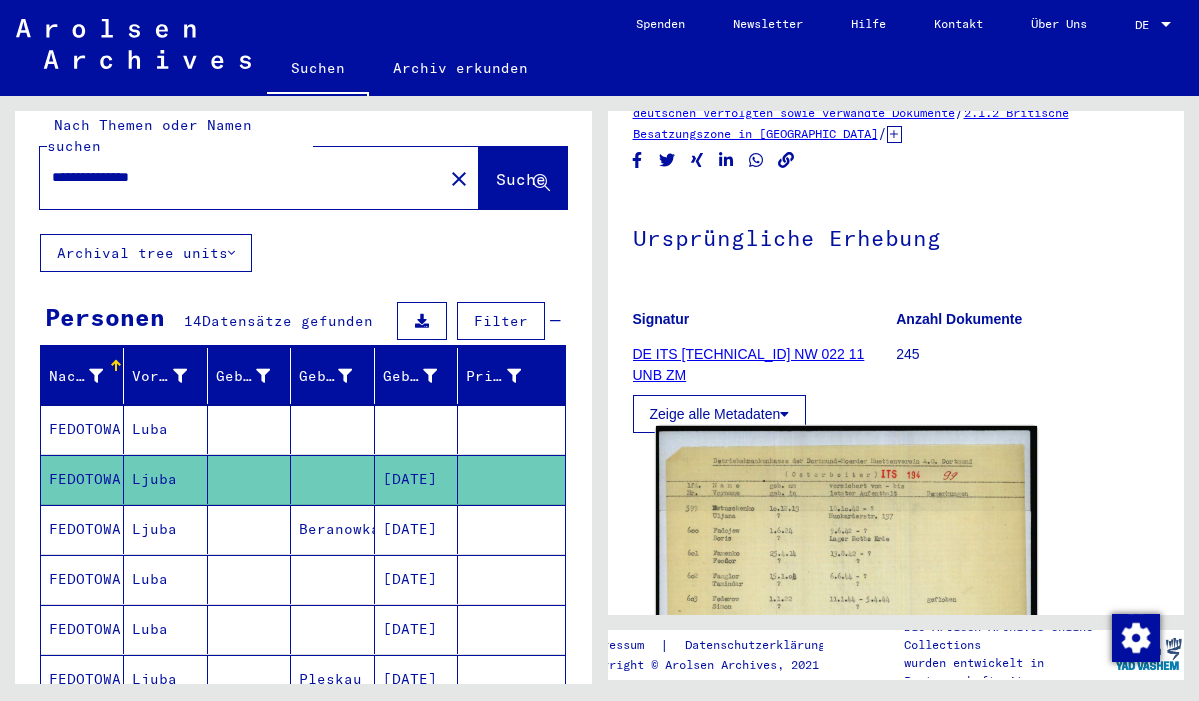 scroll, scrollTop: 65, scrollLeft: 0, axis: vertical 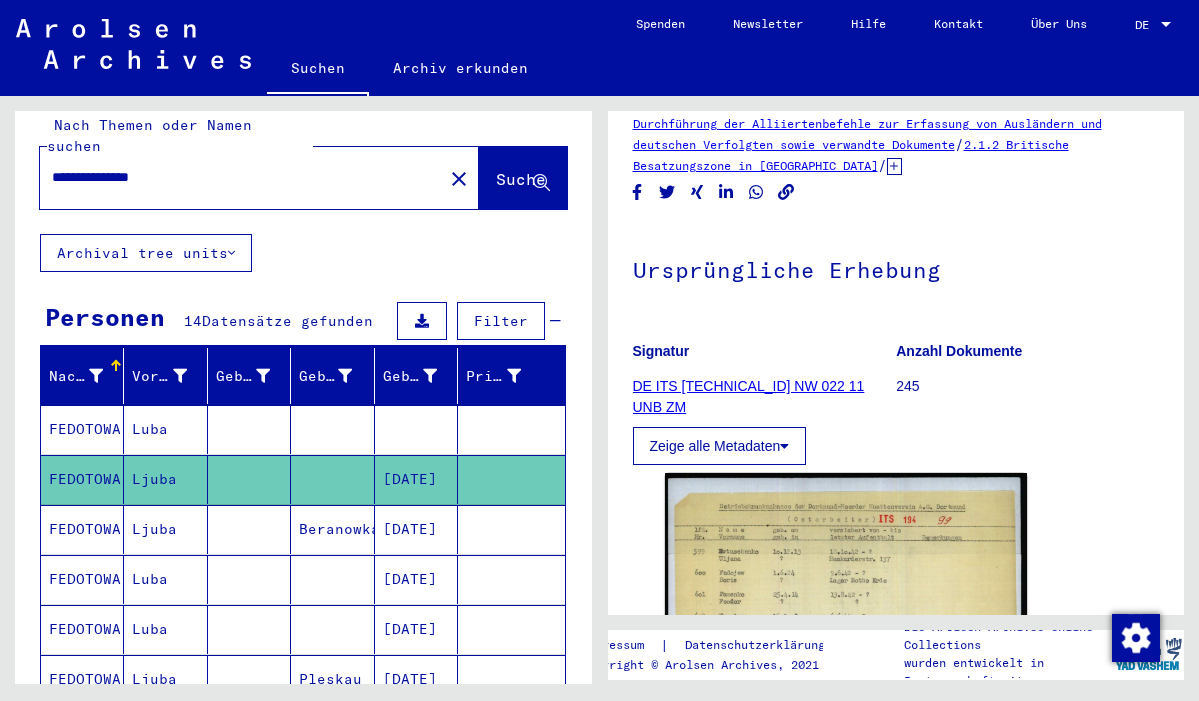 click on "FEDOTOWA" at bounding box center [82, 579] 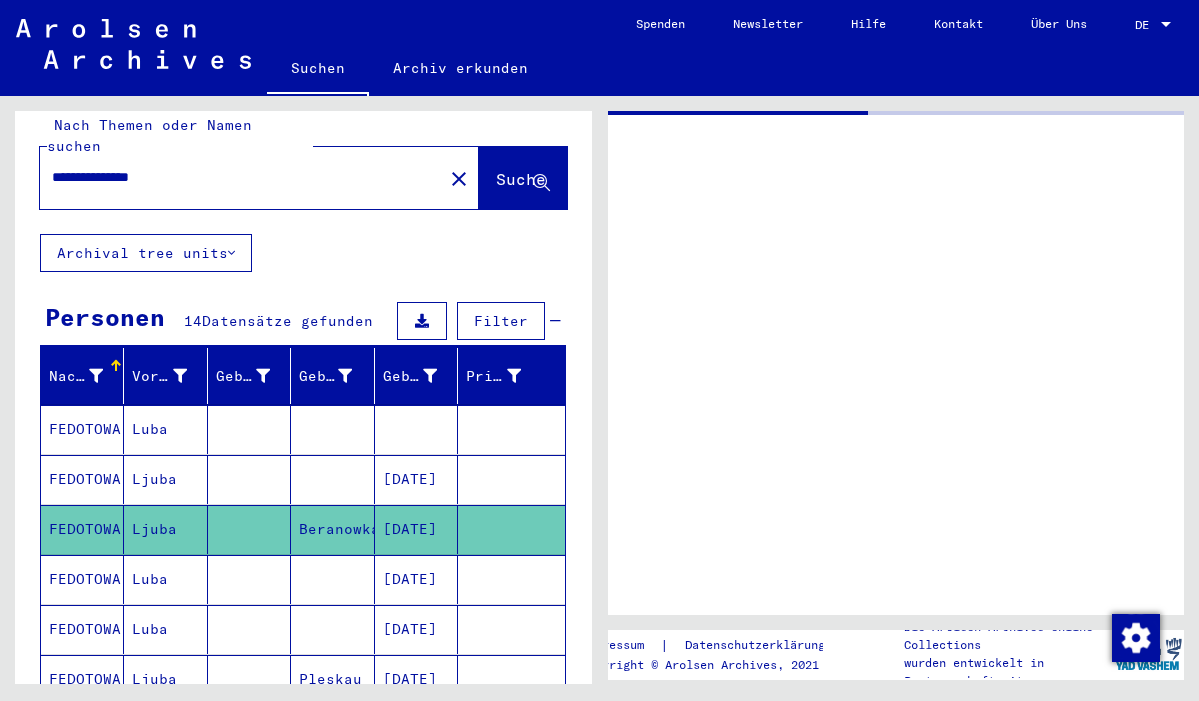 scroll, scrollTop: 0, scrollLeft: 0, axis: both 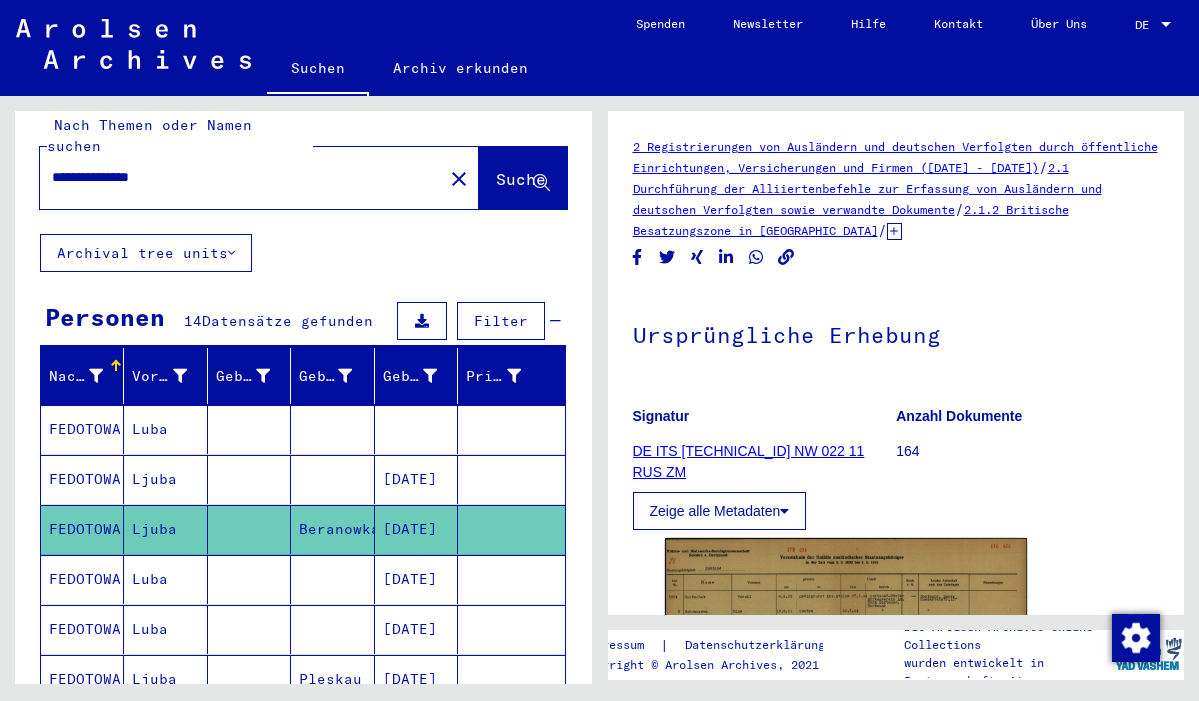 click at bounding box center (249, 629) 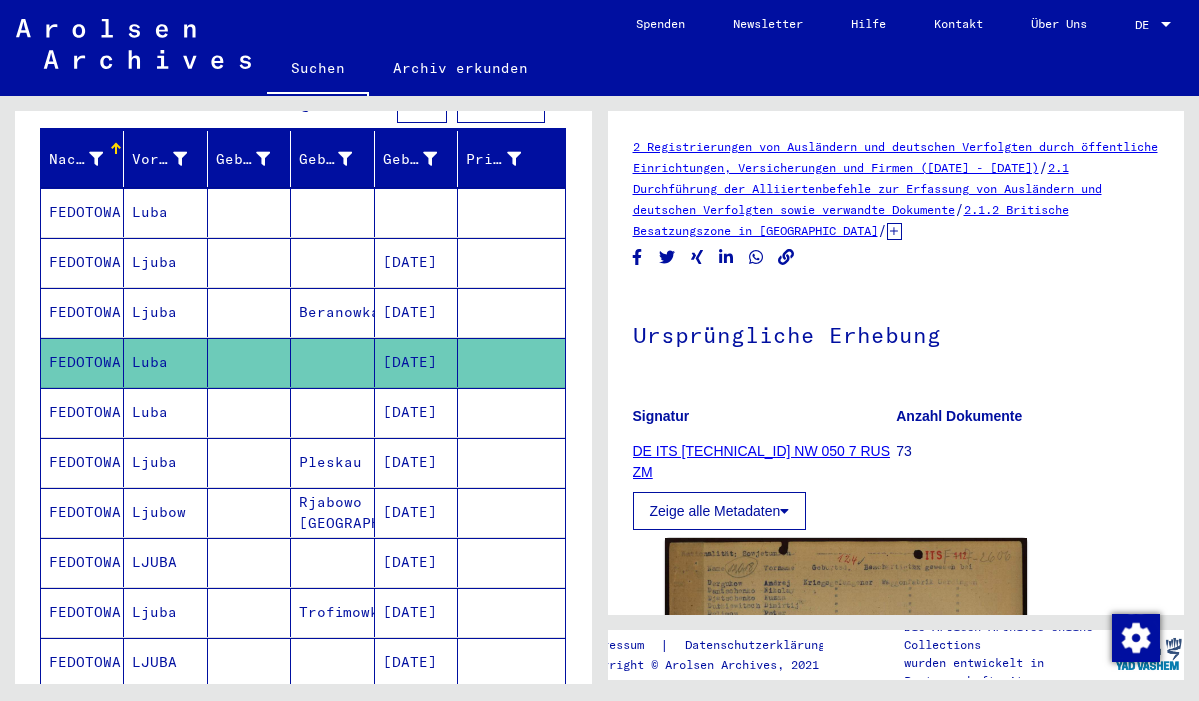 scroll, scrollTop: 373, scrollLeft: 0, axis: vertical 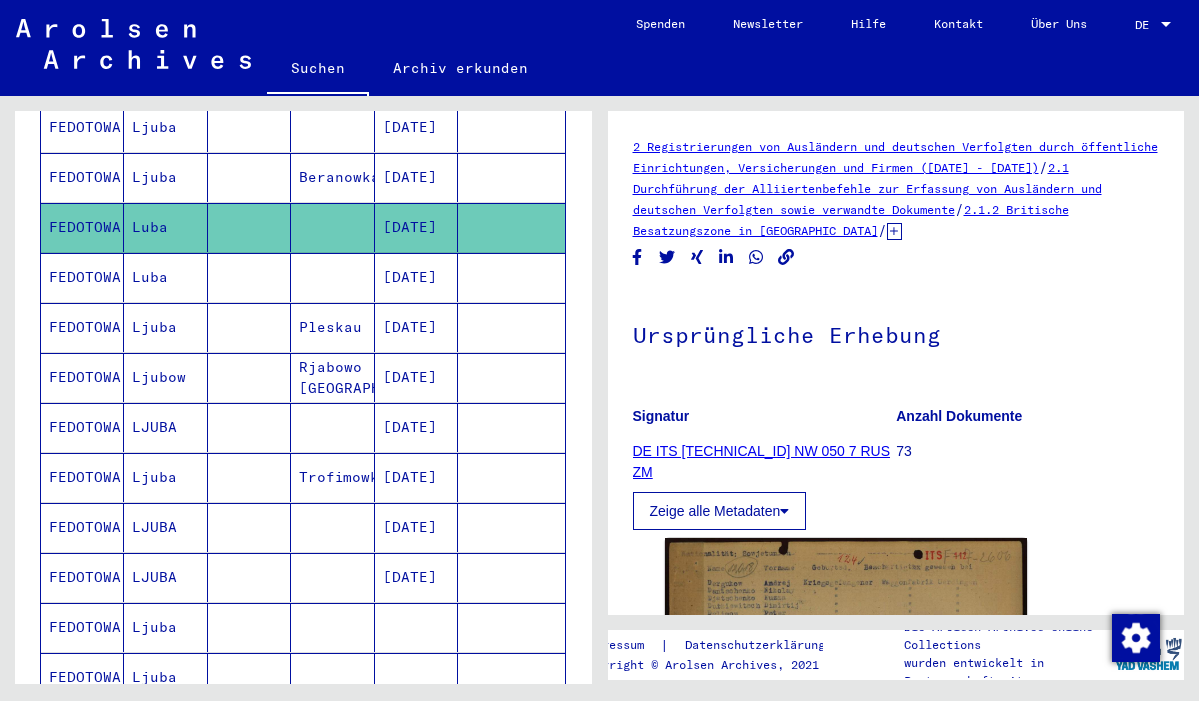 click on "[DATE]" at bounding box center (416, 377) 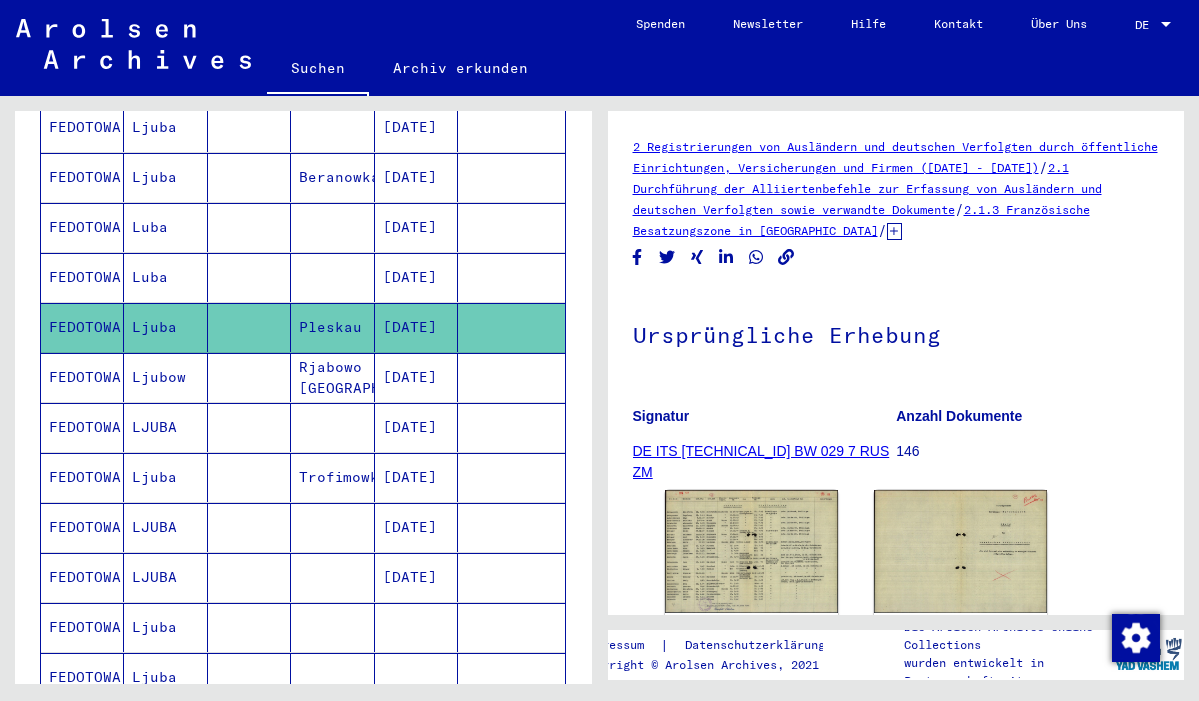 click on "[DATE]" at bounding box center (416, 427) 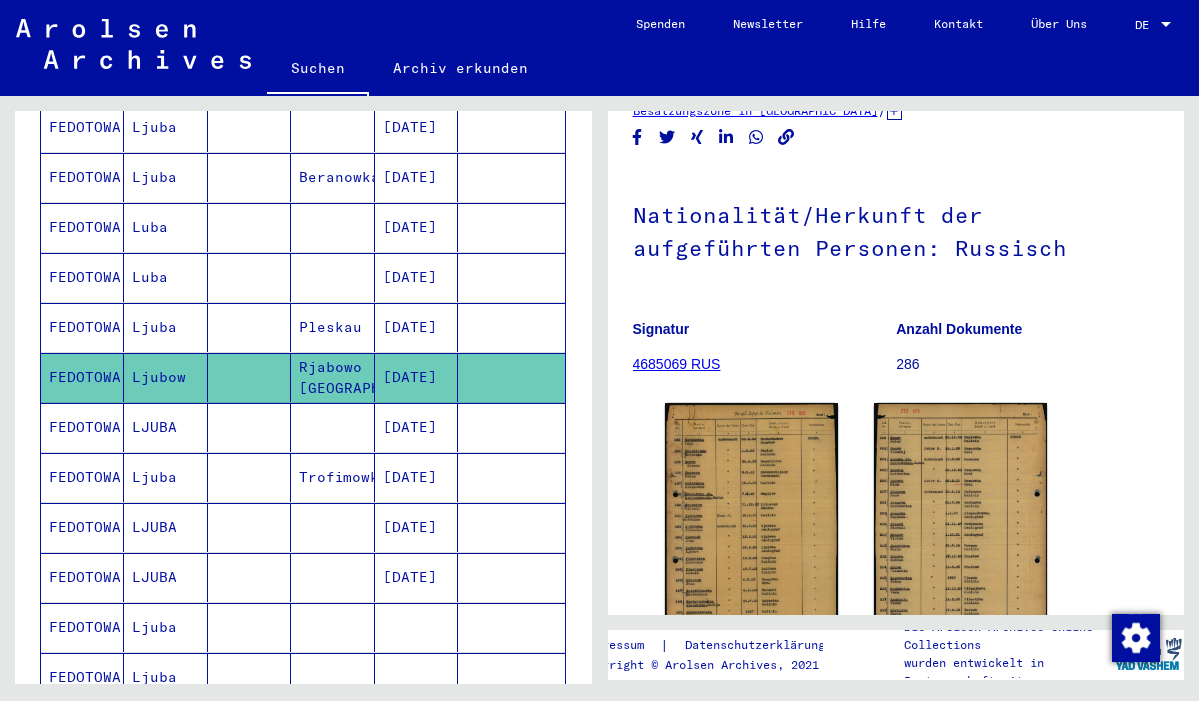 scroll, scrollTop: 126, scrollLeft: 0, axis: vertical 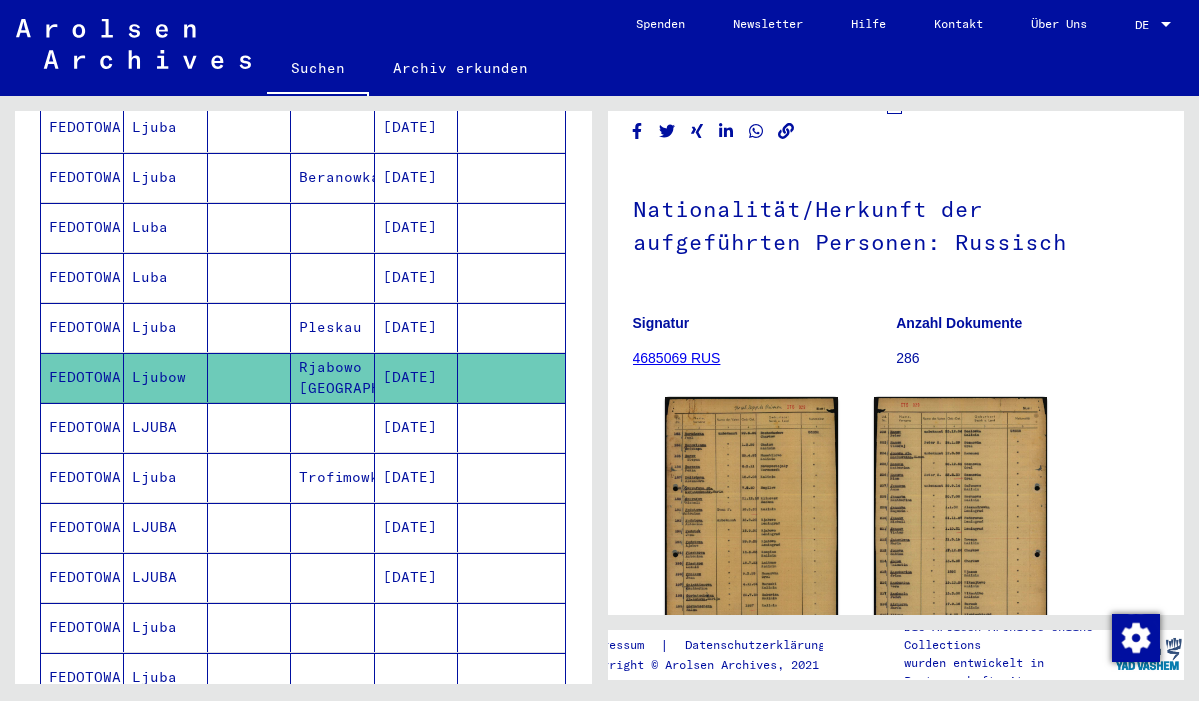 click at bounding box center (332, 477) 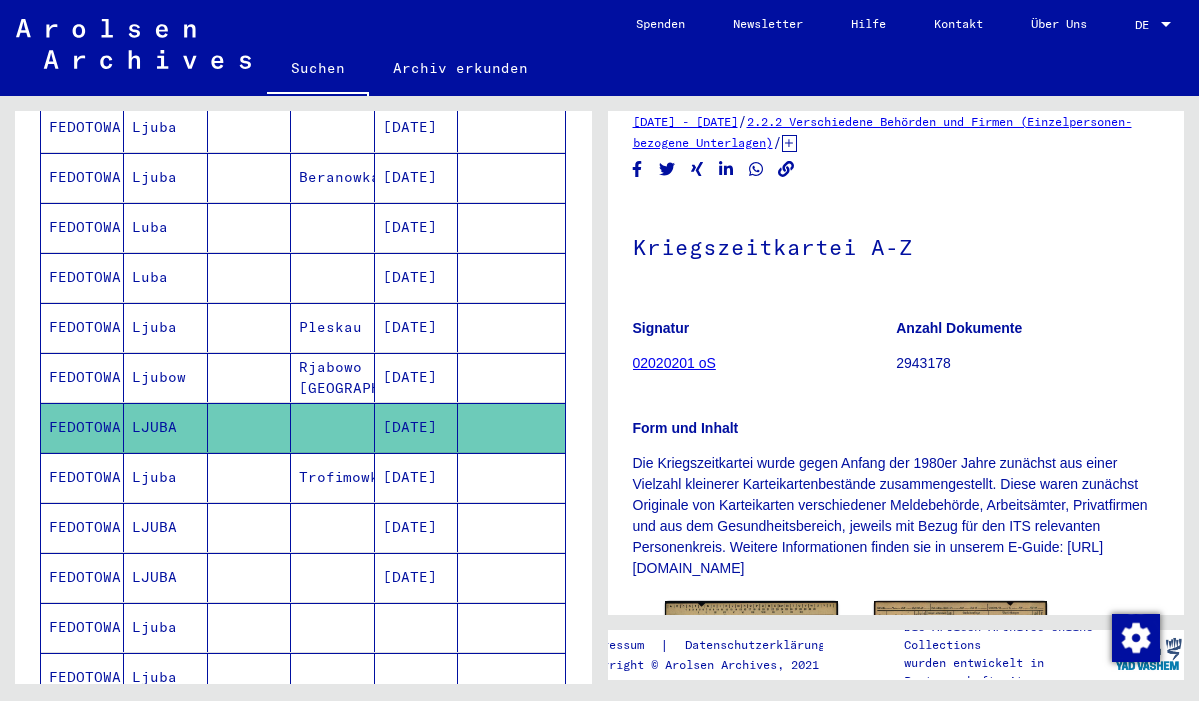 scroll, scrollTop: 233, scrollLeft: 0, axis: vertical 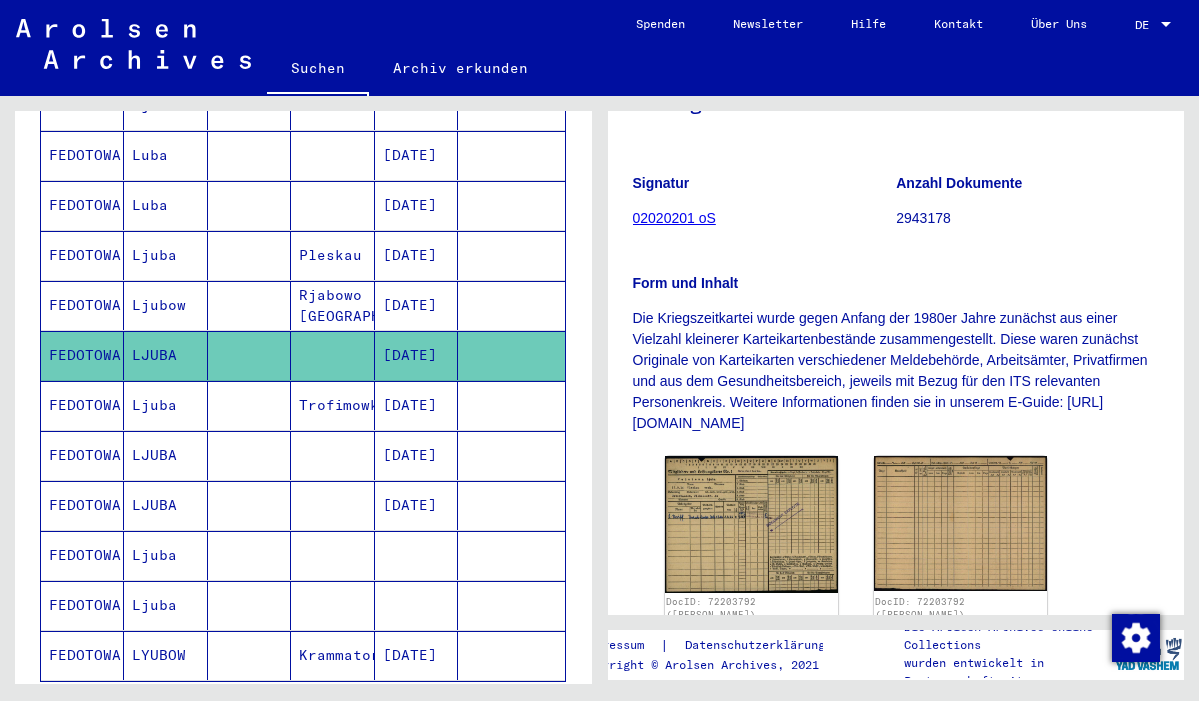 click on "[DATE]" at bounding box center (416, 455) 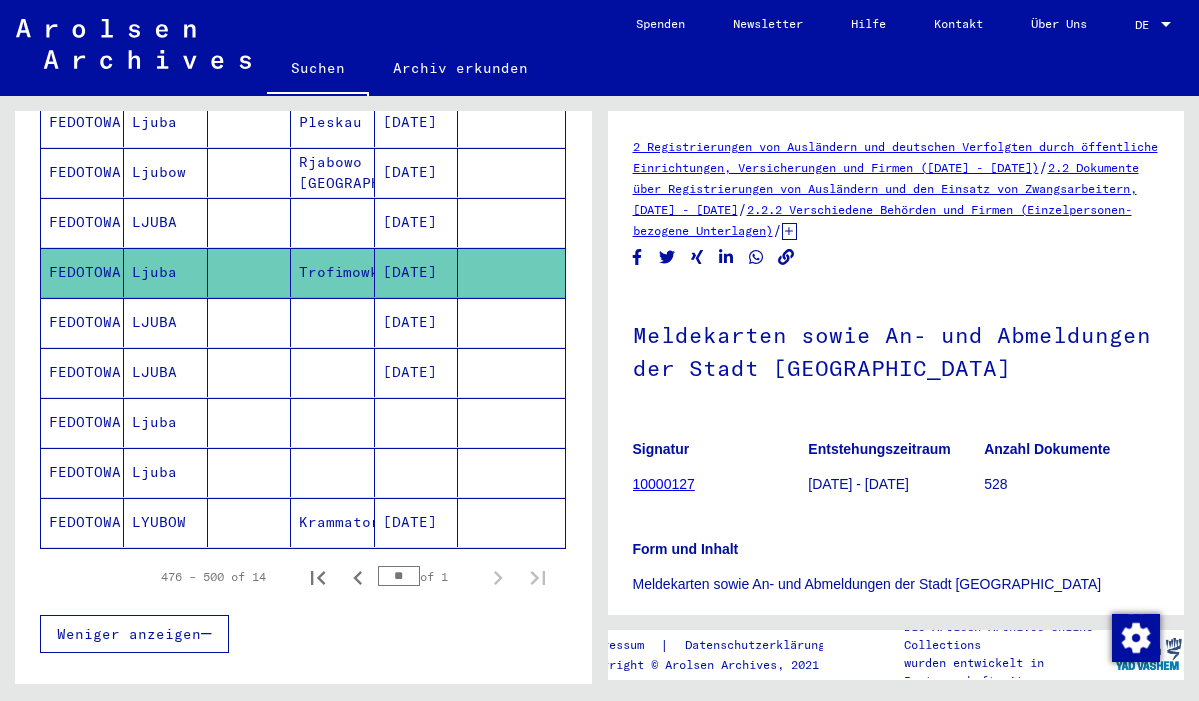 scroll, scrollTop: 580, scrollLeft: 0, axis: vertical 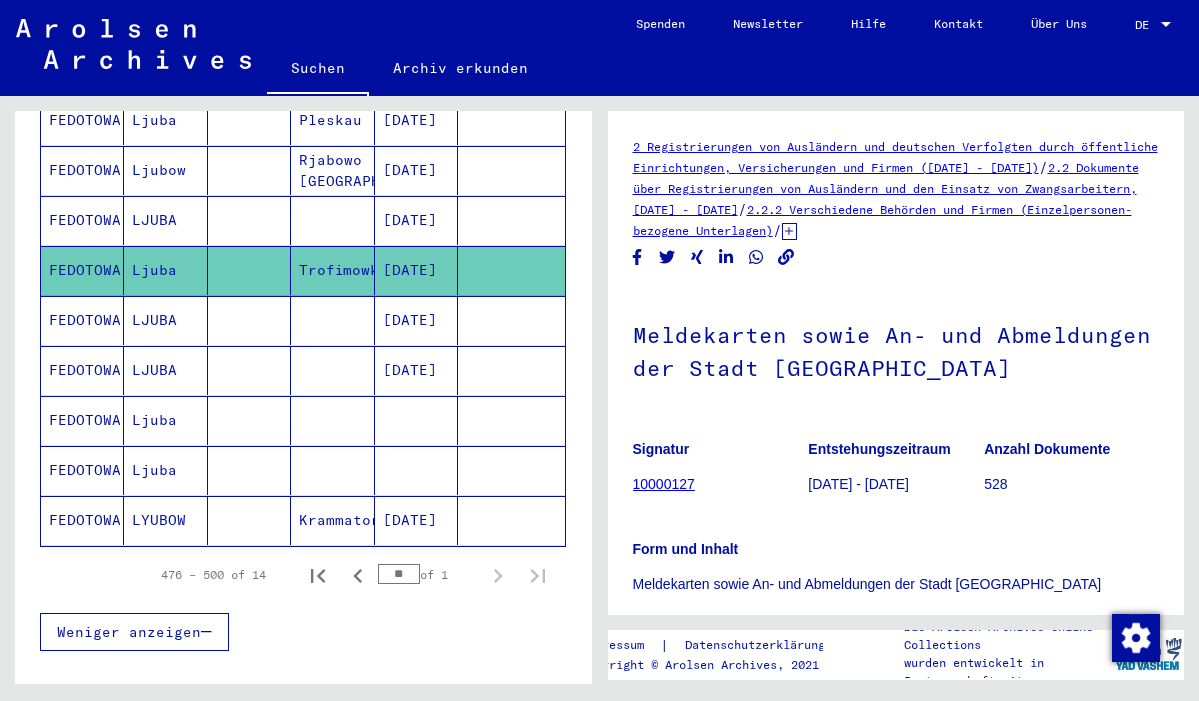 click at bounding box center (332, 470) 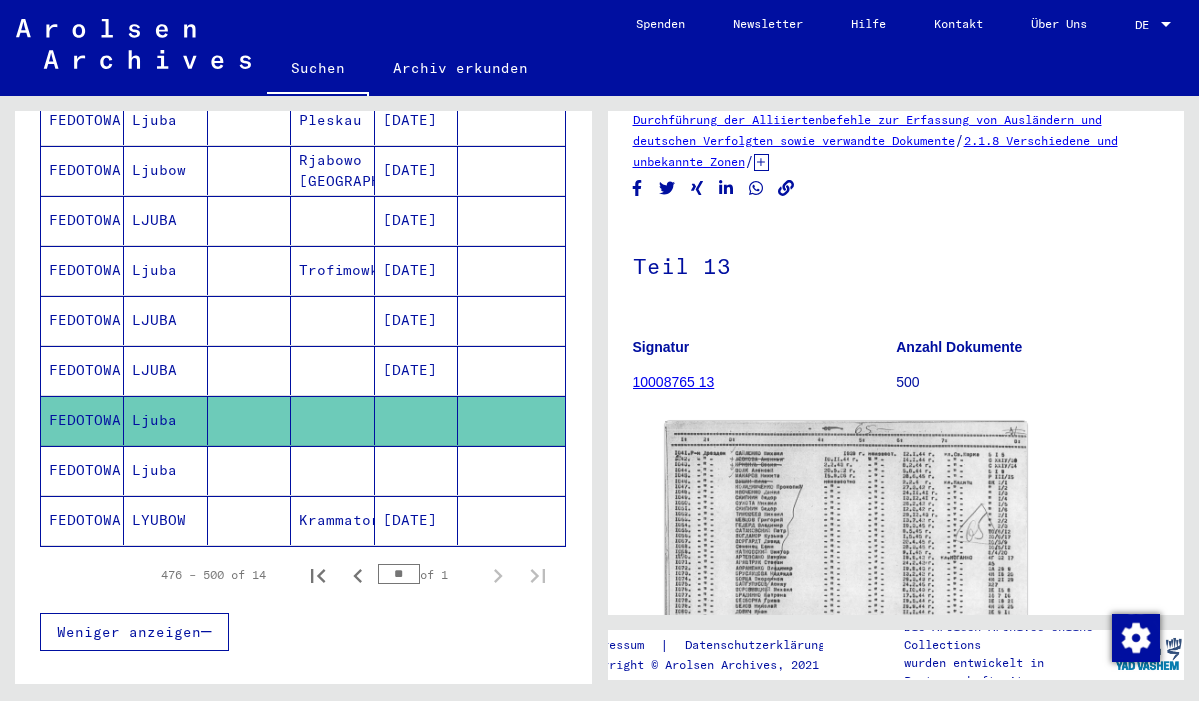 scroll, scrollTop: 69, scrollLeft: 0, axis: vertical 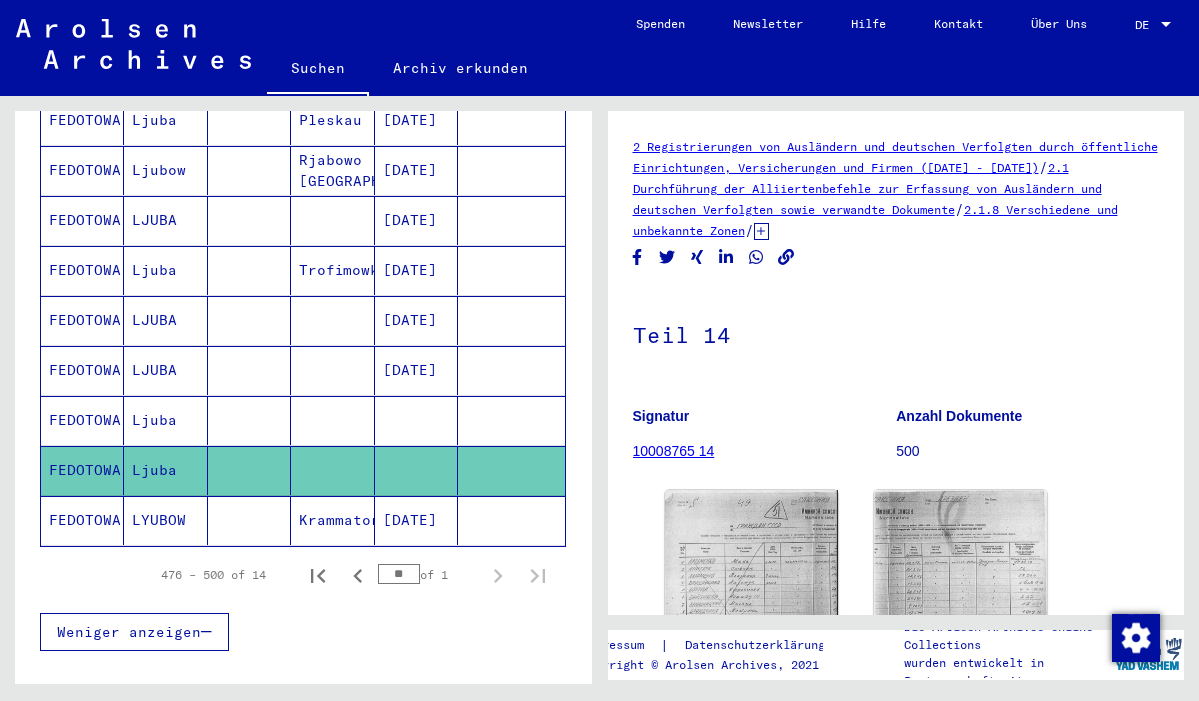 click on "Krammatorak" 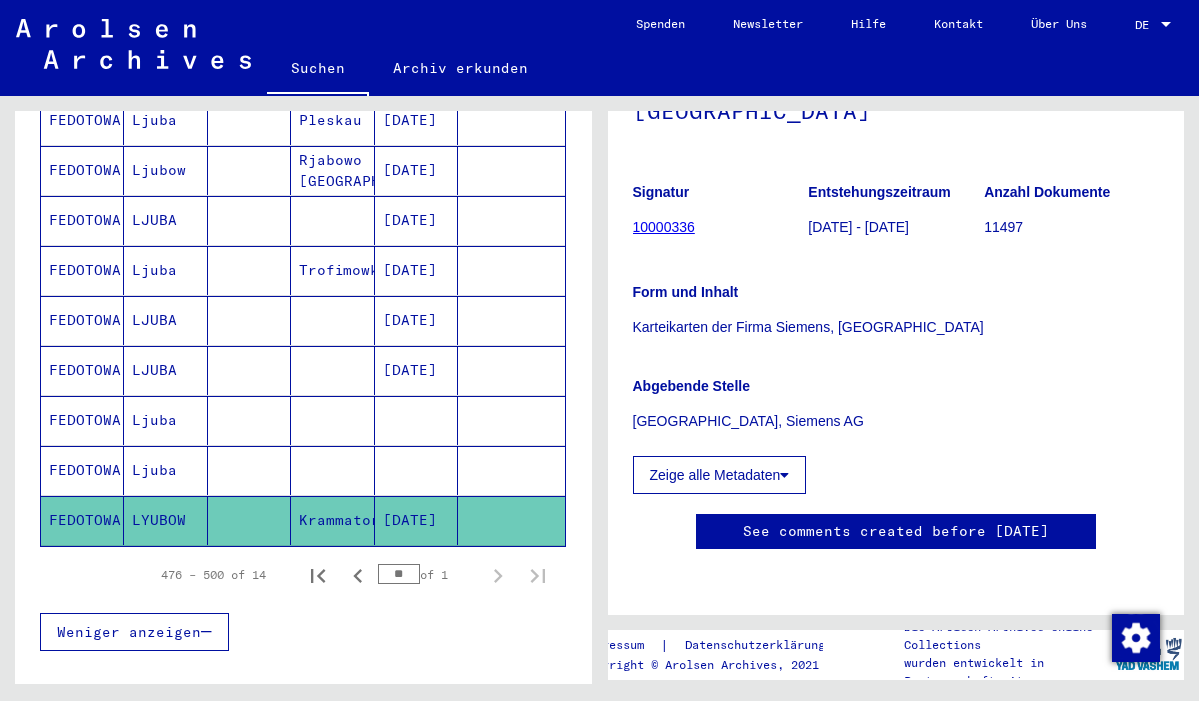 scroll, scrollTop: 283, scrollLeft: 0, axis: vertical 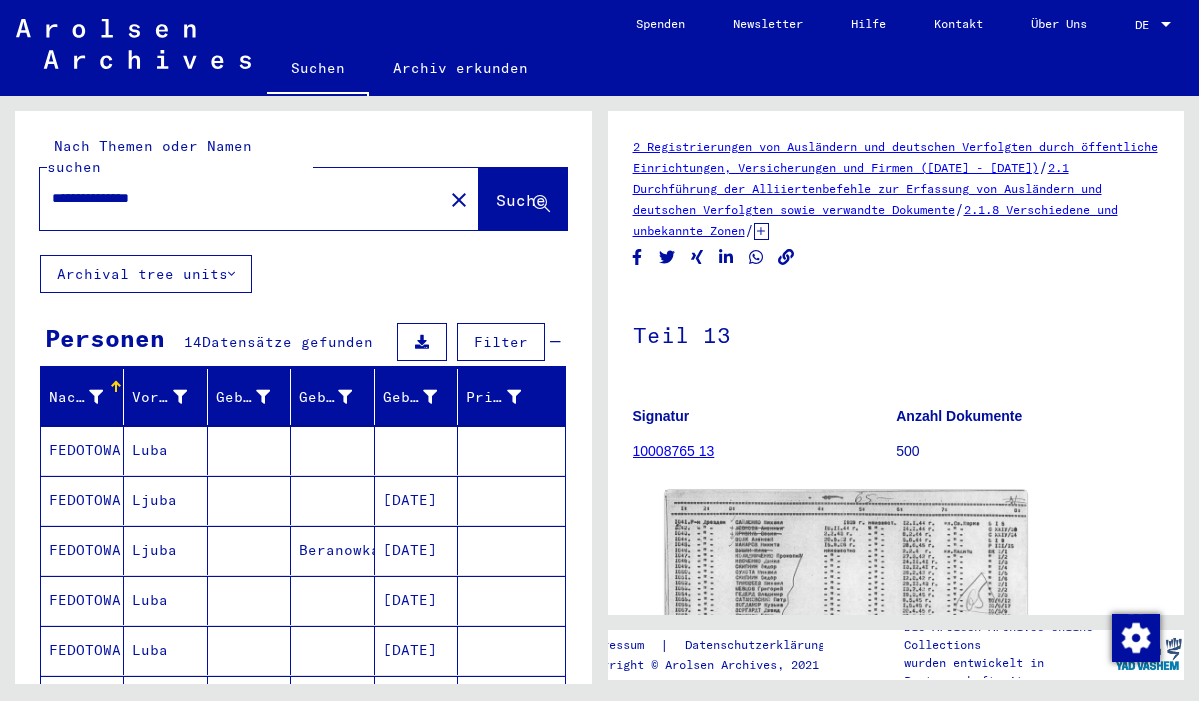 drag, startPoint x: 200, startPoint y: 181, endPoint x: 48, endPoint y: 168, distance: 152.5549 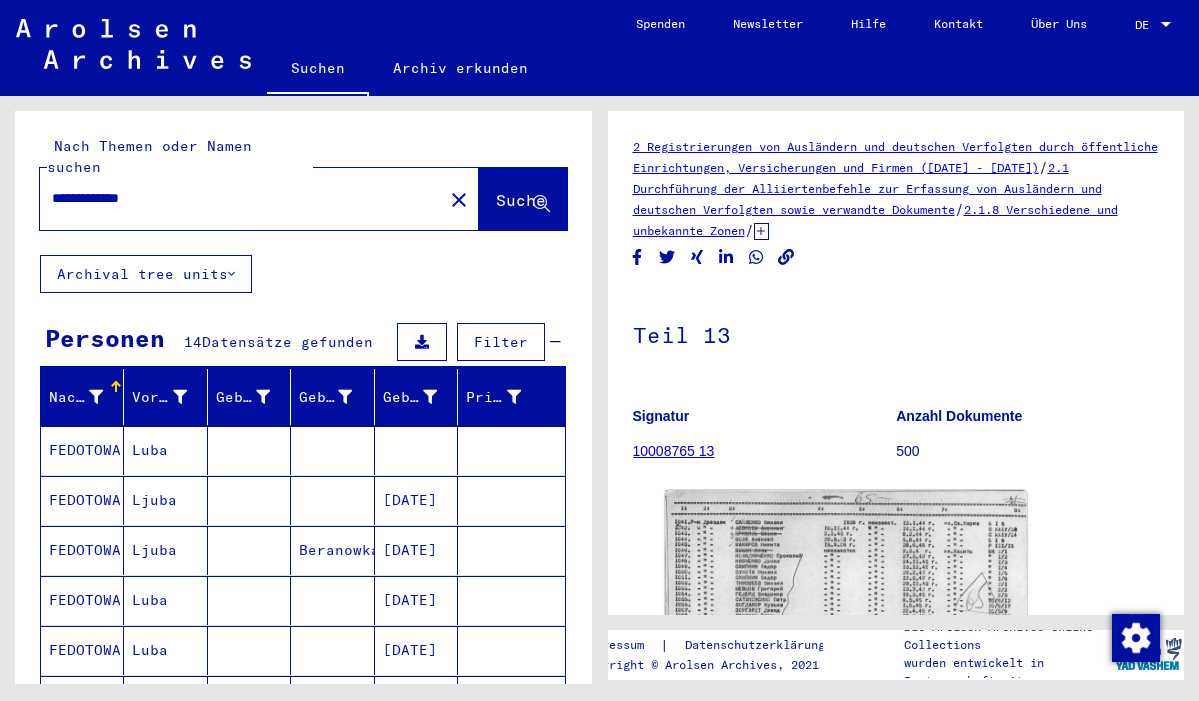 type on "**********" 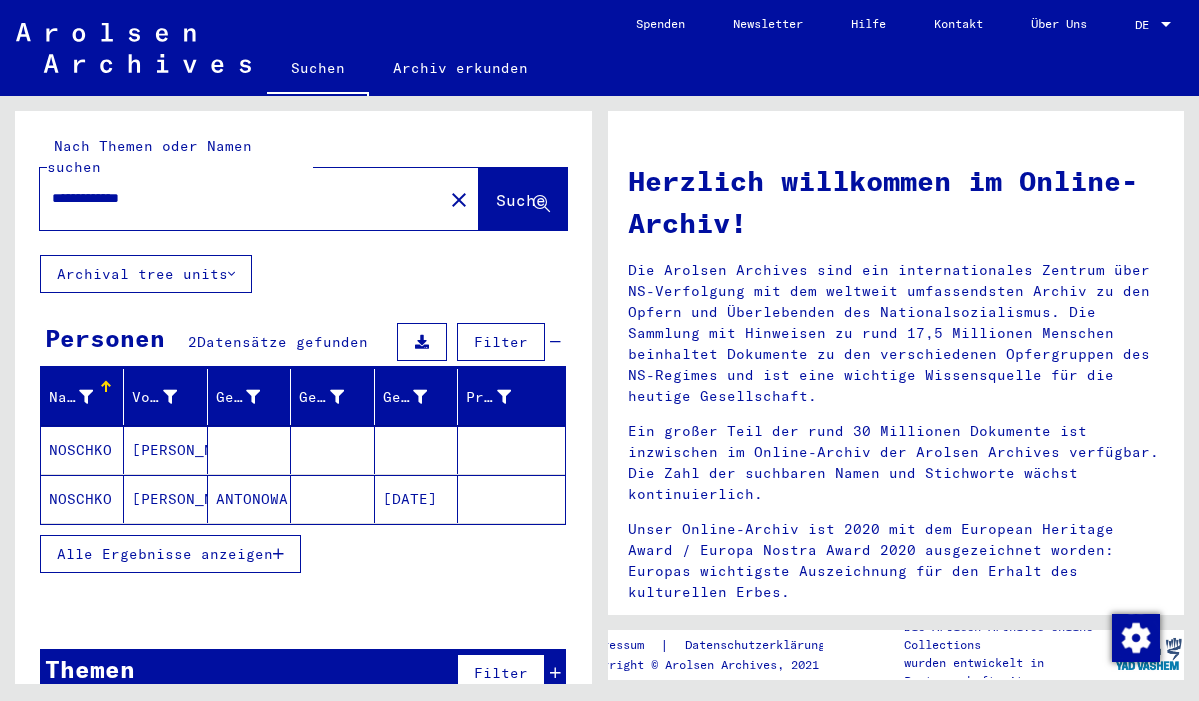 click at bounding box center (249, 499) 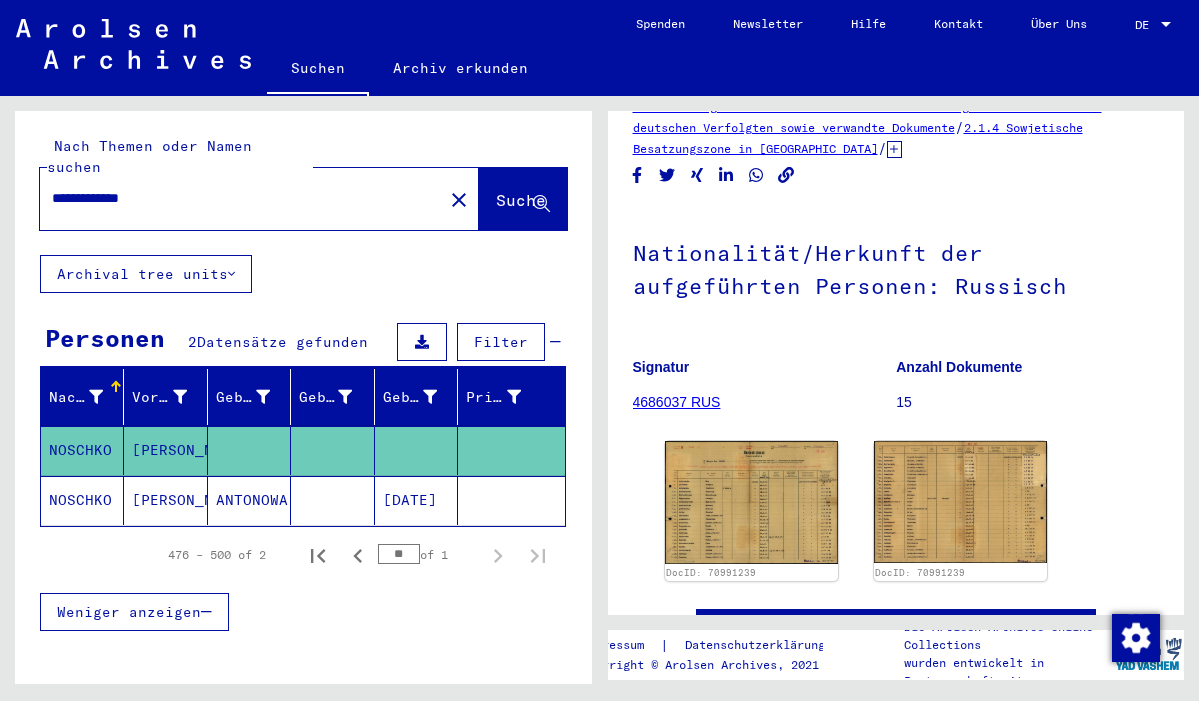 scroll, scrollTop: 82, scrollLeft: 0, axis: vertical 